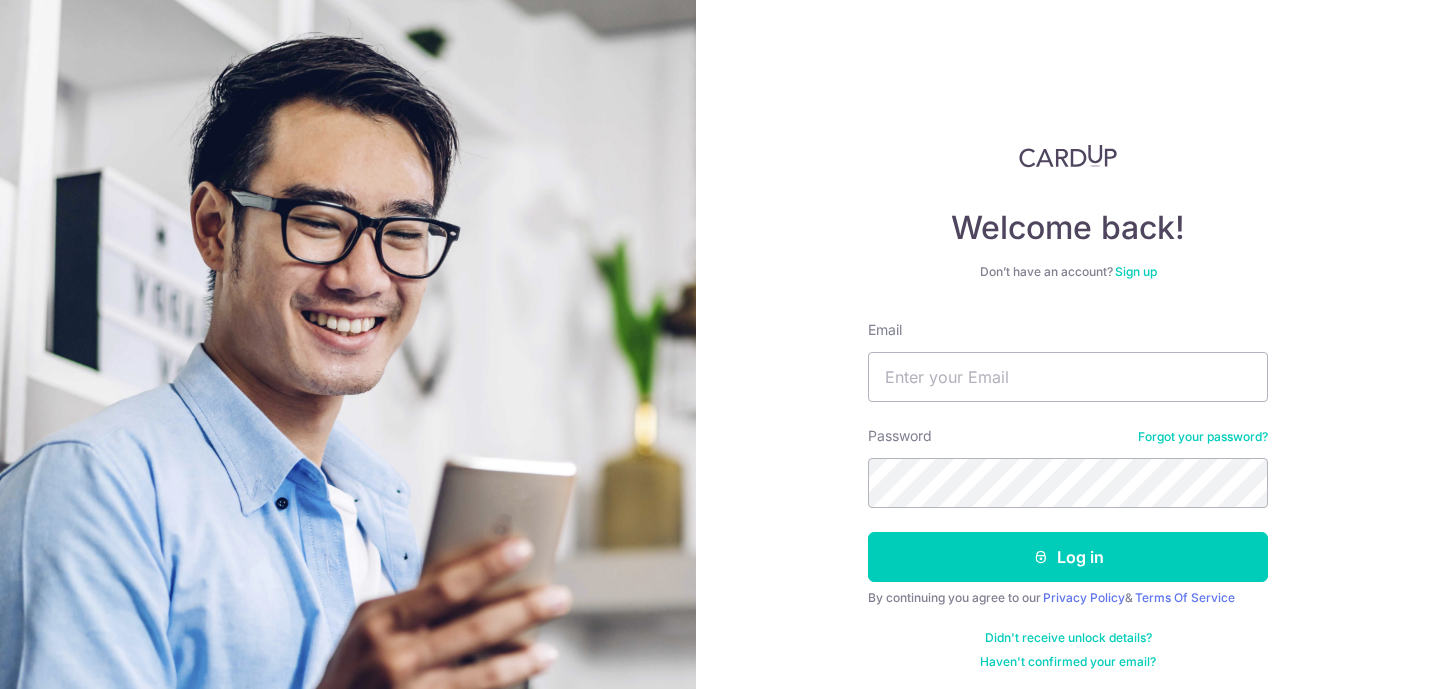scroll, scrollTop: 0, scrollLeft: 0, axis: both 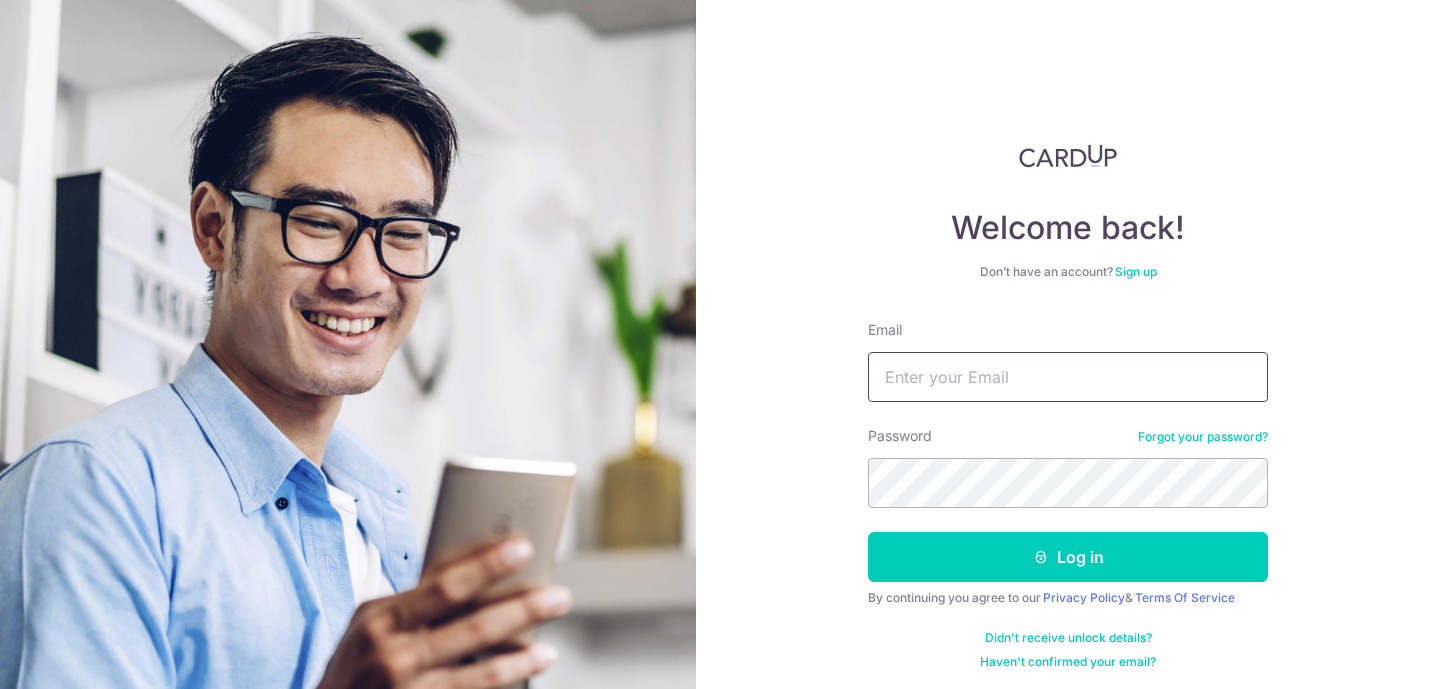 type on "jingyi.important@gmail.com" 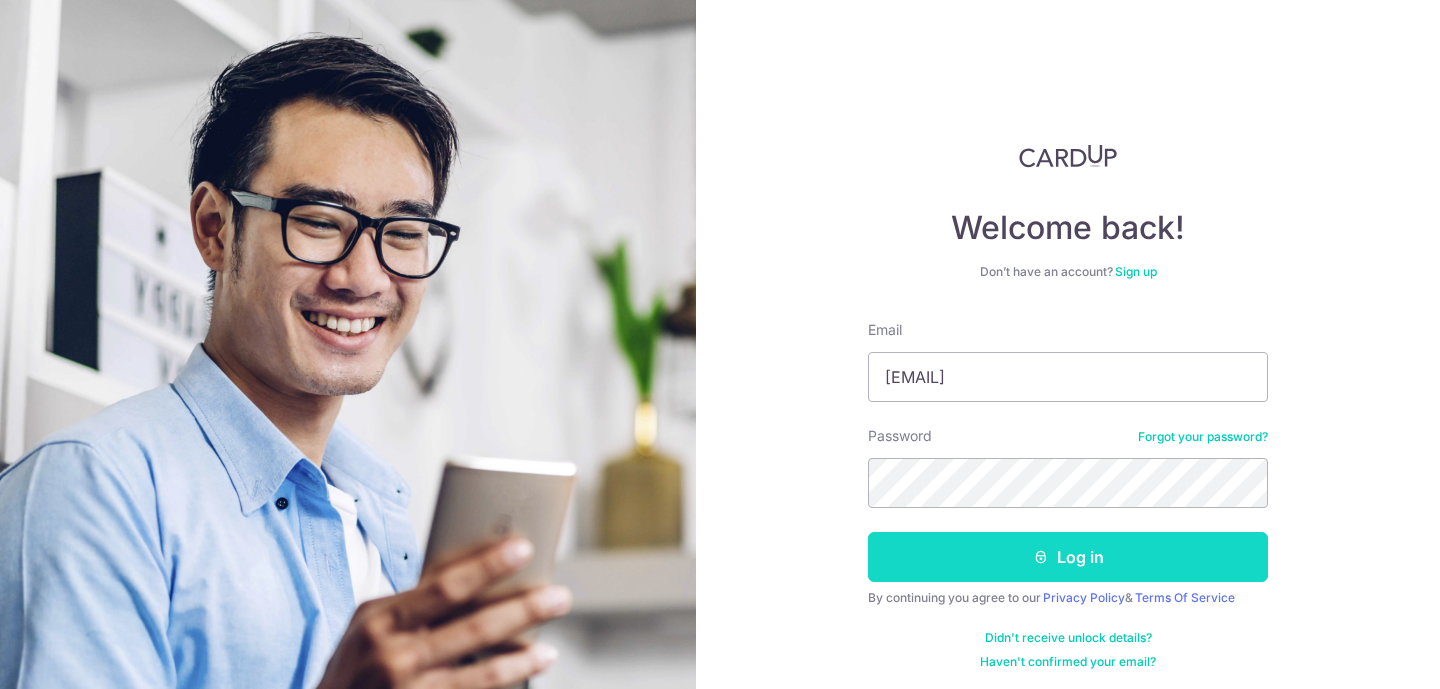 click on "Log in" at bounding box center [1068, 557] 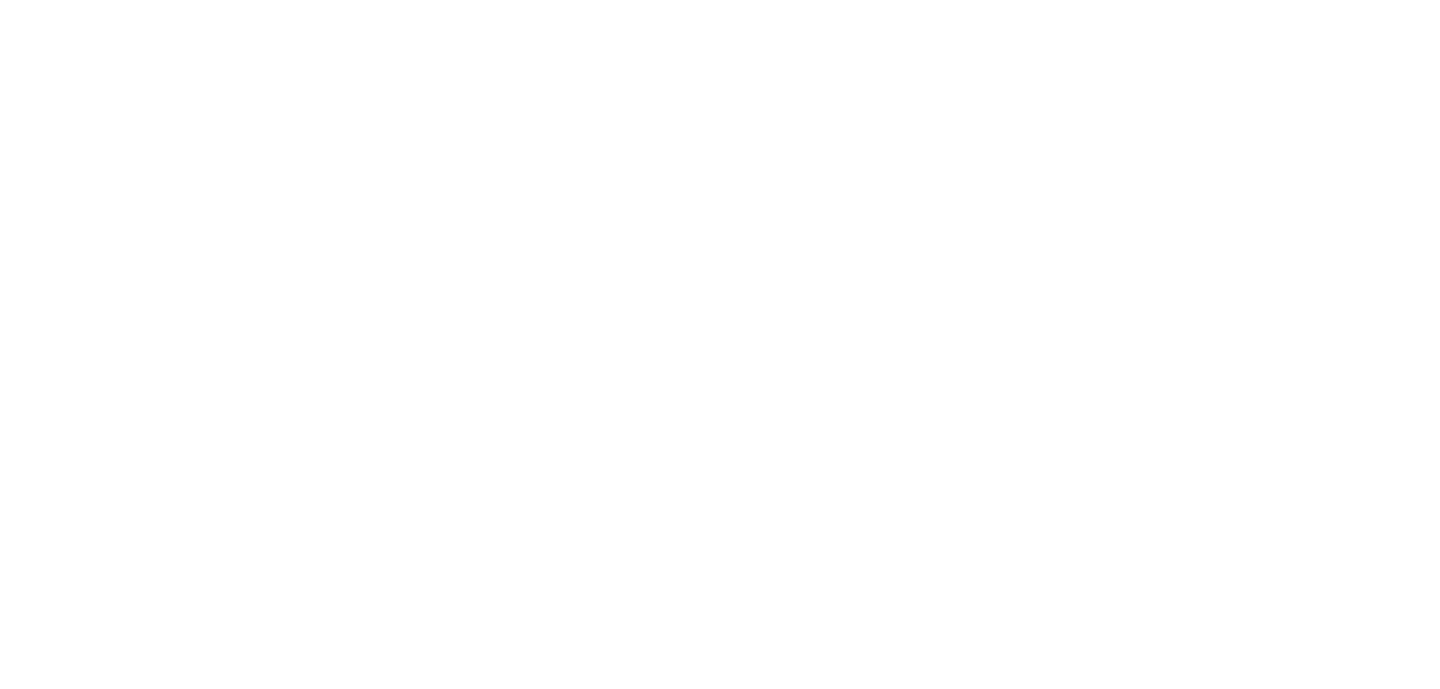 scroll, scrollTop: 0, scrollLeft: 0, axis: both 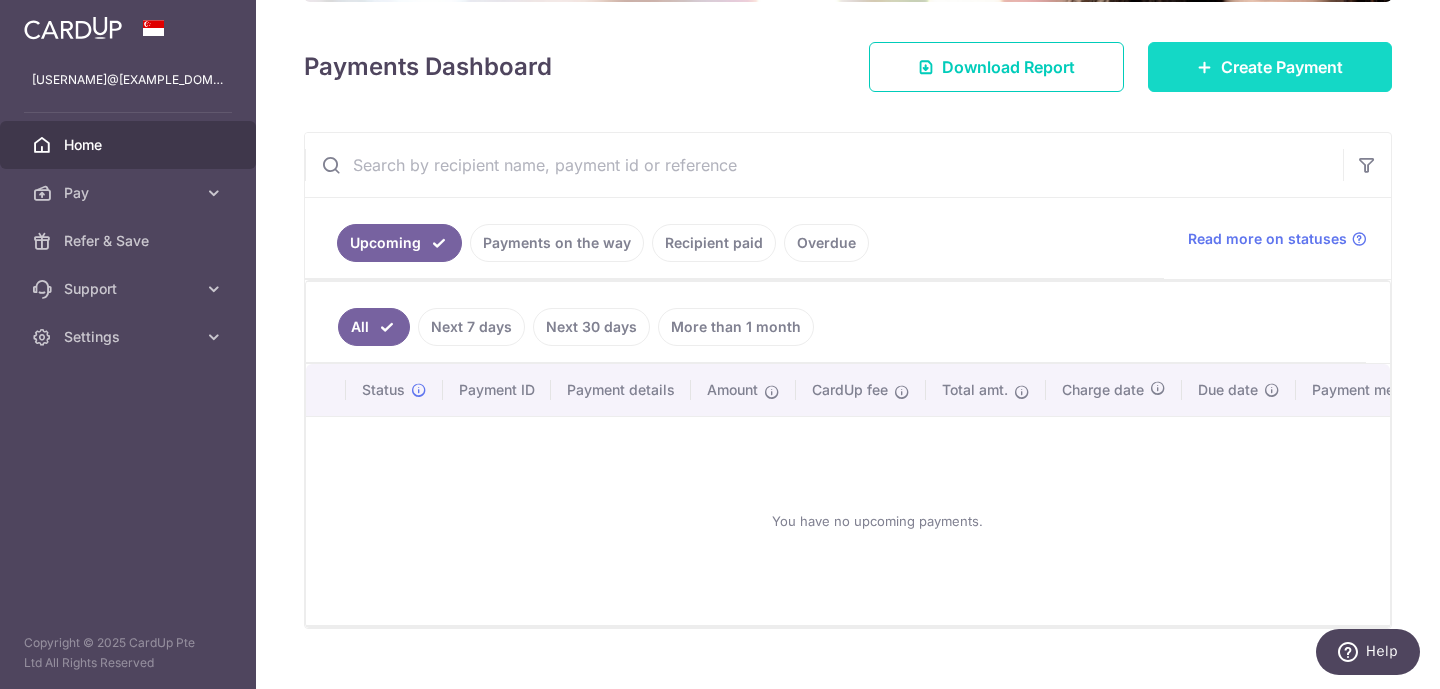 click at bounding box center (1205, 67) 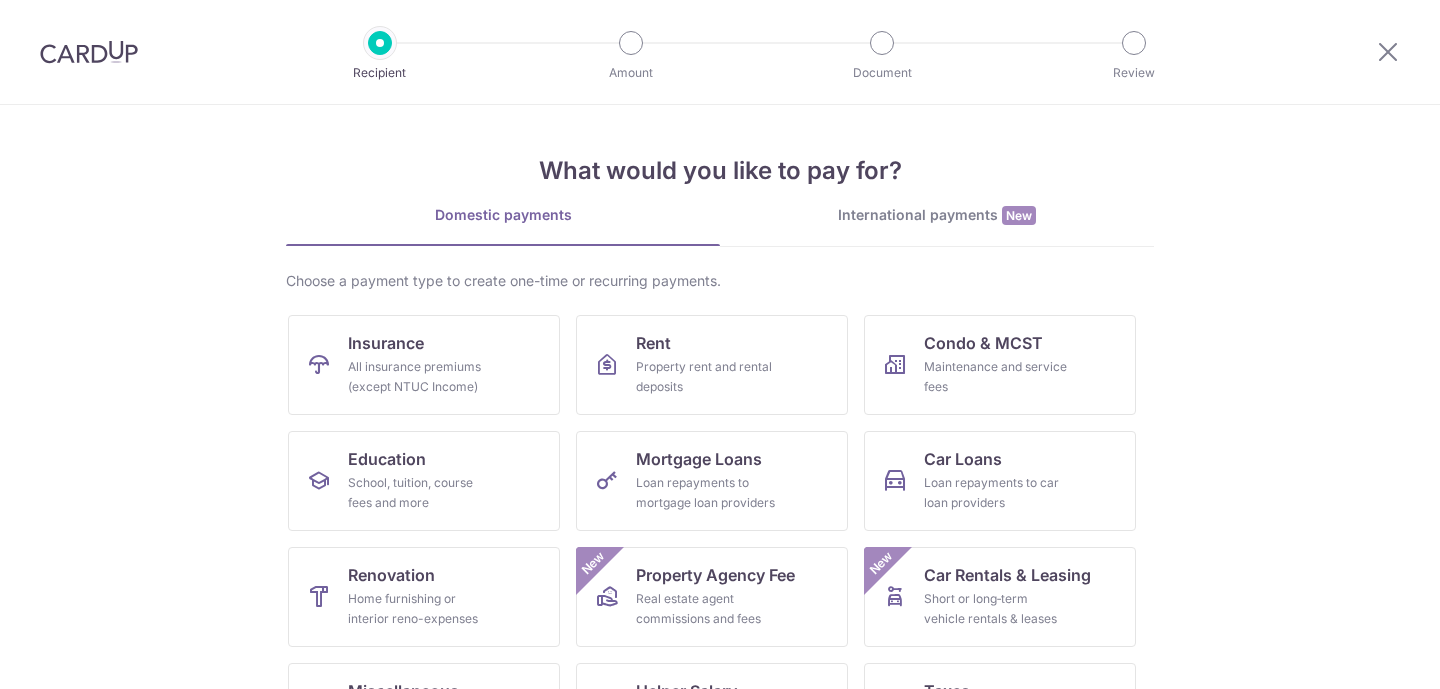 scroll, scrollTop: 0, scrollLeft: 0, axis: both 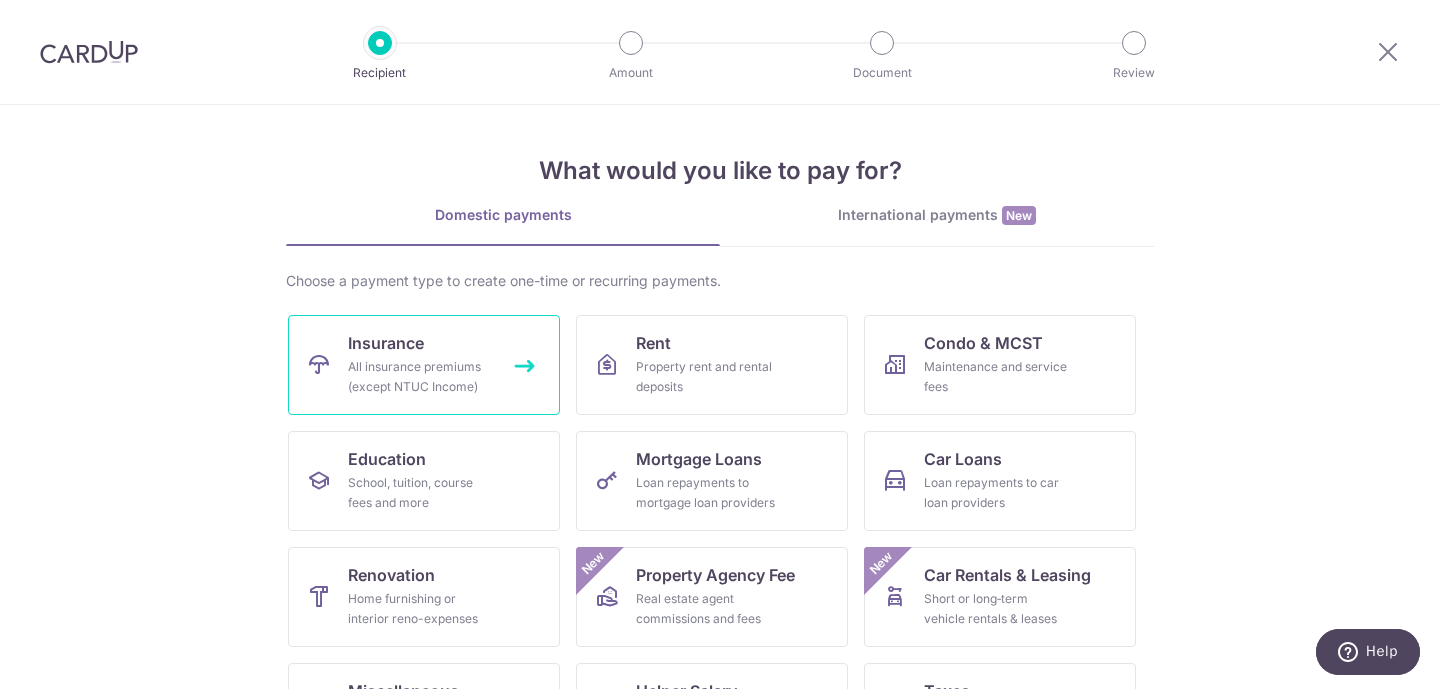 click on "All insurance premiums (except NTUC Income)" at bounding box center (420, 377) 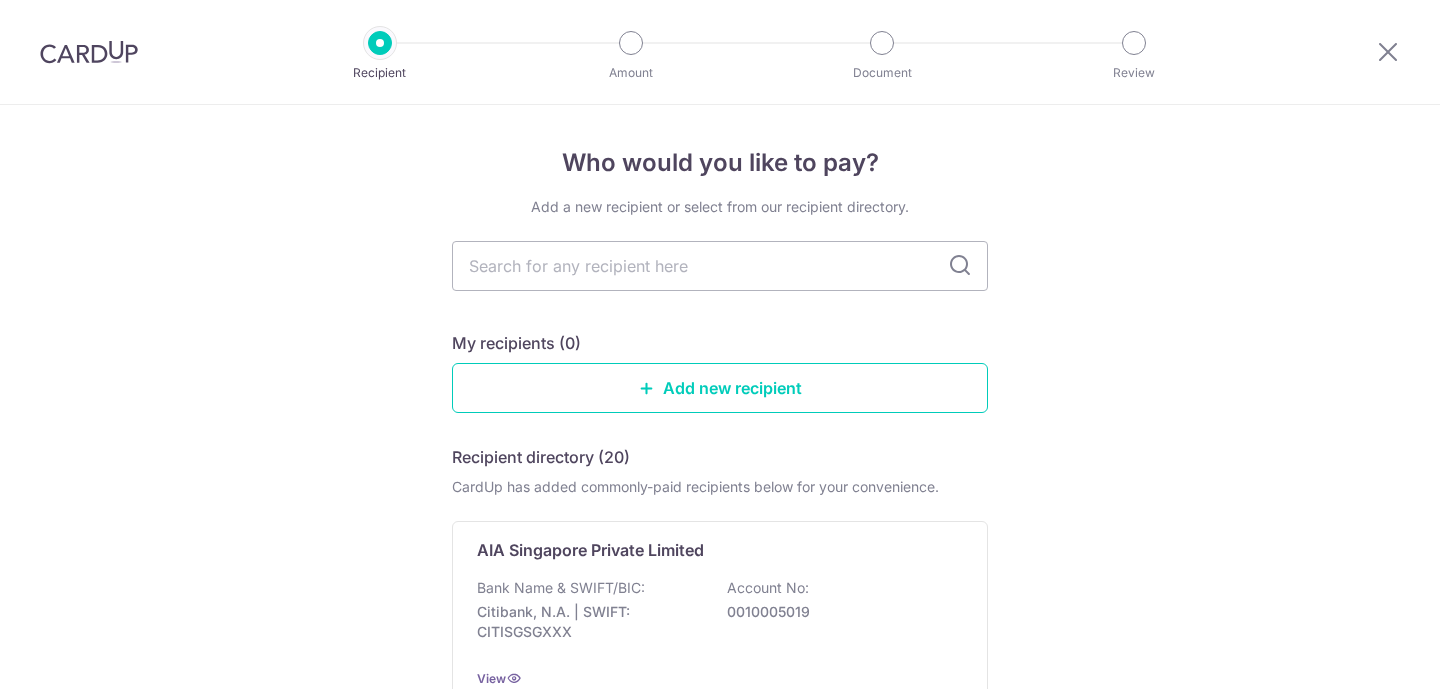 scroll, scrollTop: 0, scrollLeft: 0, axis: both 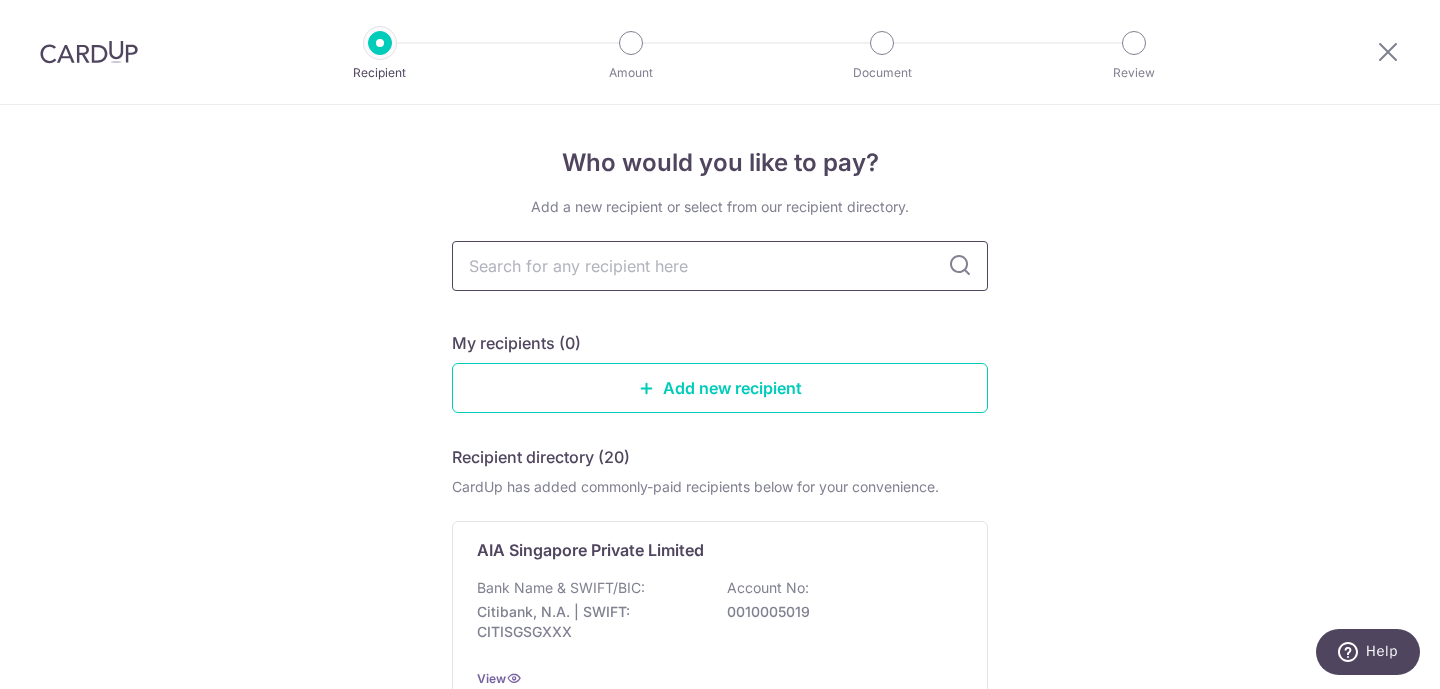 click at bounding box center (720, 266) 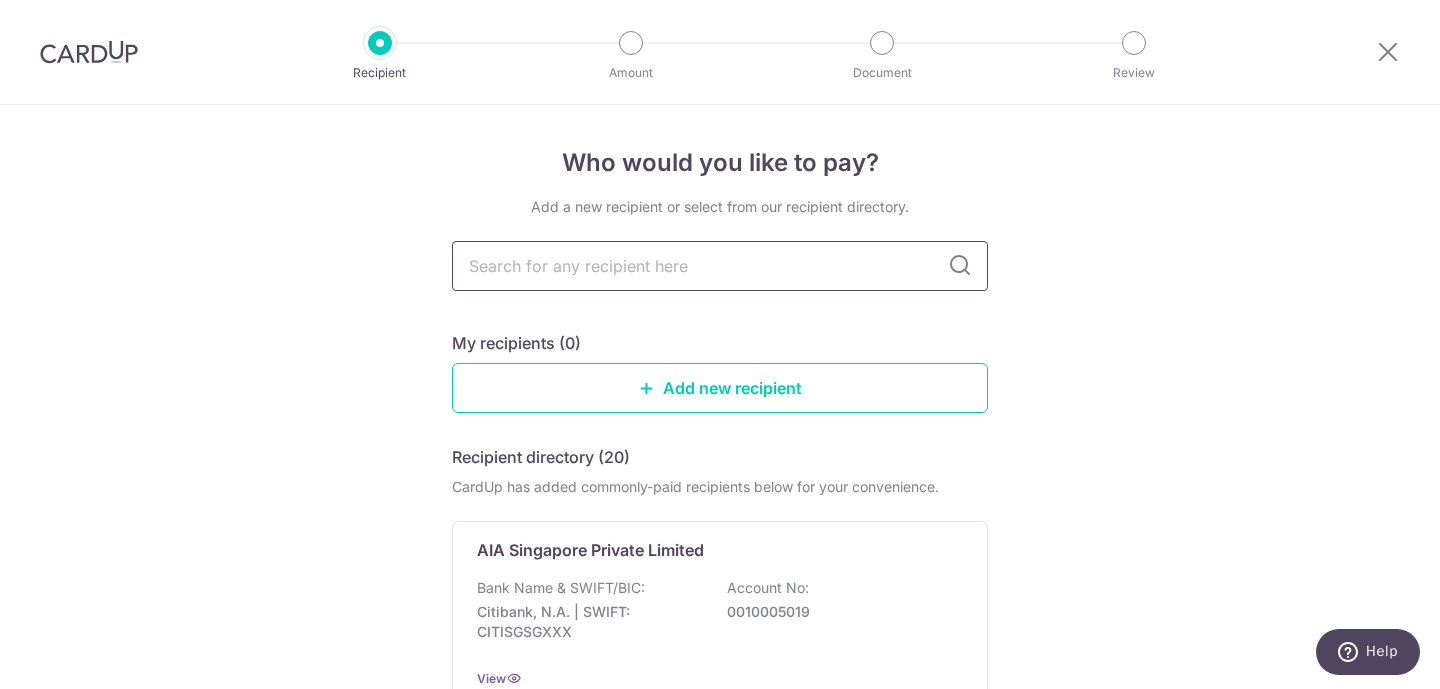 type on "great eastern" 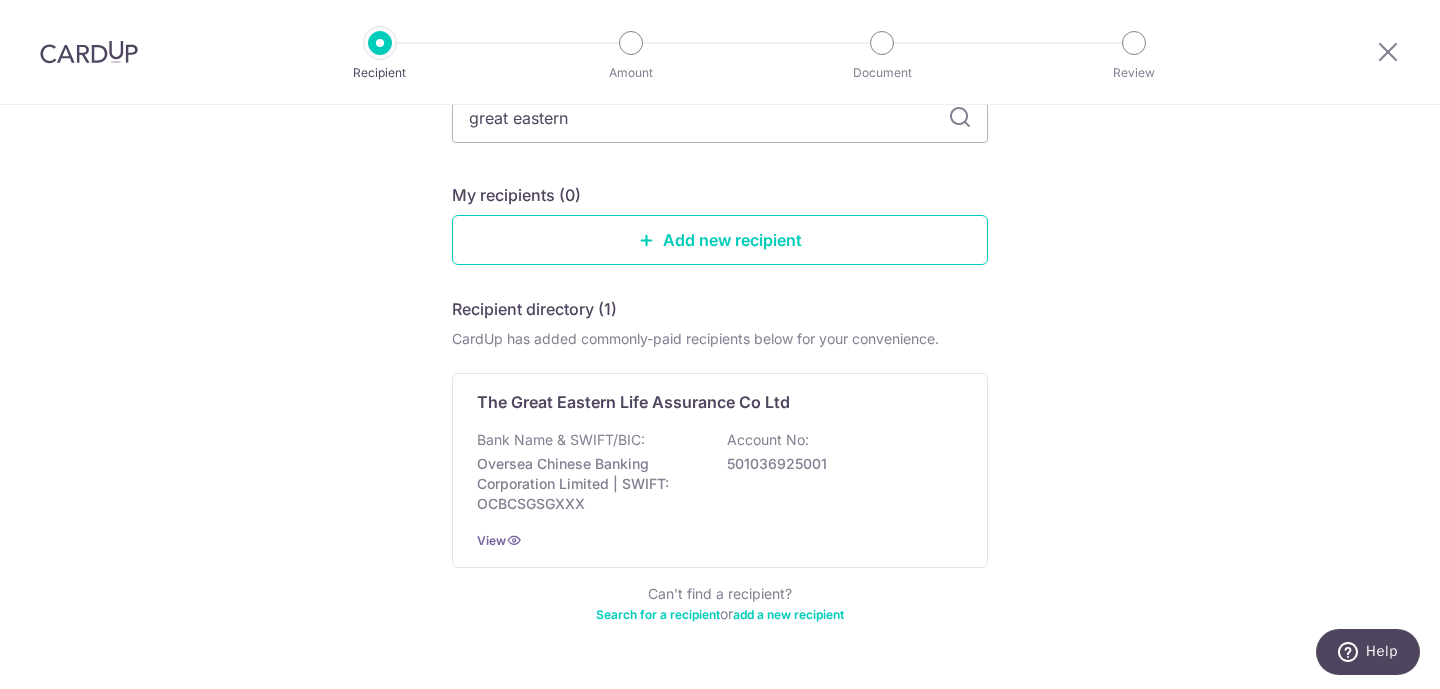 scroll, scrollTop: 138, scrollLeft: 0, axis: vertical 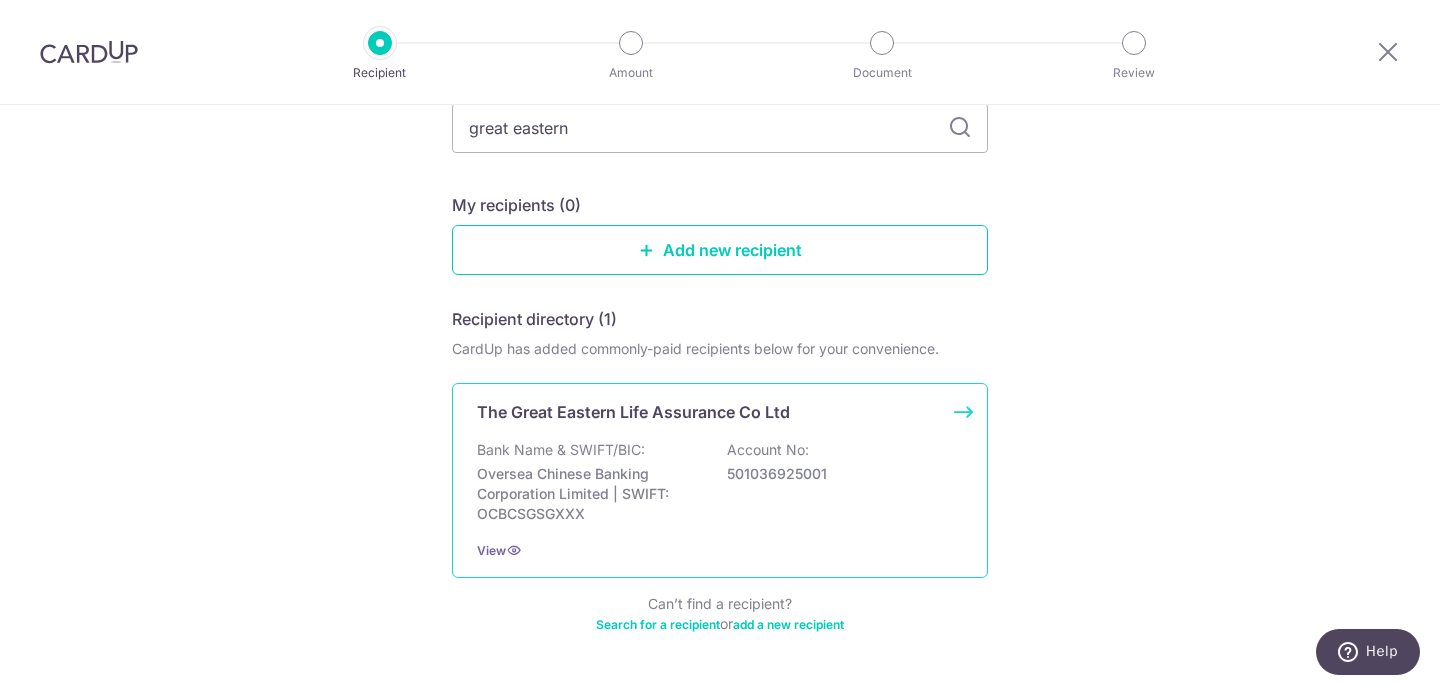 click on "The Great Eastern Life Assurance Co Ltd
Bank Name & SWIFT/BIC:
Oversea Chinese Banking Corporation Limited | SWIFT: OCBCSGSGXXX
Account No:
501036925001
View" at bounding box center [720, 480] 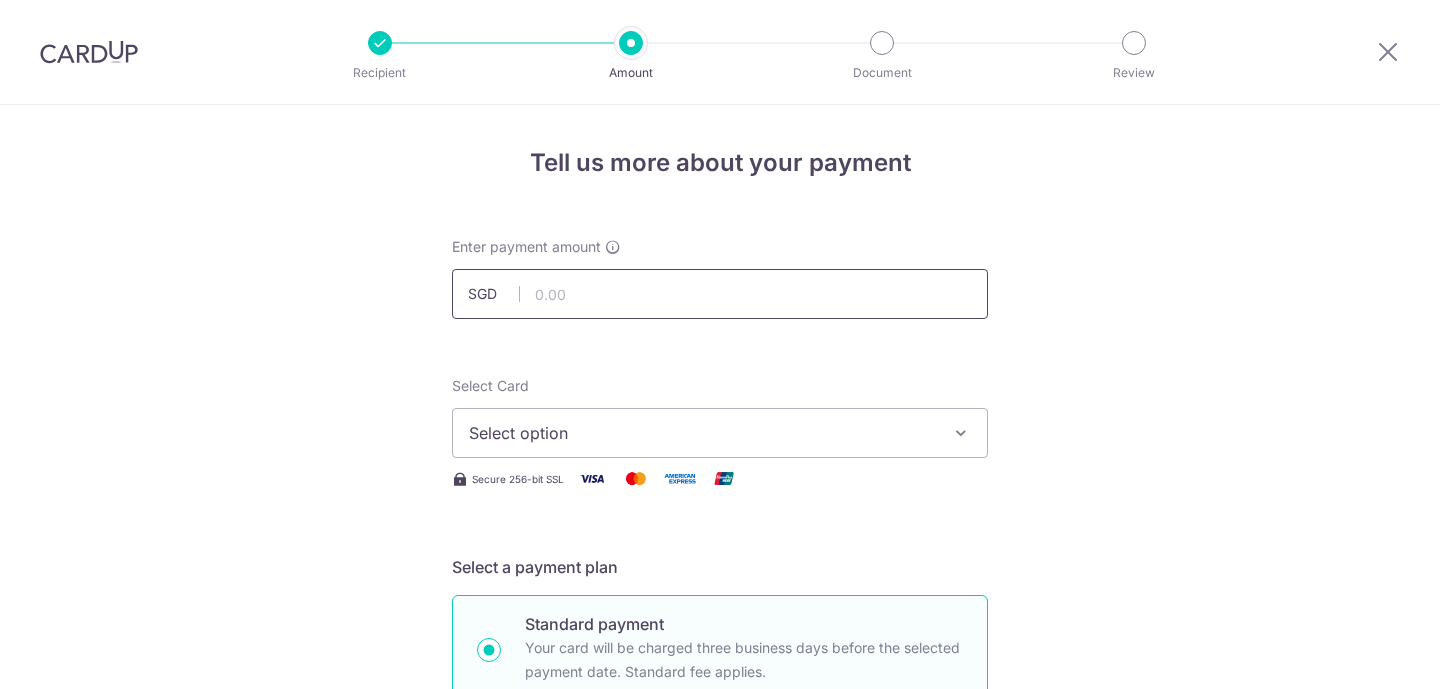 scroll, scrollTop: 0, scrollLeft: 0, axis: both 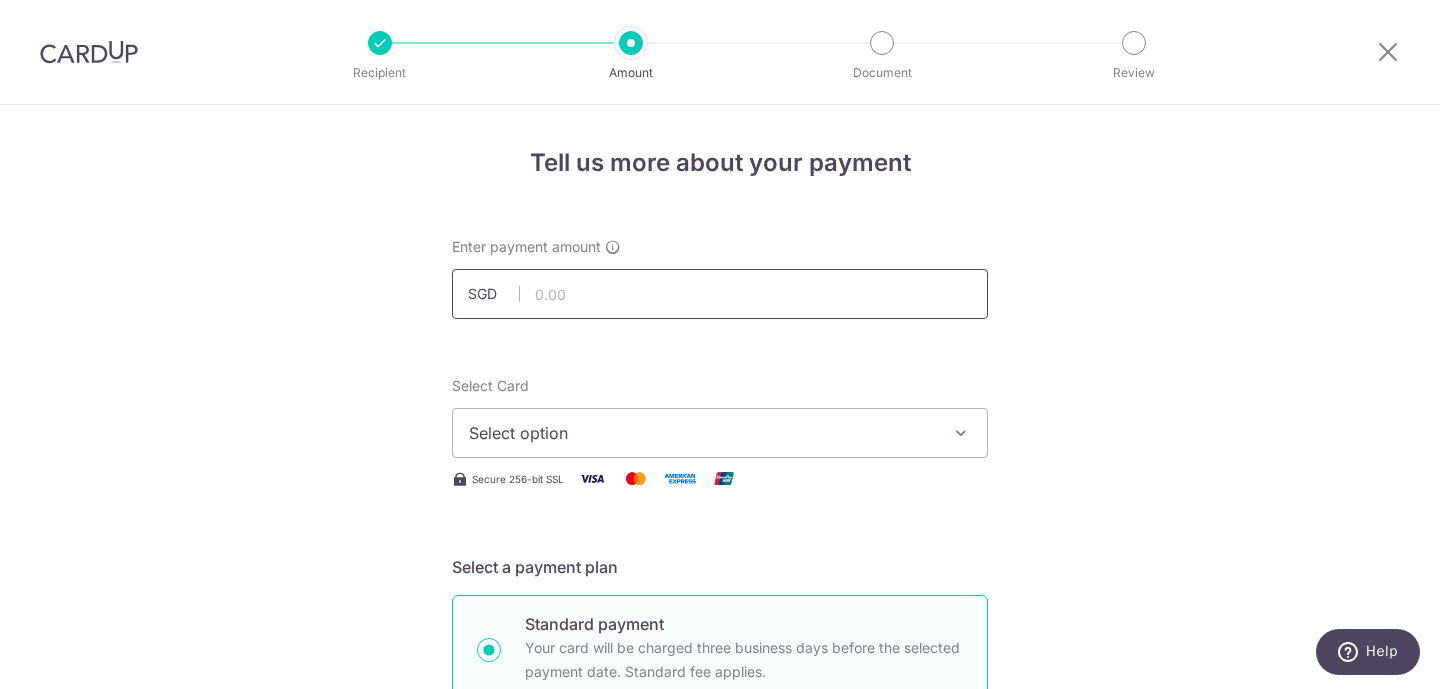 click at bounding box center (720, 294) 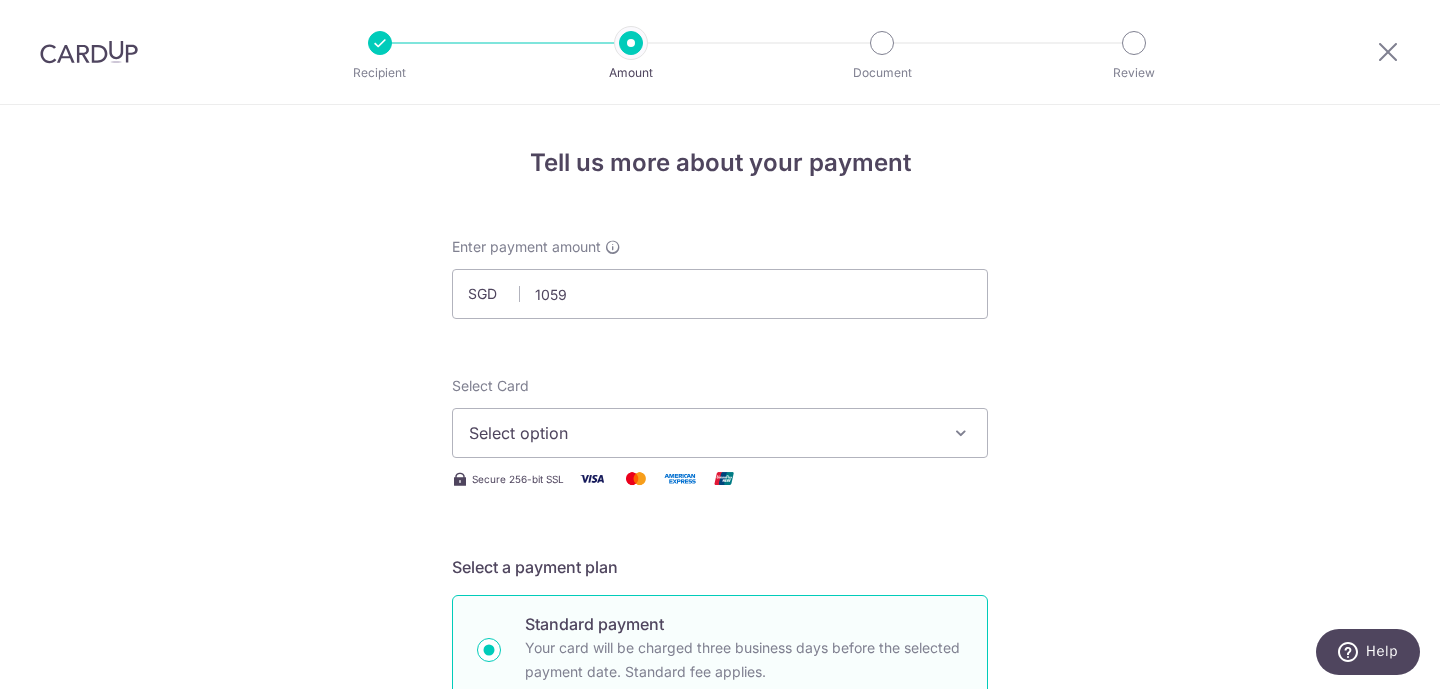type on "1,059.00" 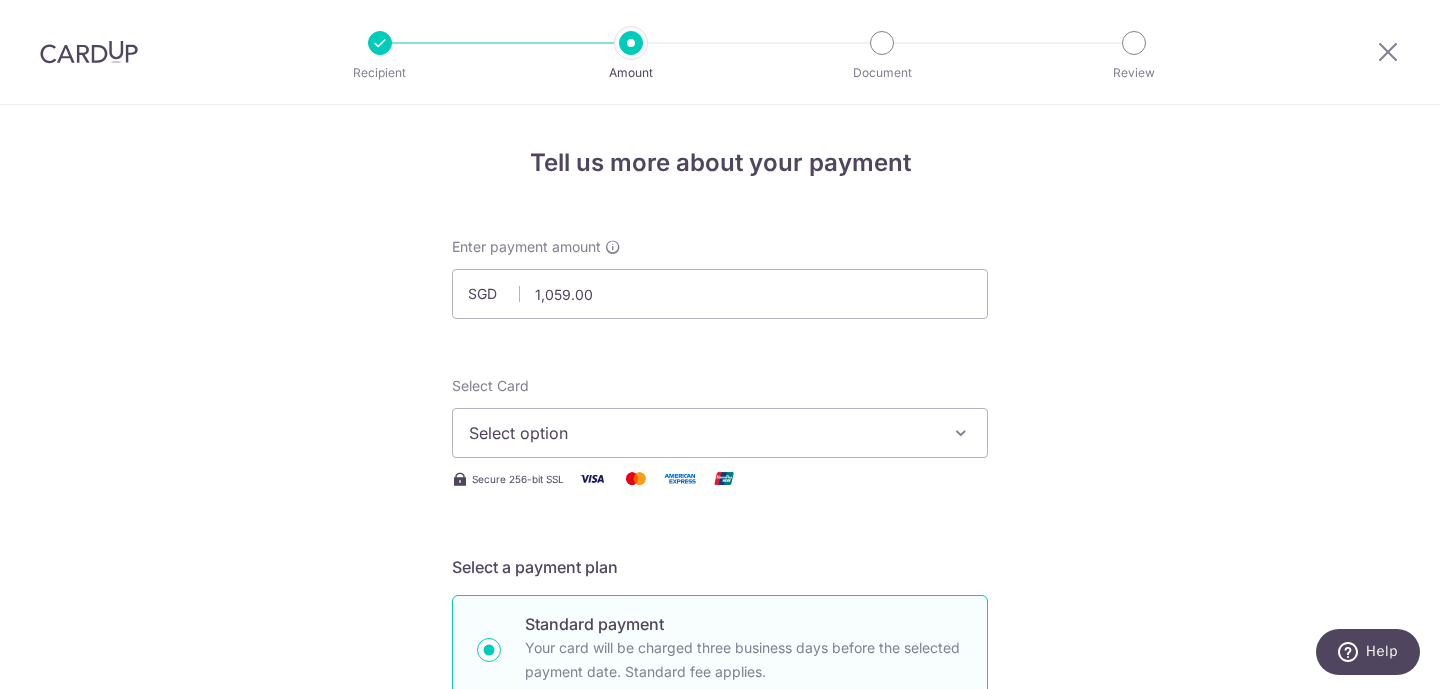 click on "Tell us more about your payment
Enter payment amount
SGD
1,059.00
1059.00
Select Card
Select option
Add credit card
Your Cards
**** 0504
**** 4872
**** 1313
Secure 256-bit SSL
Text
New card details
Card" at bounding box center (720, 1009) 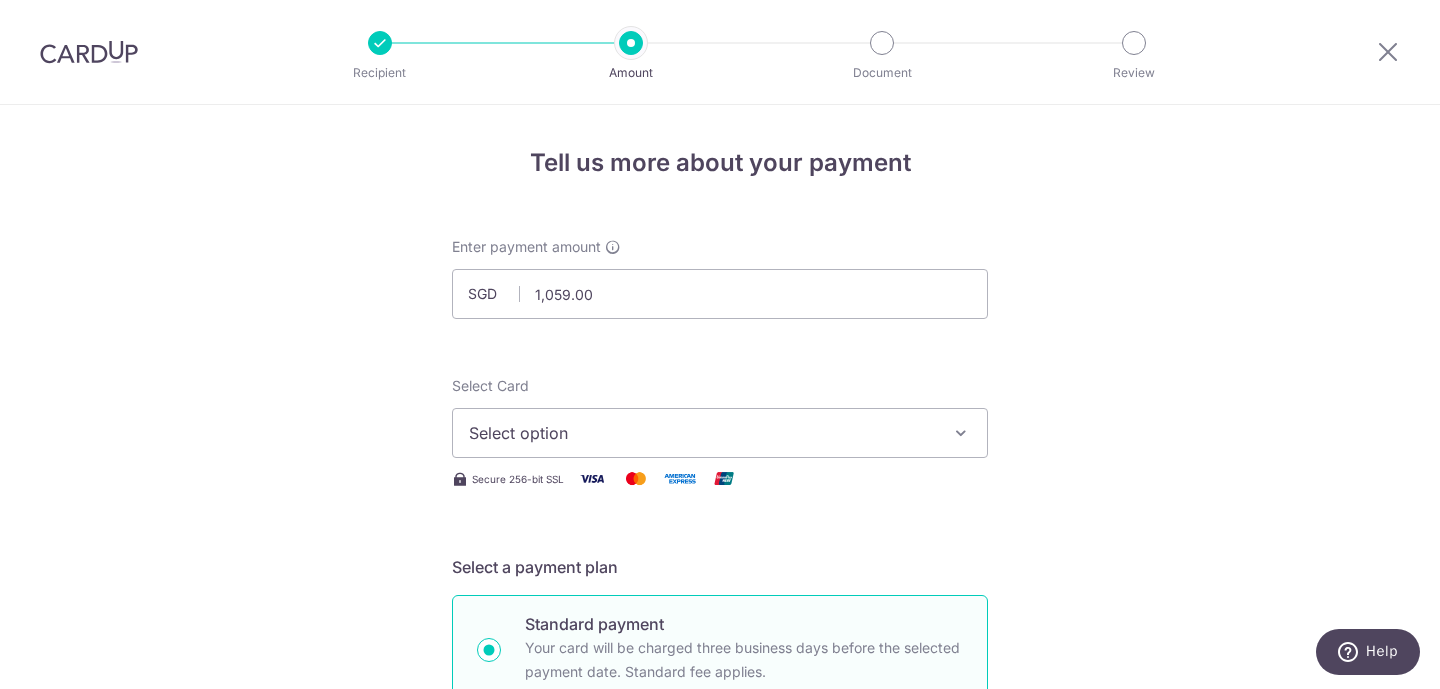 click on "Select option" at bounding box center [702, 433] 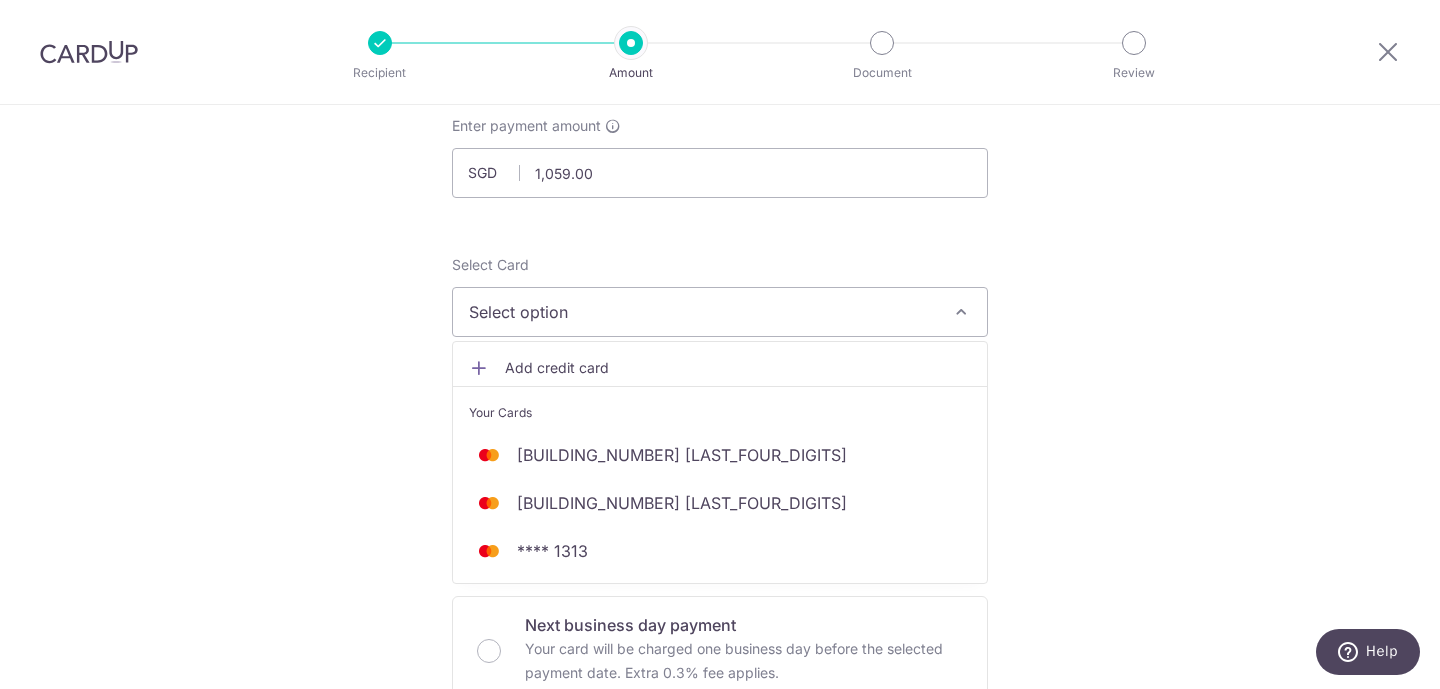 scroll, scrollTop: 142, scrollLeft: 0, axis: vertical 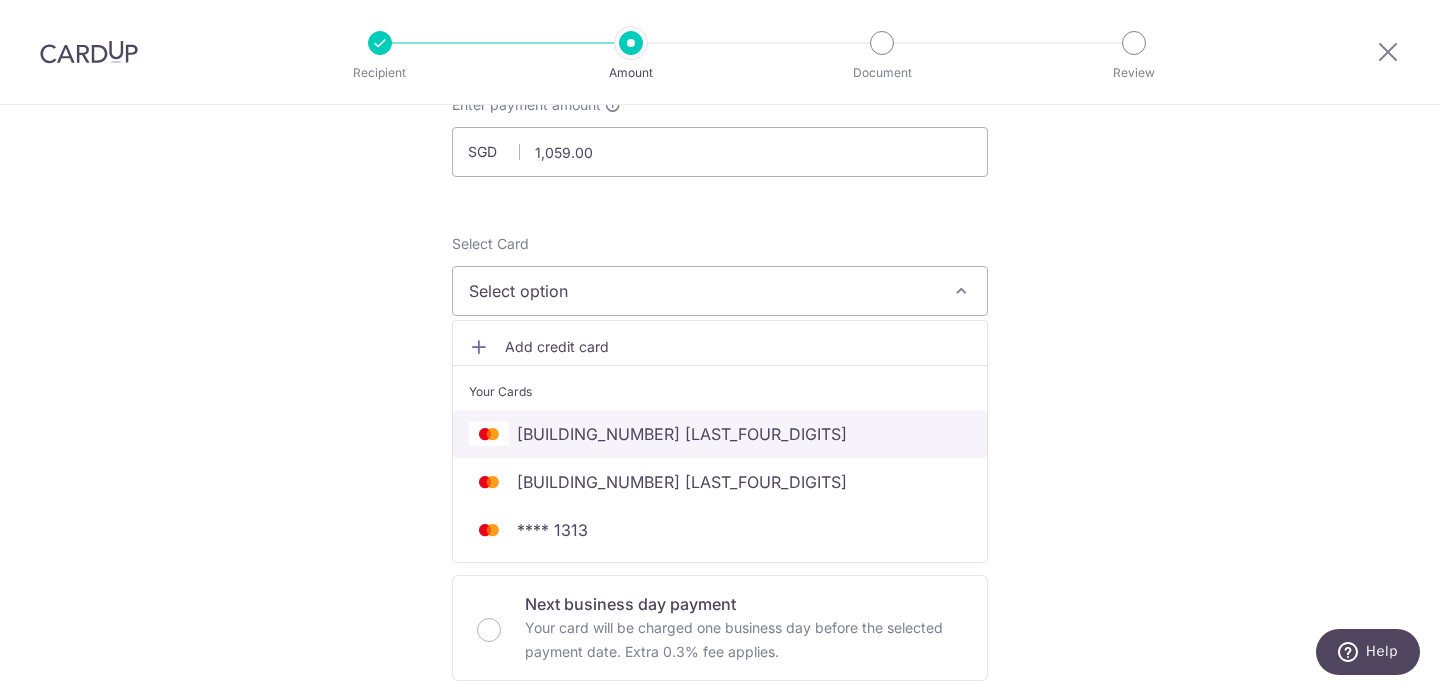 click on "[BUILDING_NUMBER] [LAST_FOUR_DIGITS]" at bounding box center [720, 434] 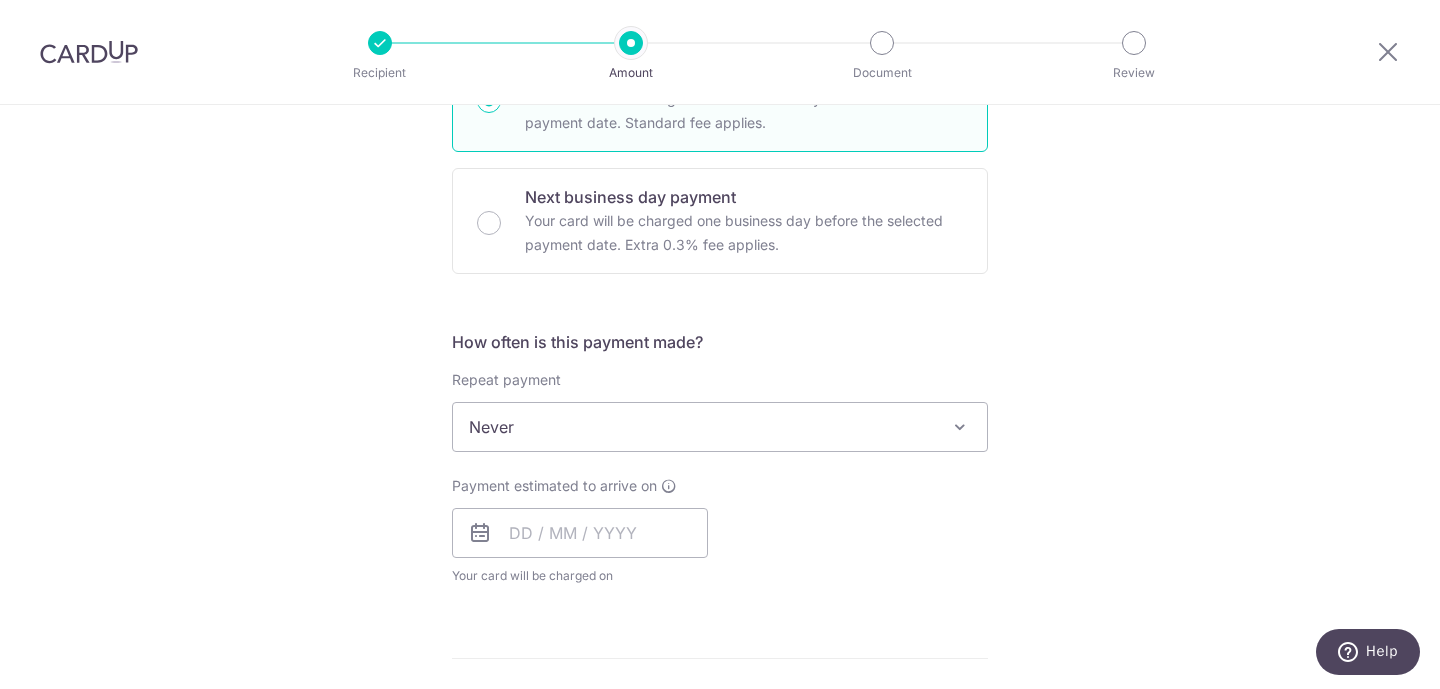 scroll, scrollTop: 553, scrollLeft: 0, axis: vertical 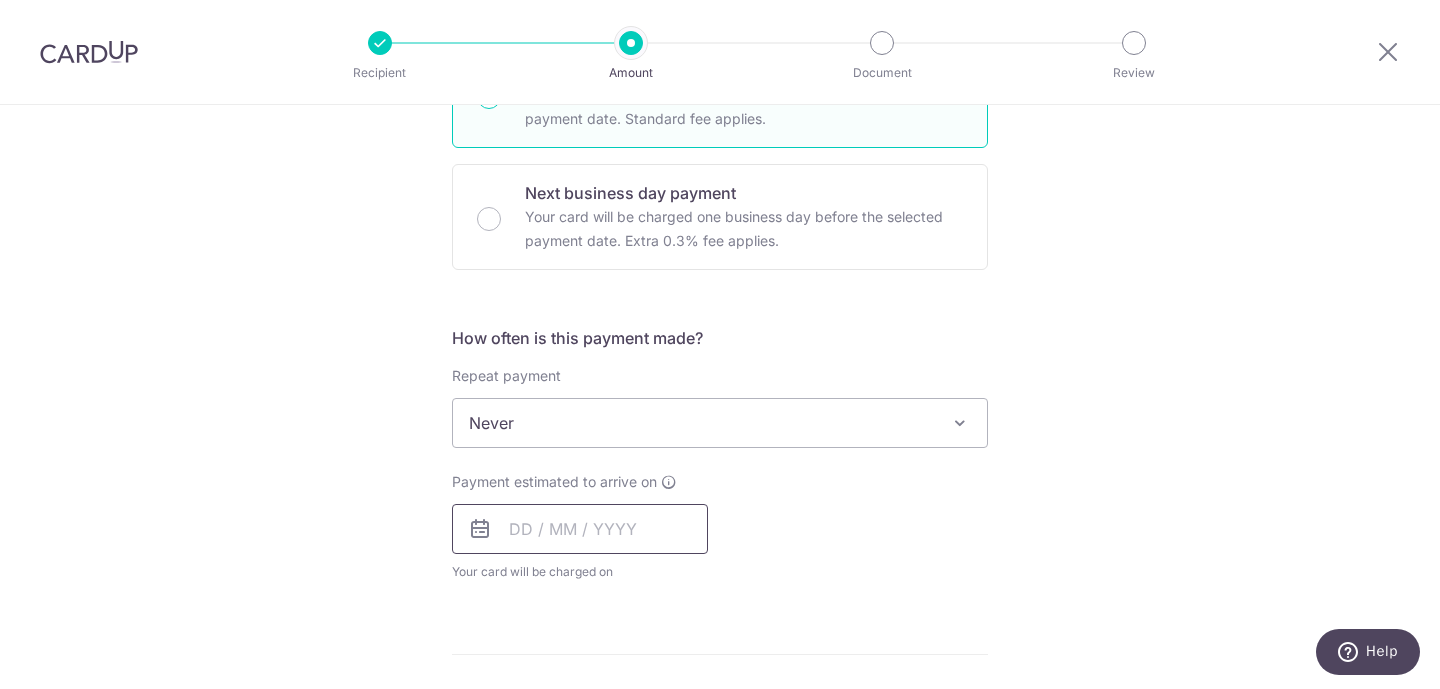 click at bounding box center [580, 529] 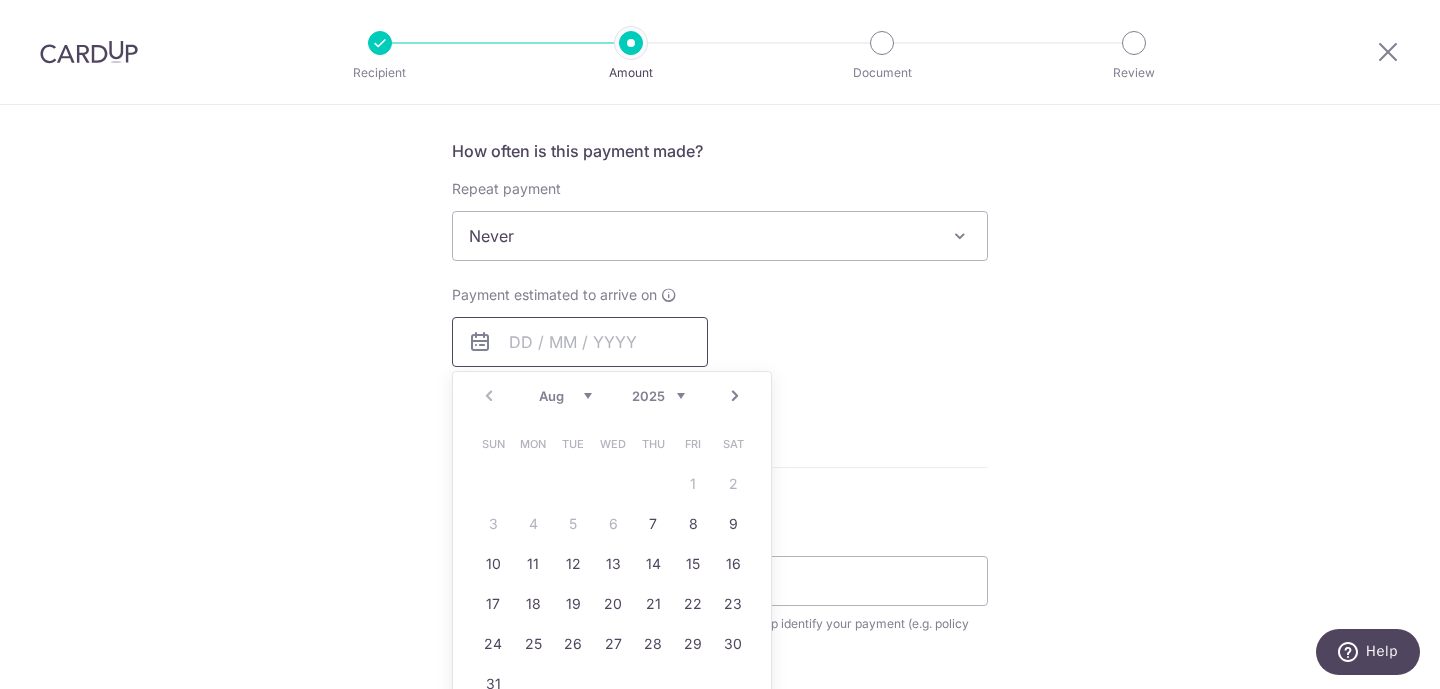 scroll, scrollTop: 733, scrollLeft: 0, axis: vertical 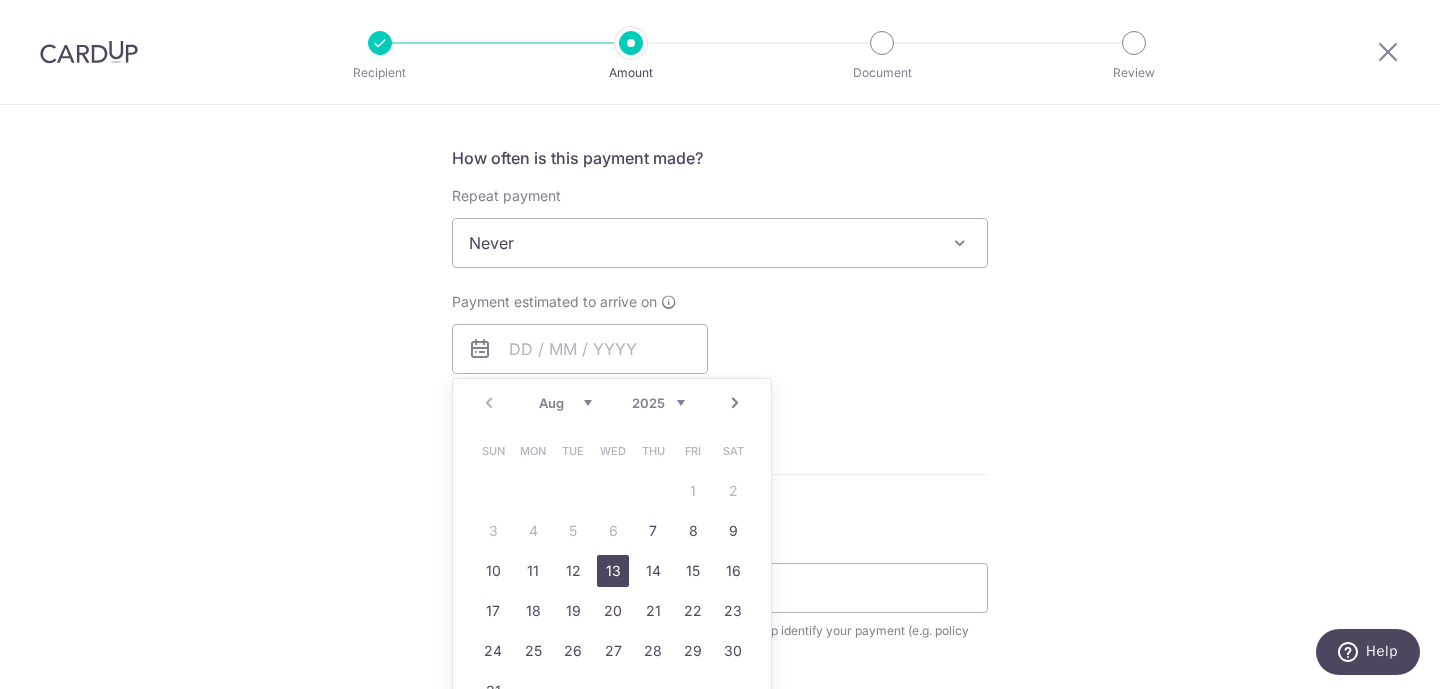 click on "13" at bounding box center (613, 571) 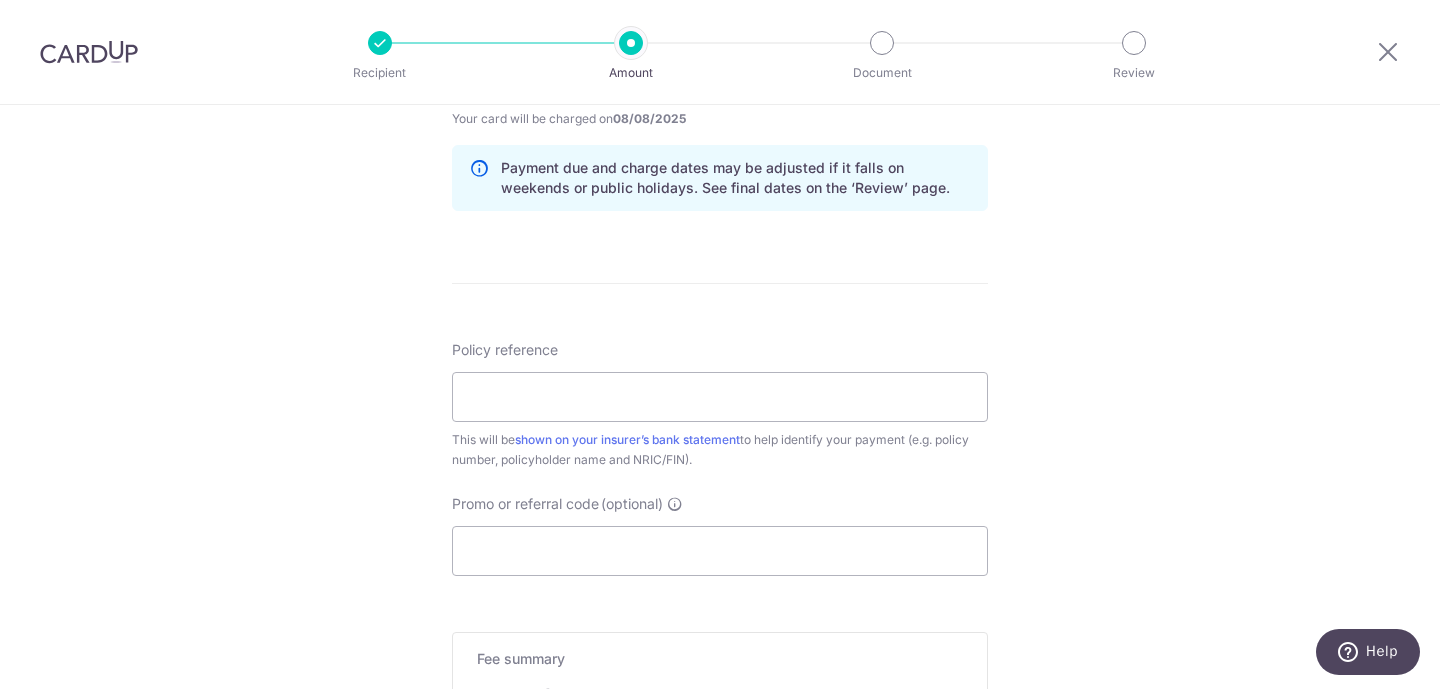 scroll, scrollTop: 1008, scrollLeft: 0, axis: vertical 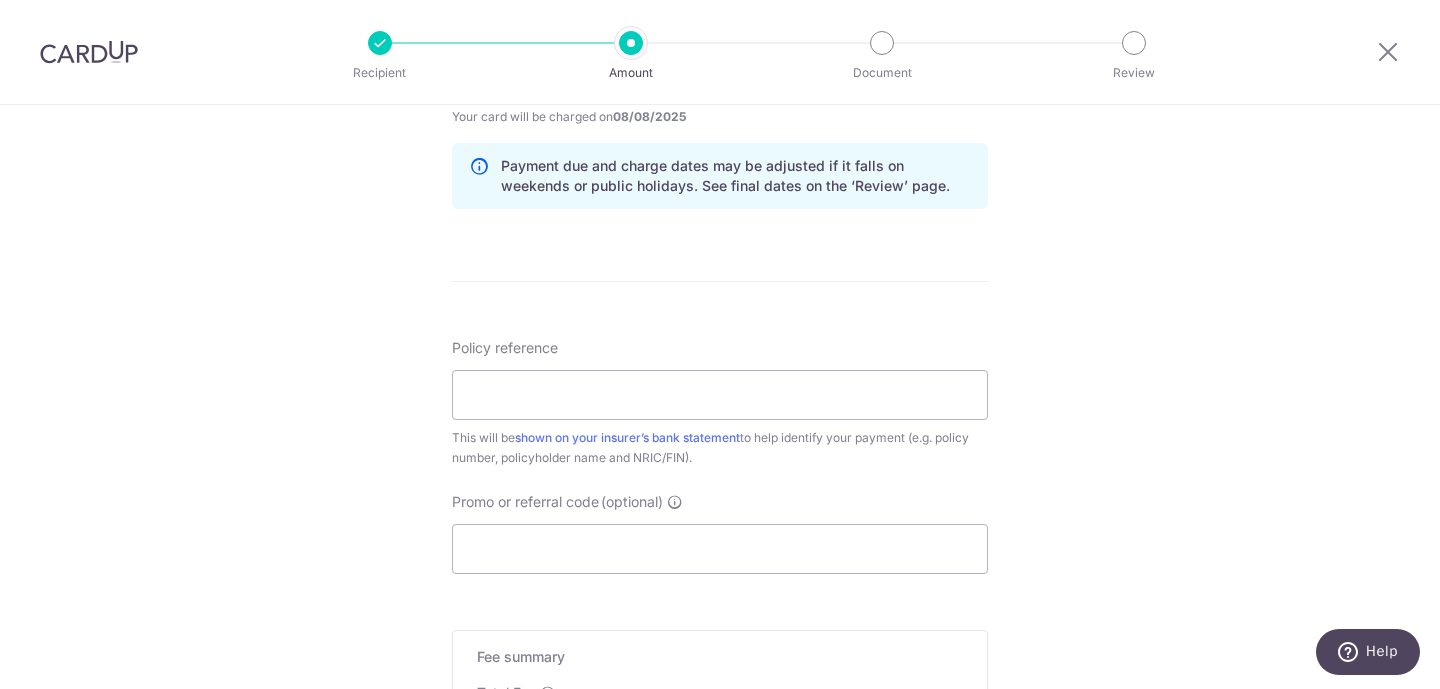 click on "Policy reference
This will be  shown on your insurer’s bank statement  to help identify your payment (e.g. policy number, policyholder name and NRIC/FIN)." at bounding box center [720, 403] 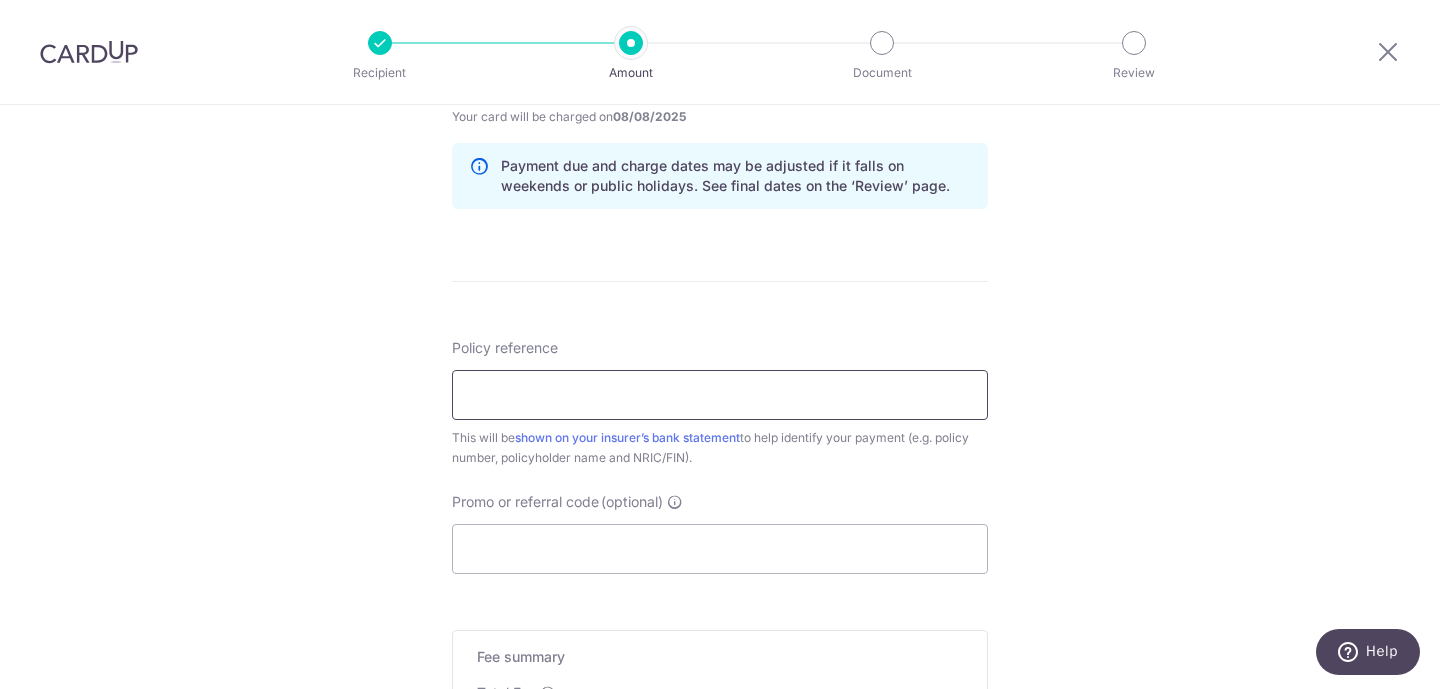 click on "Policy reference" at bounding box center [720, 395] 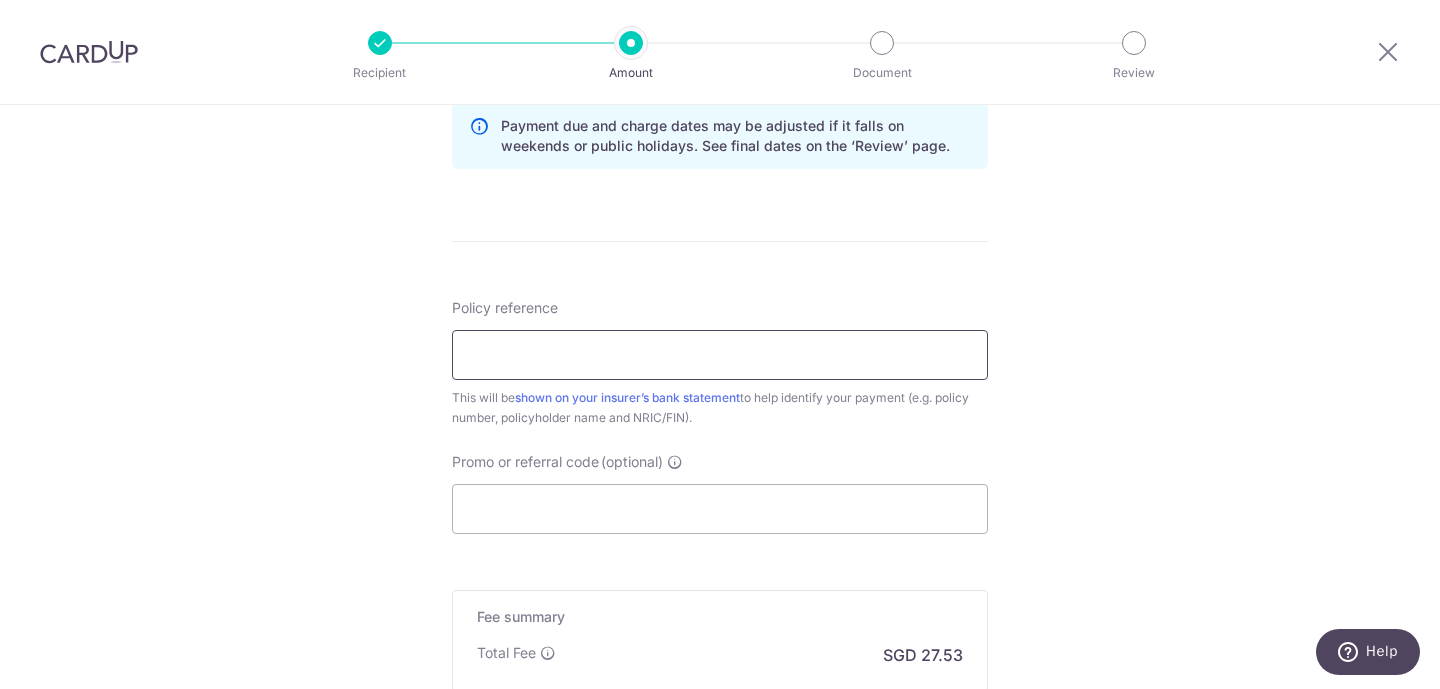 scroll, scrollTop: 1038, scrollLeft: 0, axis: vertical 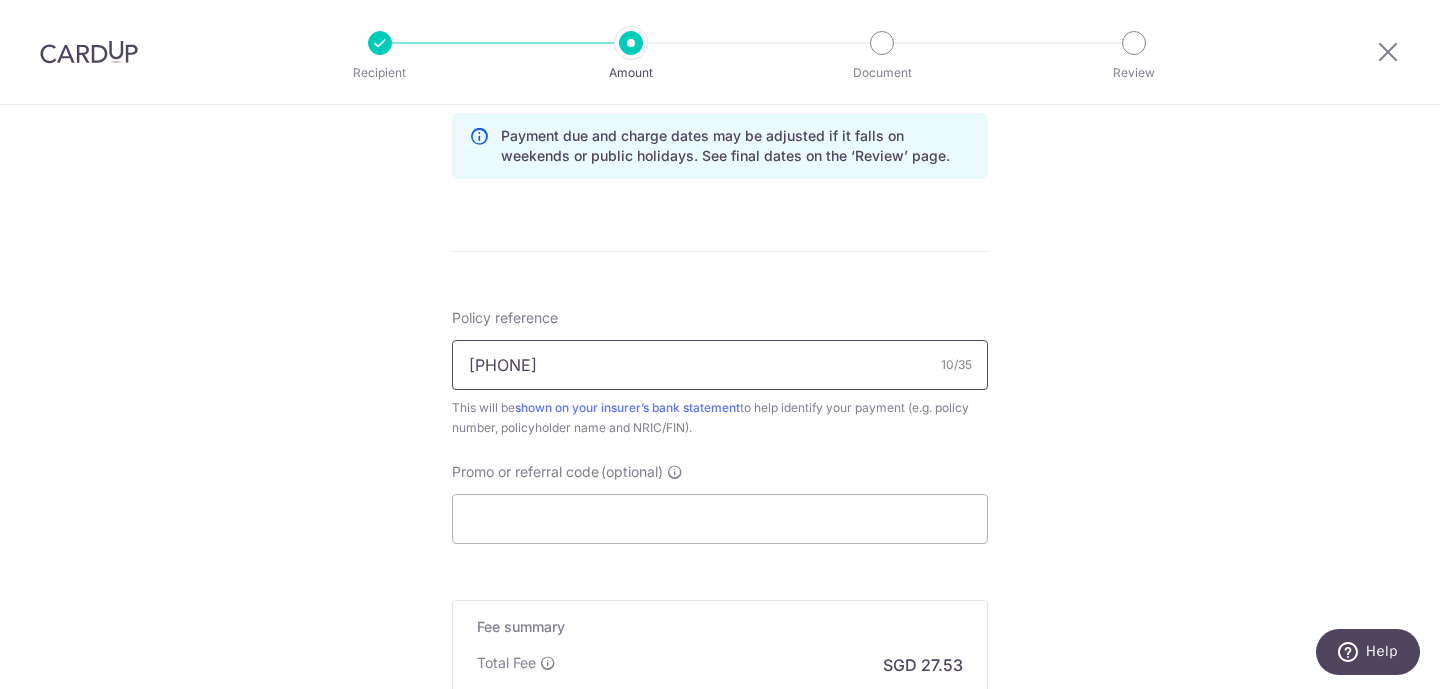 type on "[PHONE]" 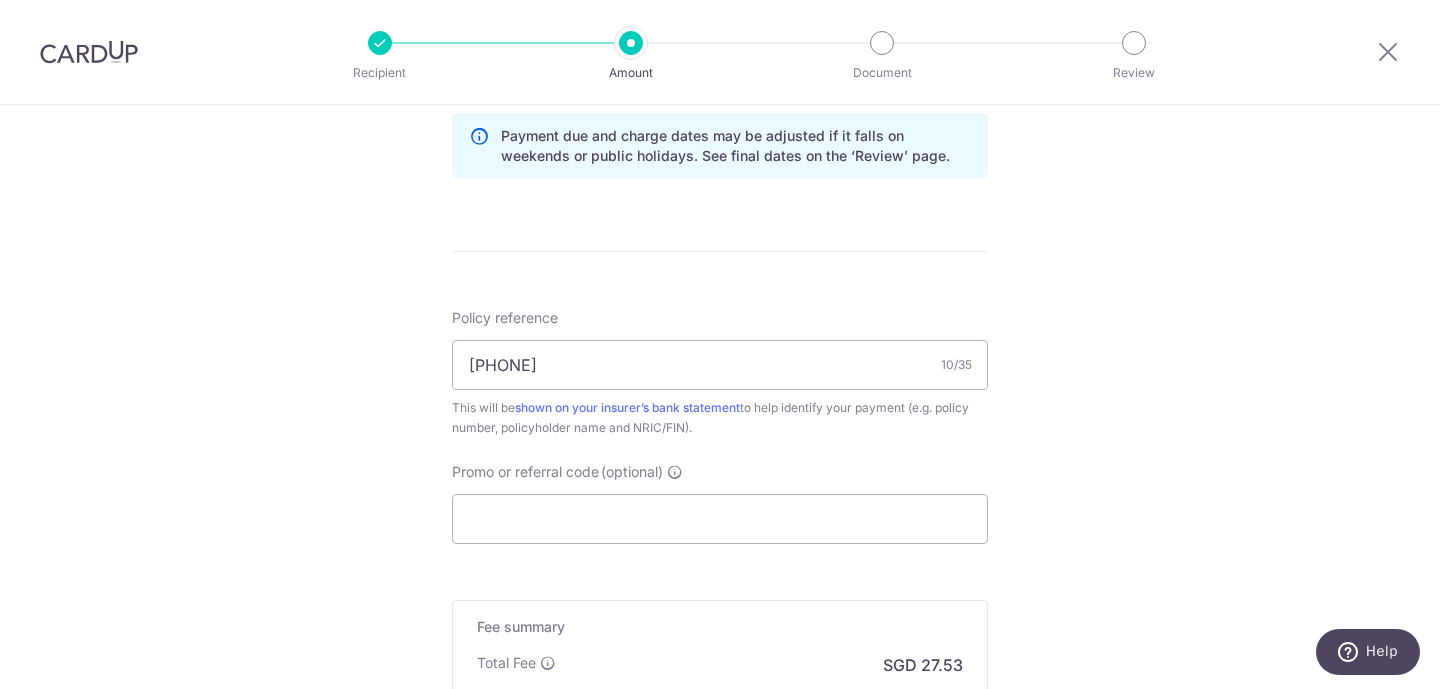click on "Tell us more about your payment
Enter payment amount
SGD
1,059.00
1059.00
Select Card
**** 0504
Add credit card
Your Cards
**** 0504
**** 4872
**** 1313
Secure 256-bit SSL
Text
New card details
Card" at bounding box center (720, 12) 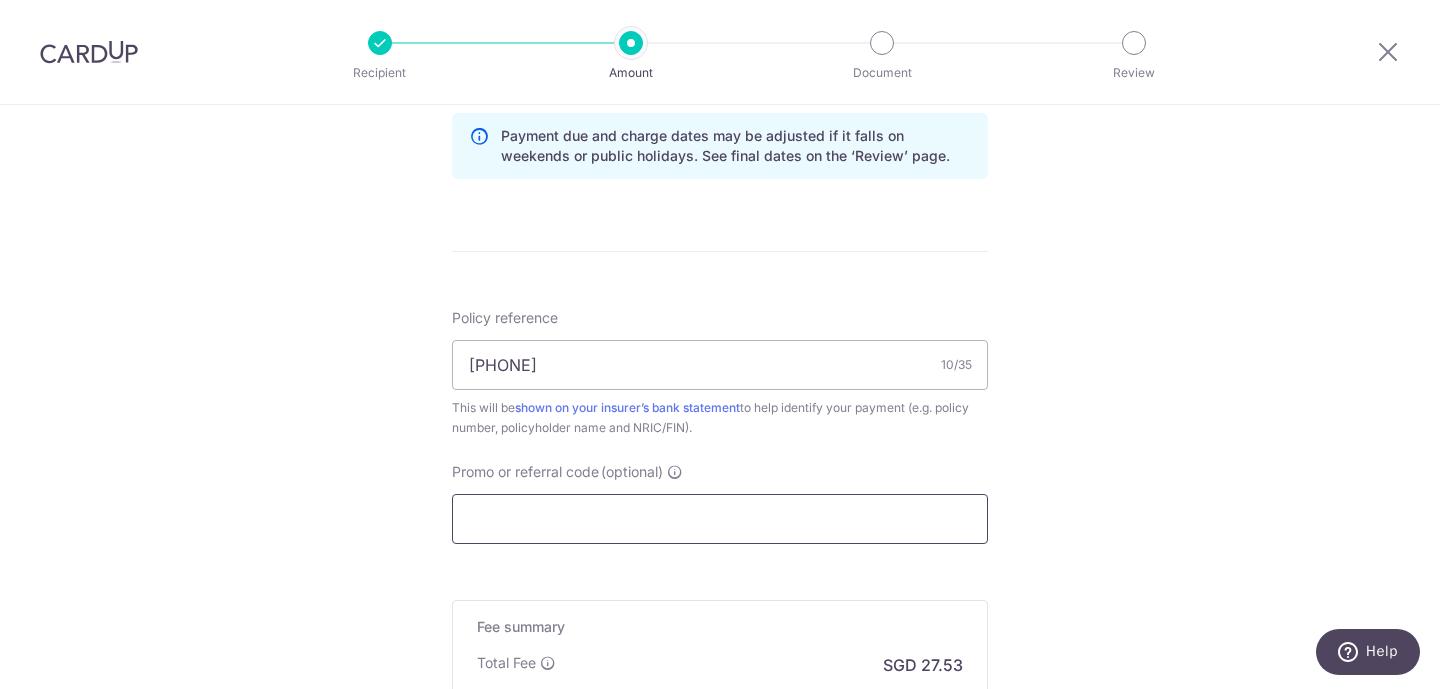 click on "Promo or referral code
(optional)" at bounding box center [720, 519] 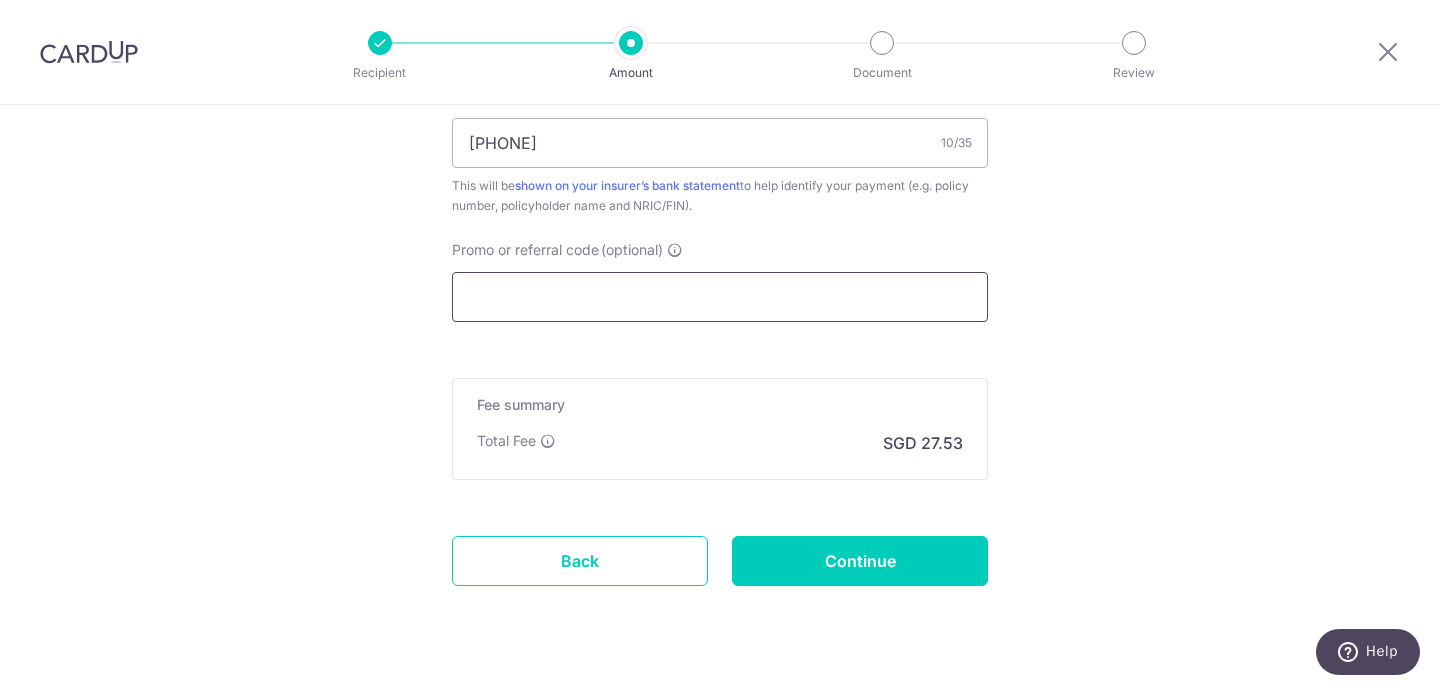 scroll, scrollTop: 1265, scrollLeft: 0, axis: vertical 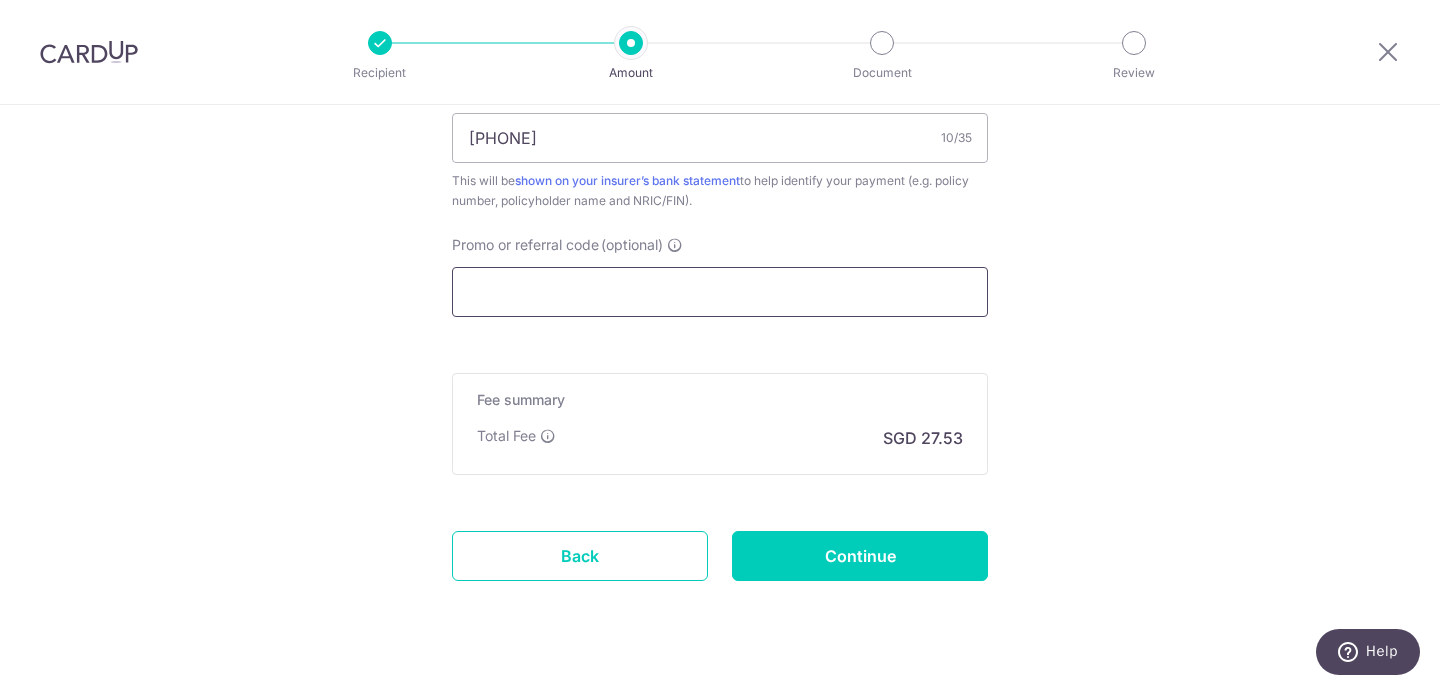 paste on "MILELION" 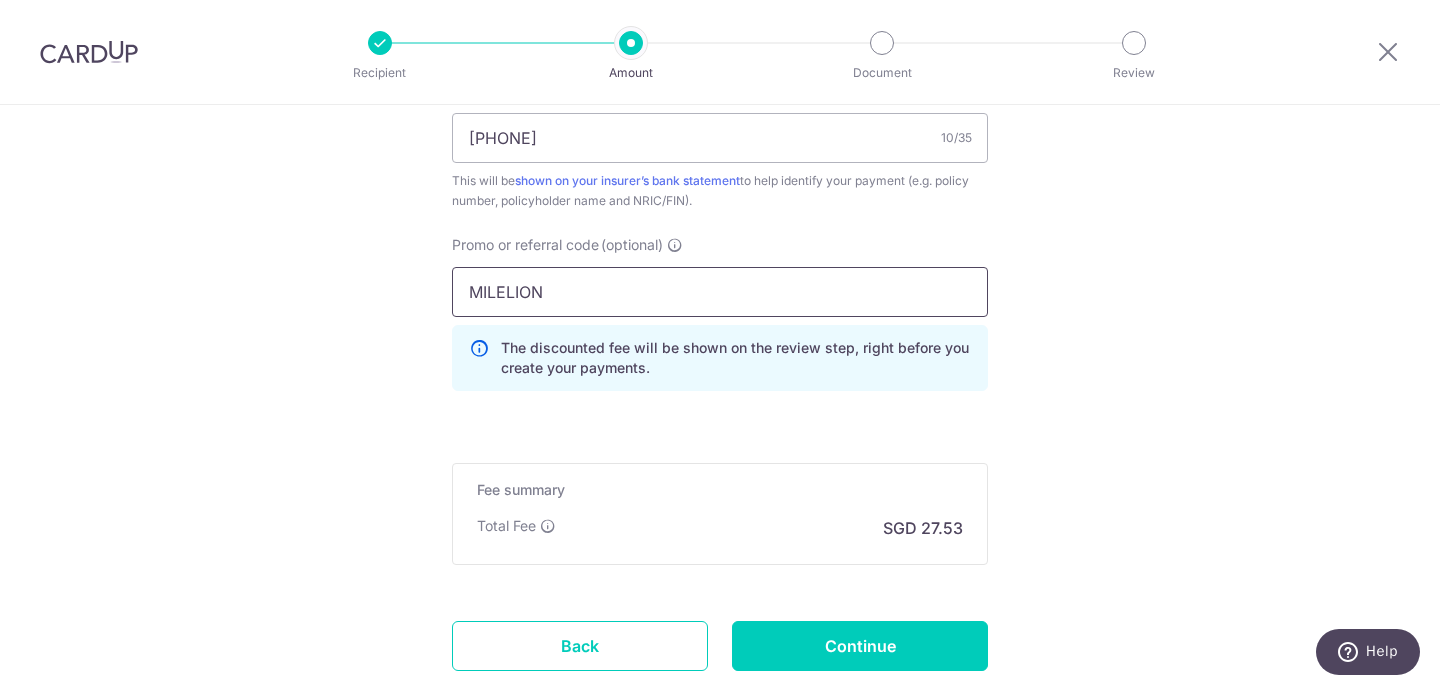 type on "MILELION" 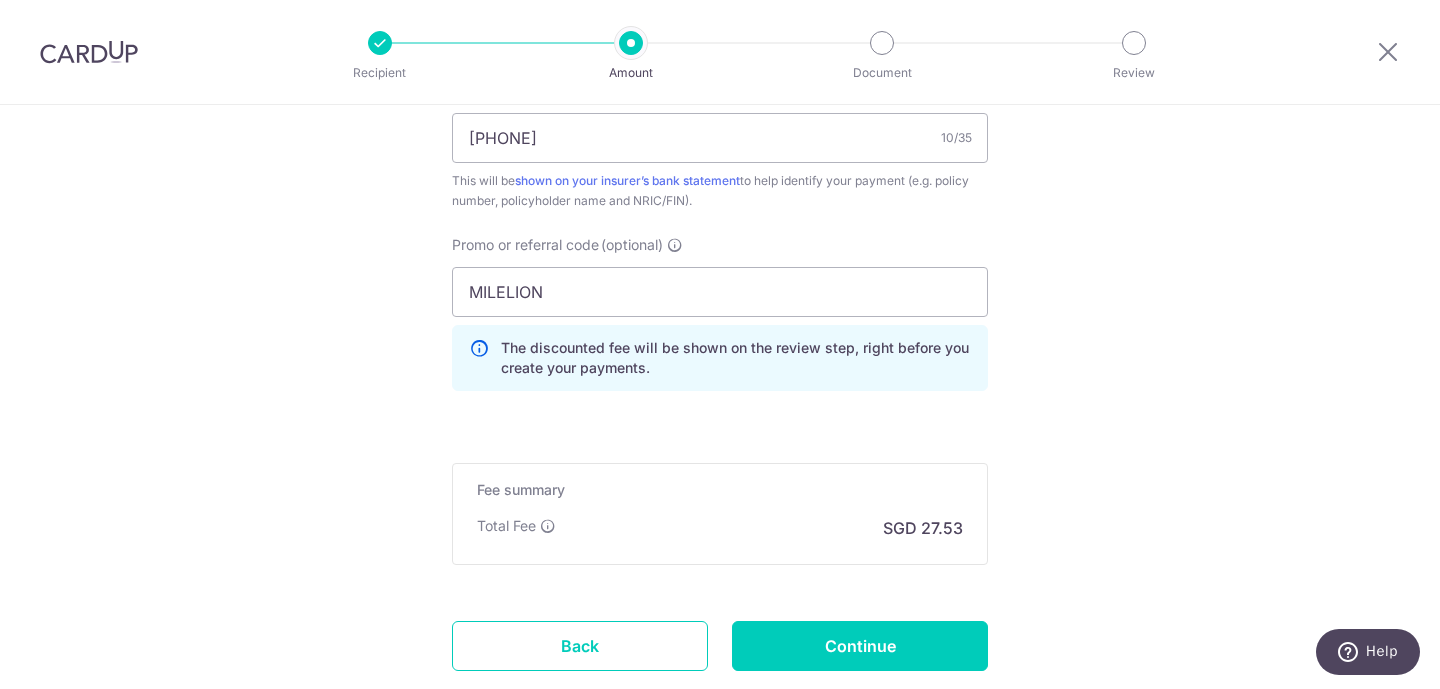 click on "Tell us more about your payment
Enter payment amount
SGD
1,059.00
1059.00
Select Card
**** 0504
Add credit card
Your Cards
**** 0504
**** 4872
**** 1313
Secure 256-bit SSL
Text
New card details
Card" at bounding box center [720, -170] 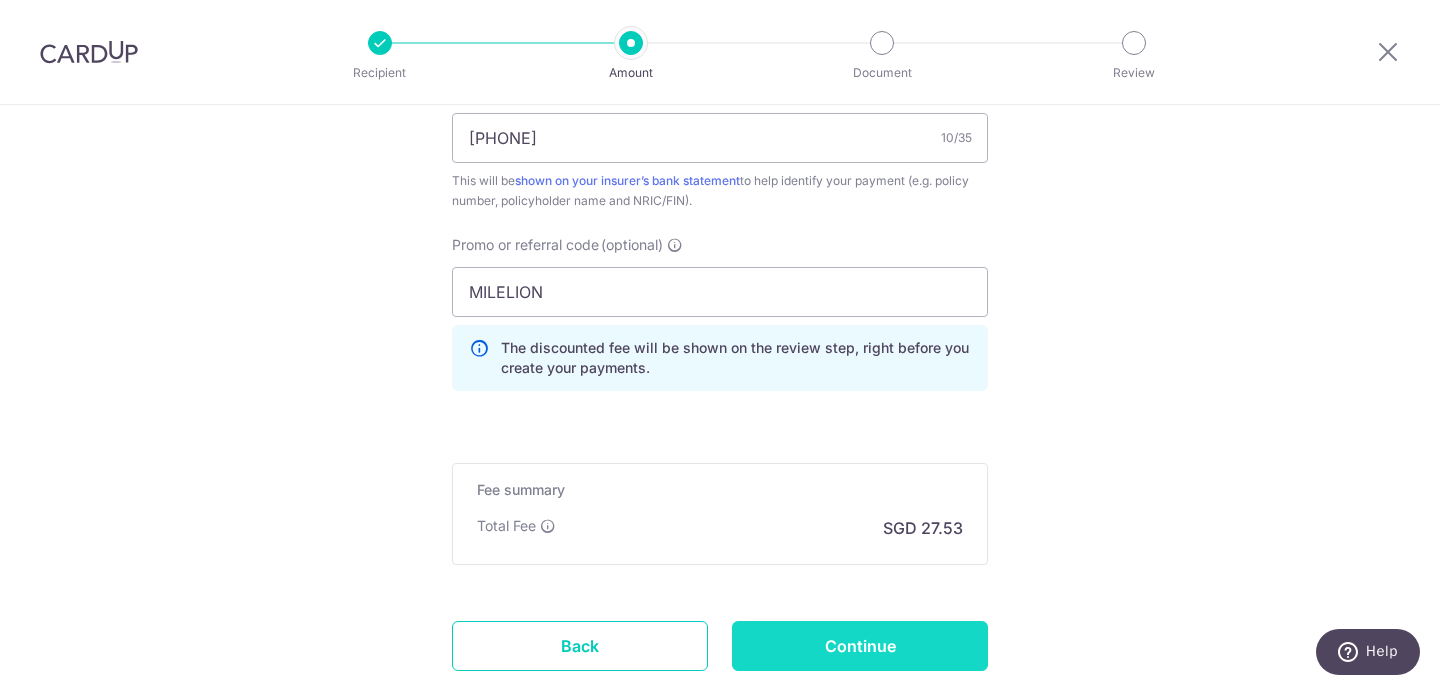 click on "Continue" at bounding box center (860, 646) 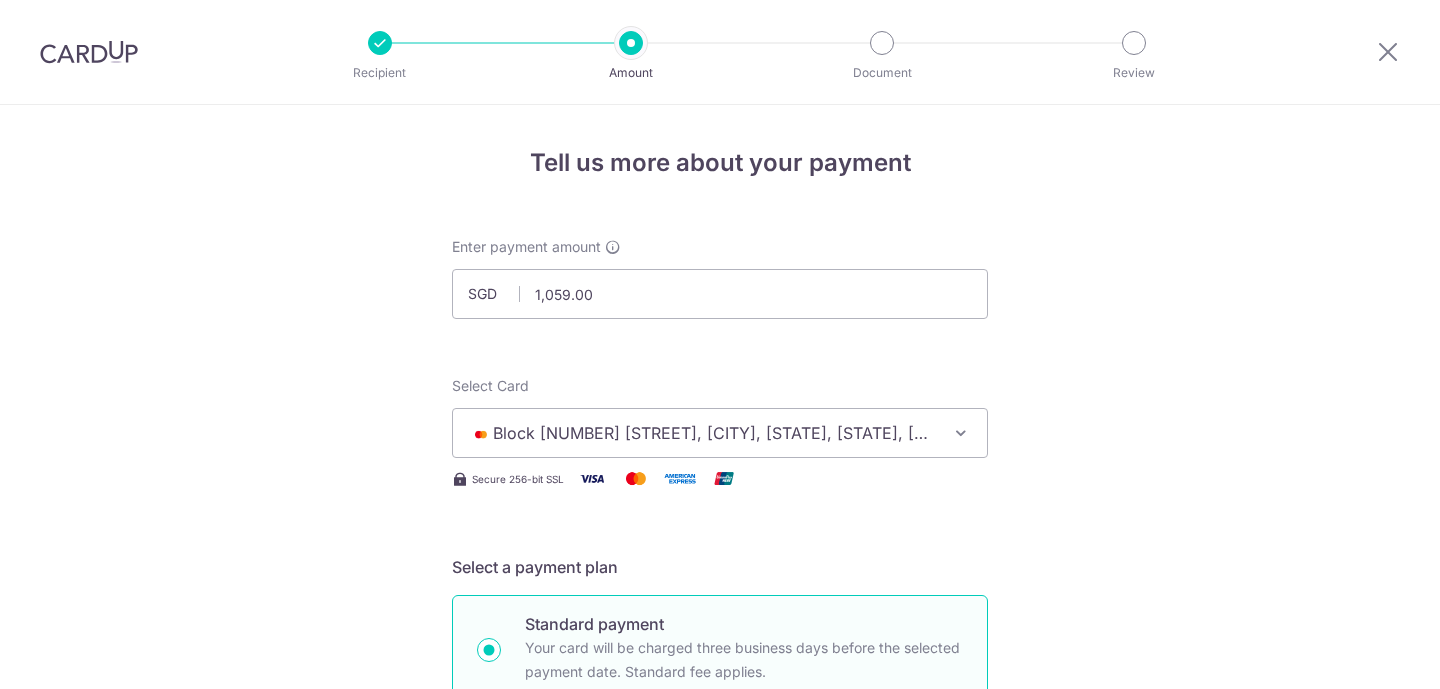 scroll, scrollTop: 0, scrollLeft: 0, axis: both 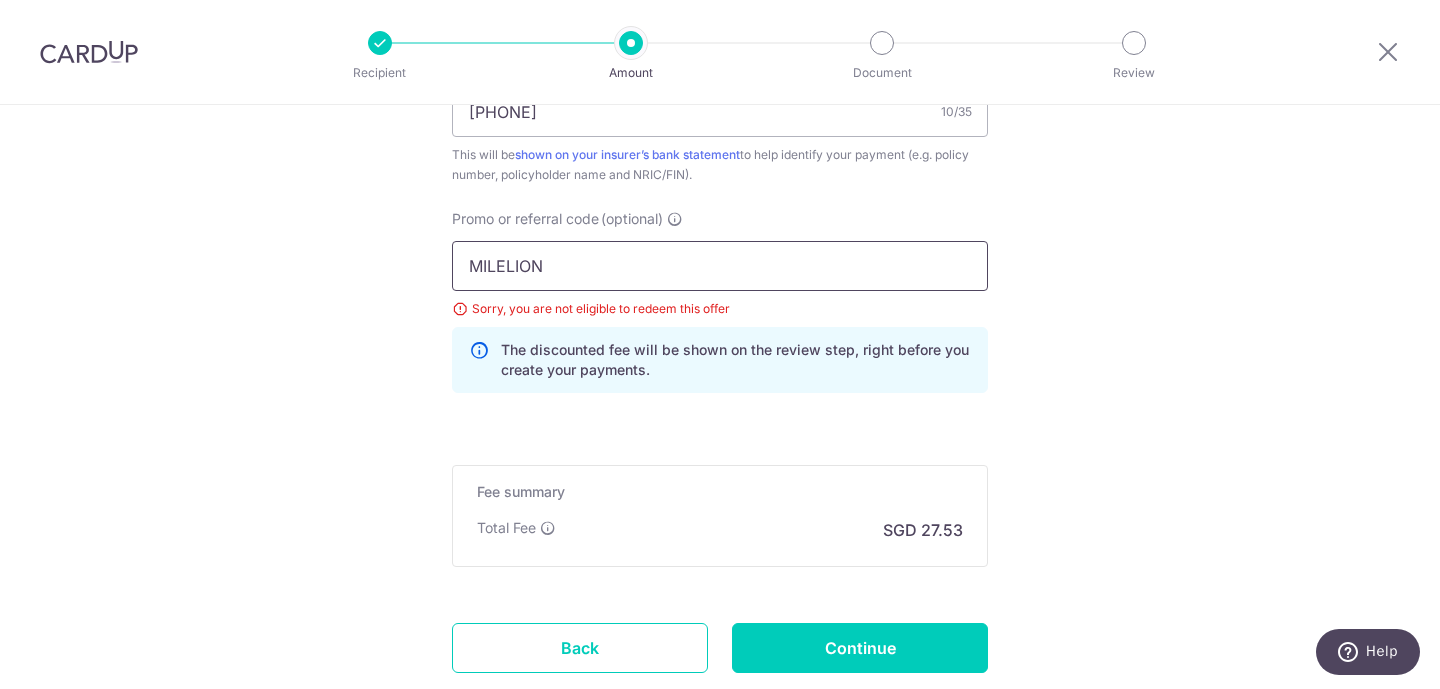 click on "MILELION" at bounding box center (720, 266) 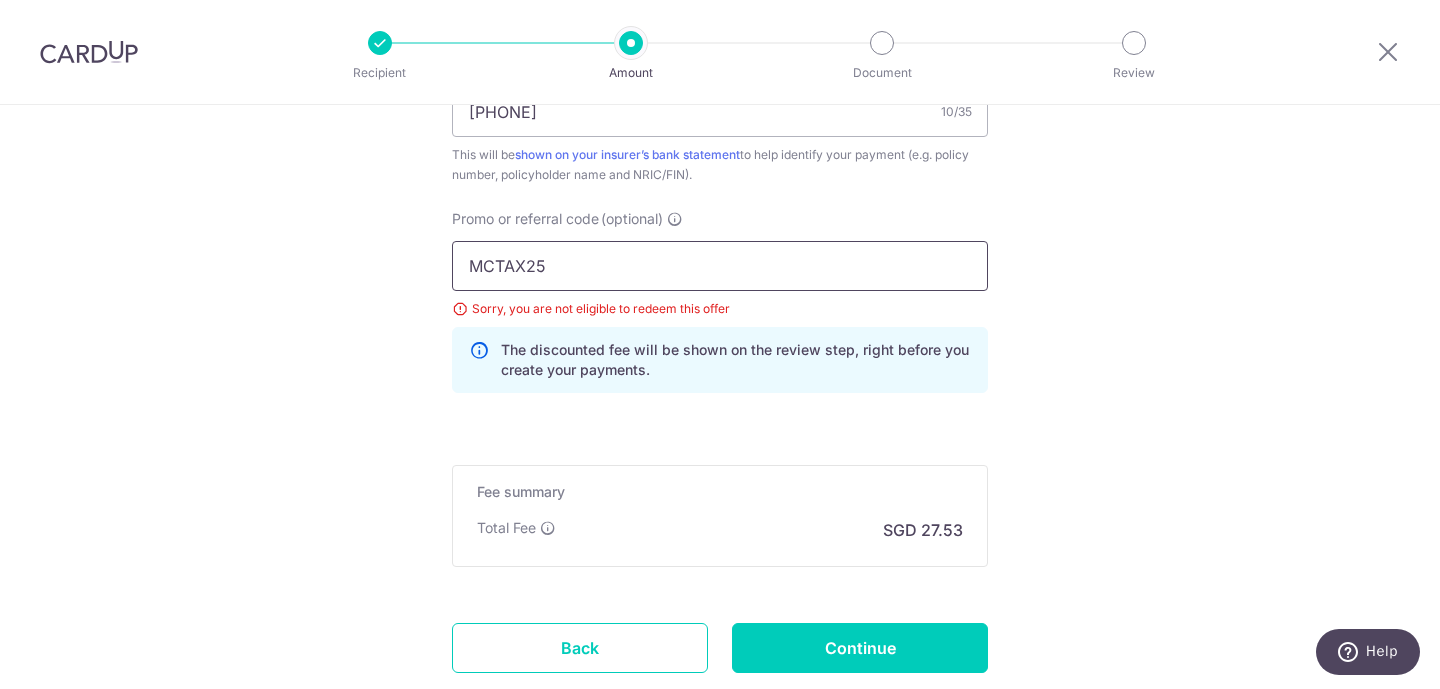type on "MCTAX25" 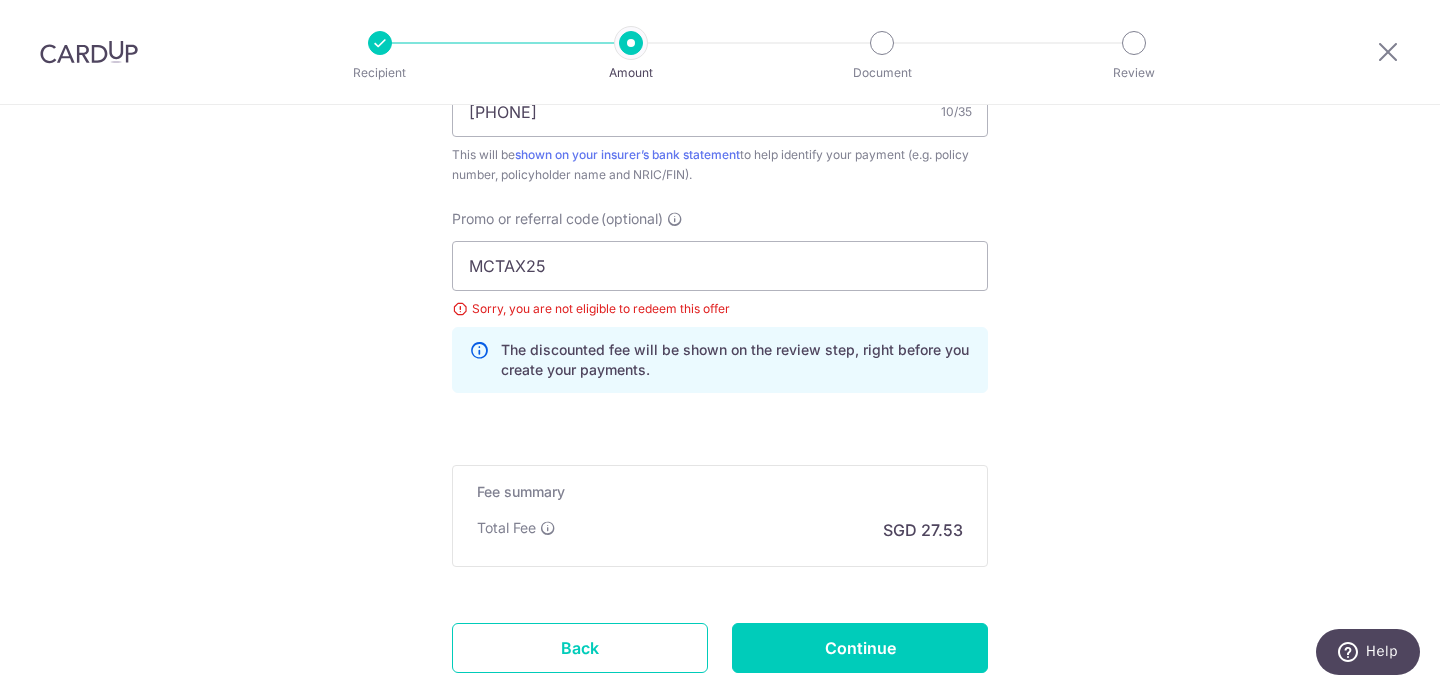 click on "Tell us more about your payment
Enter payment amount
SGD
1,059.00
1059.00
Select Card
**** 0504
Add credit card
Your Cards
**** 0504
**** 4872
**** 1313
Secure 256-bit SSL
Text
New card details
Card" at bounding box center (720, -182) 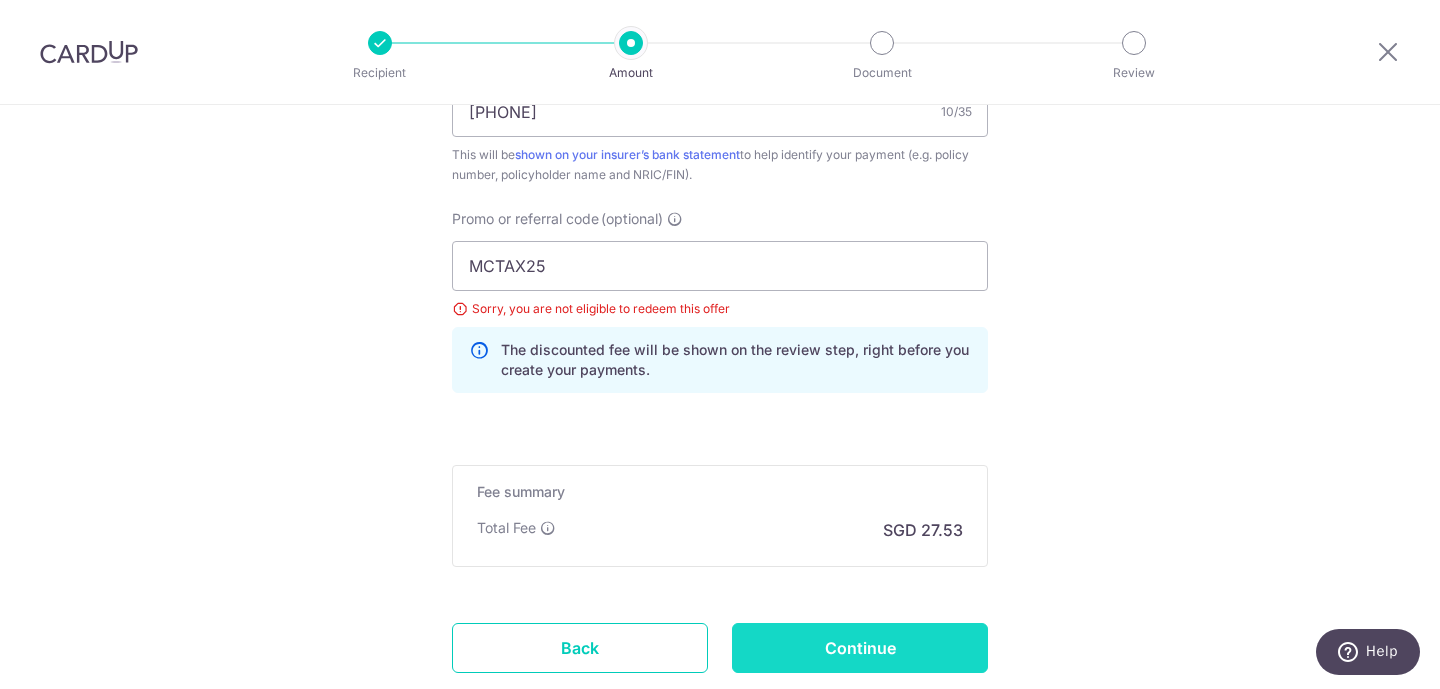click on "Continue" at bounding box center (860, 648) 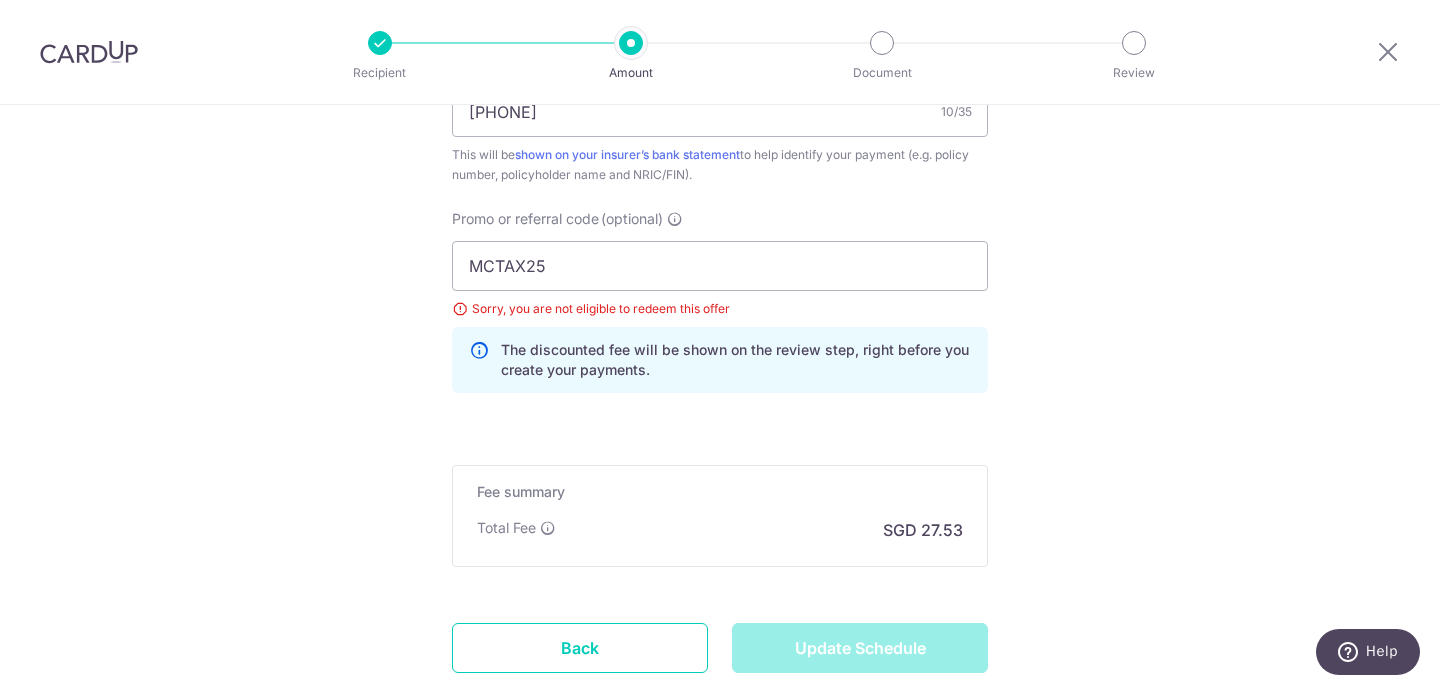 type on "Update Schedule" 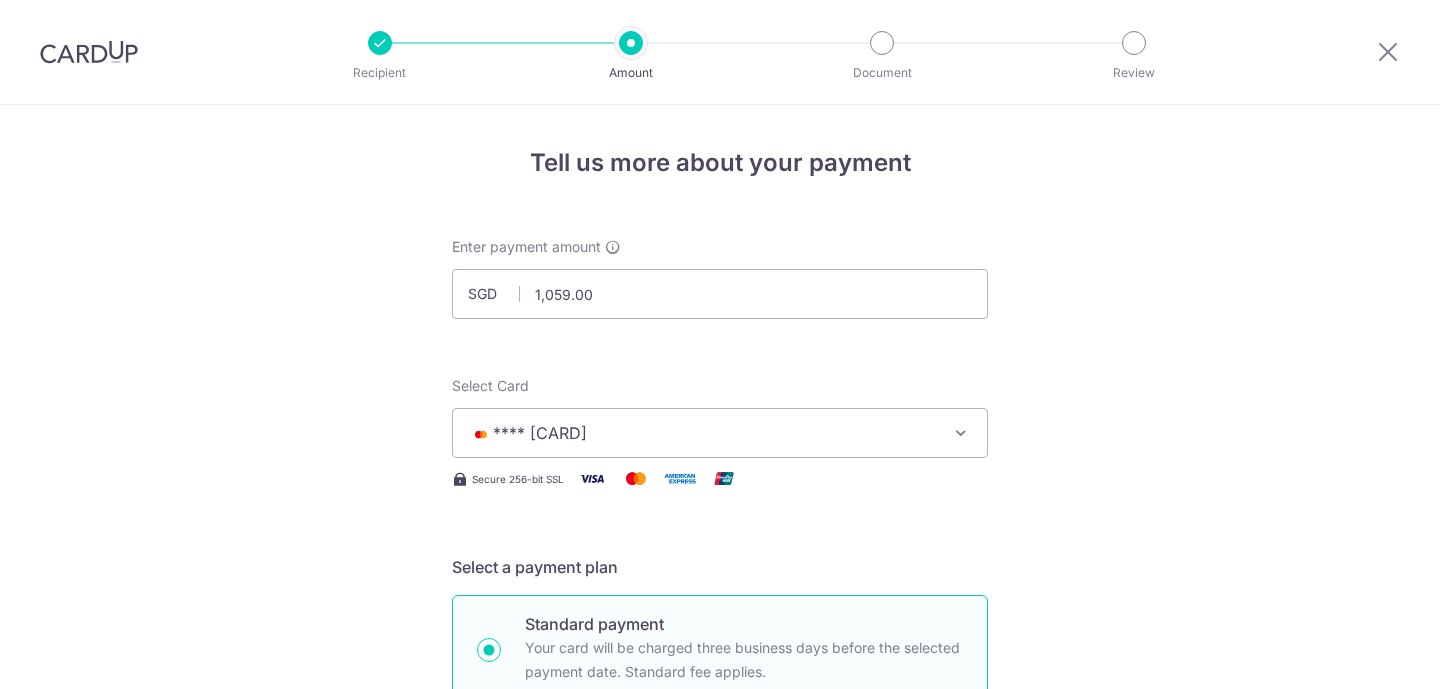 scroll, scrollTop: 0, scrollLeft: 0, axis: both 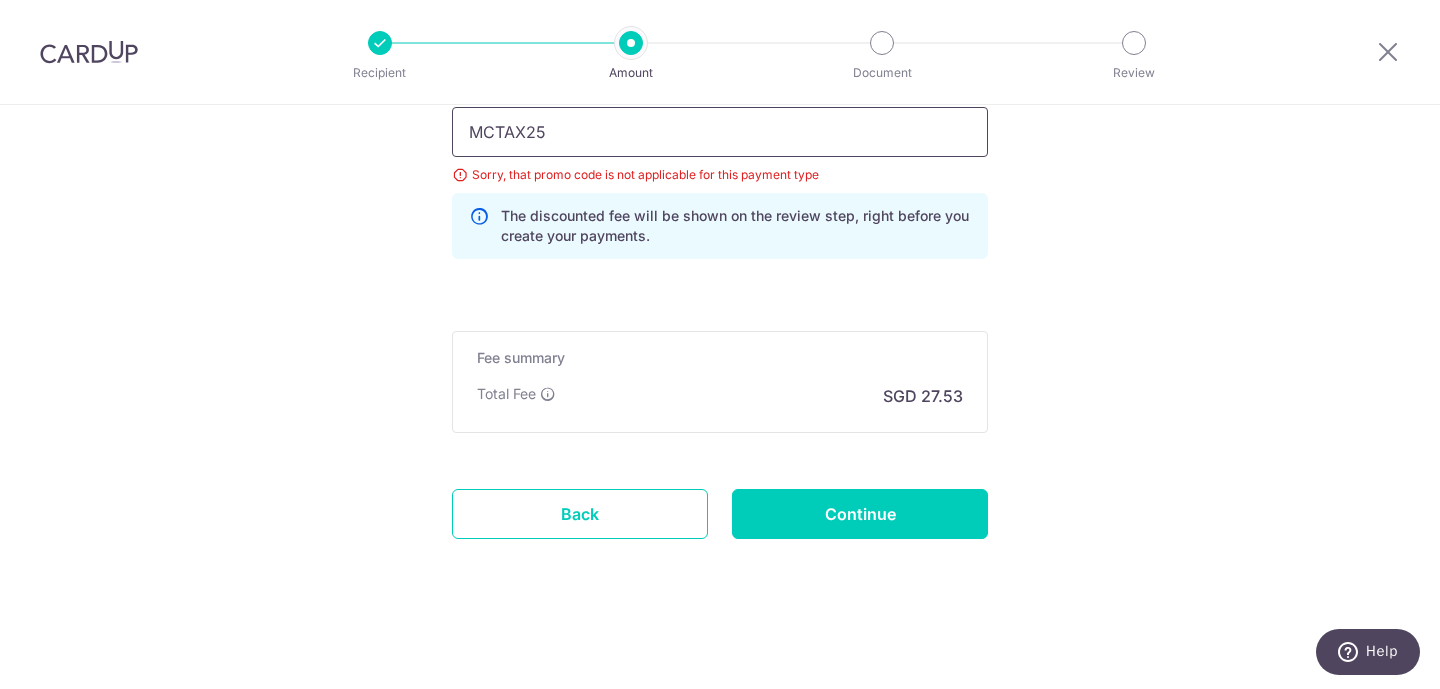click on "MCTAX25" at bounding box center (720, 132) 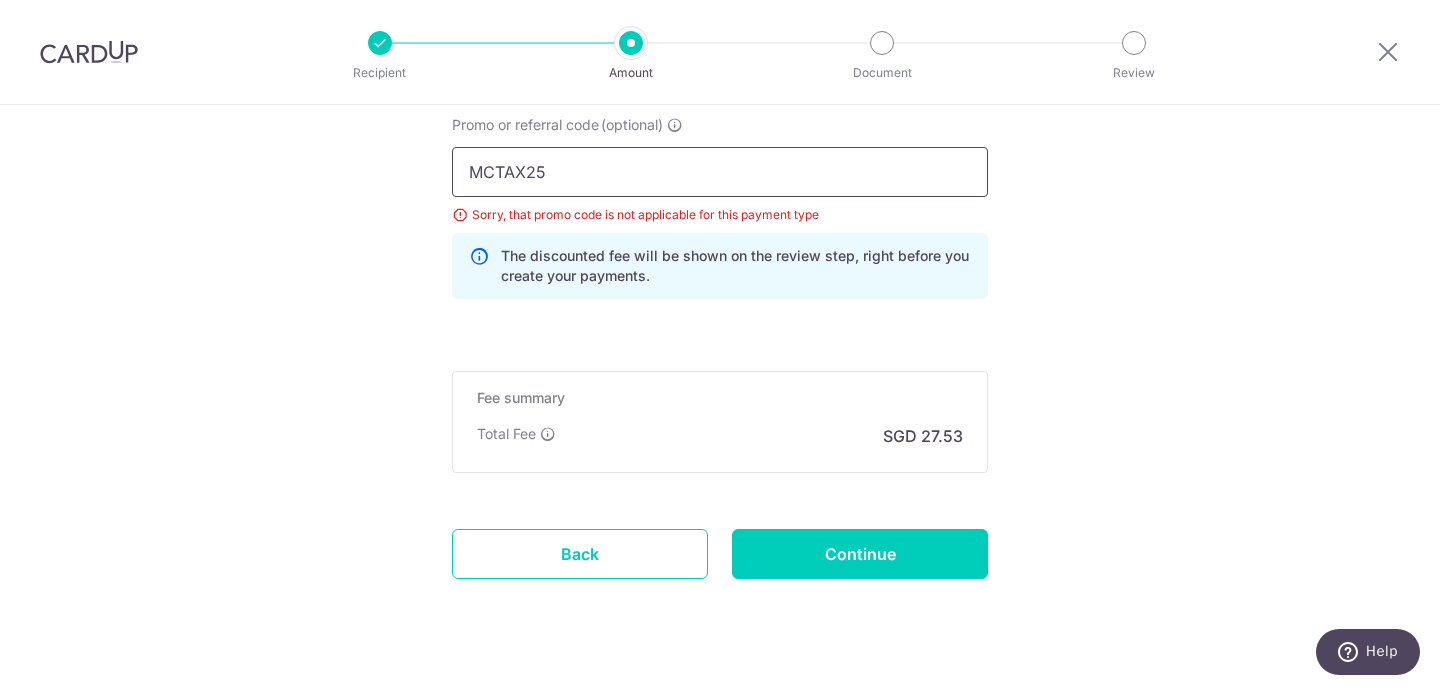 scroll, scrollTop: 1425, scrollLeft: 0, axis: vertical 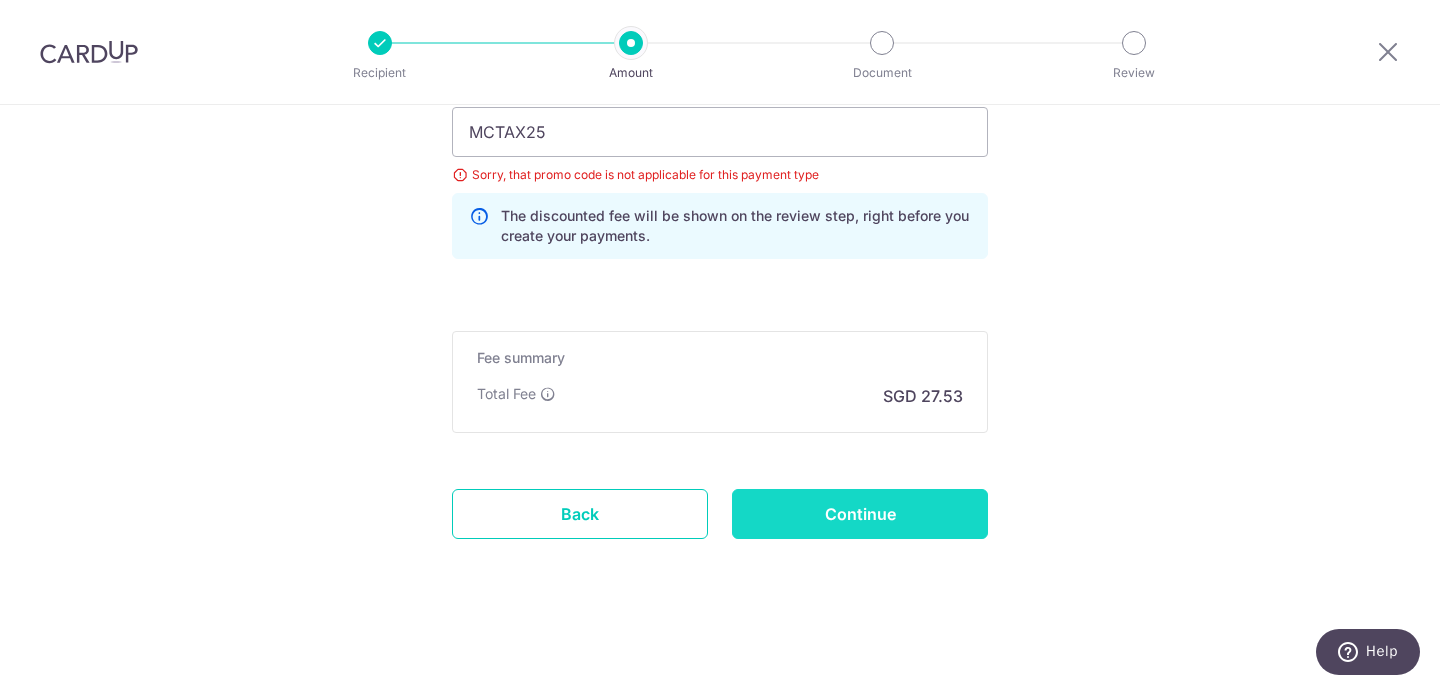 click on "Continue" at bounding box center [860, 514] 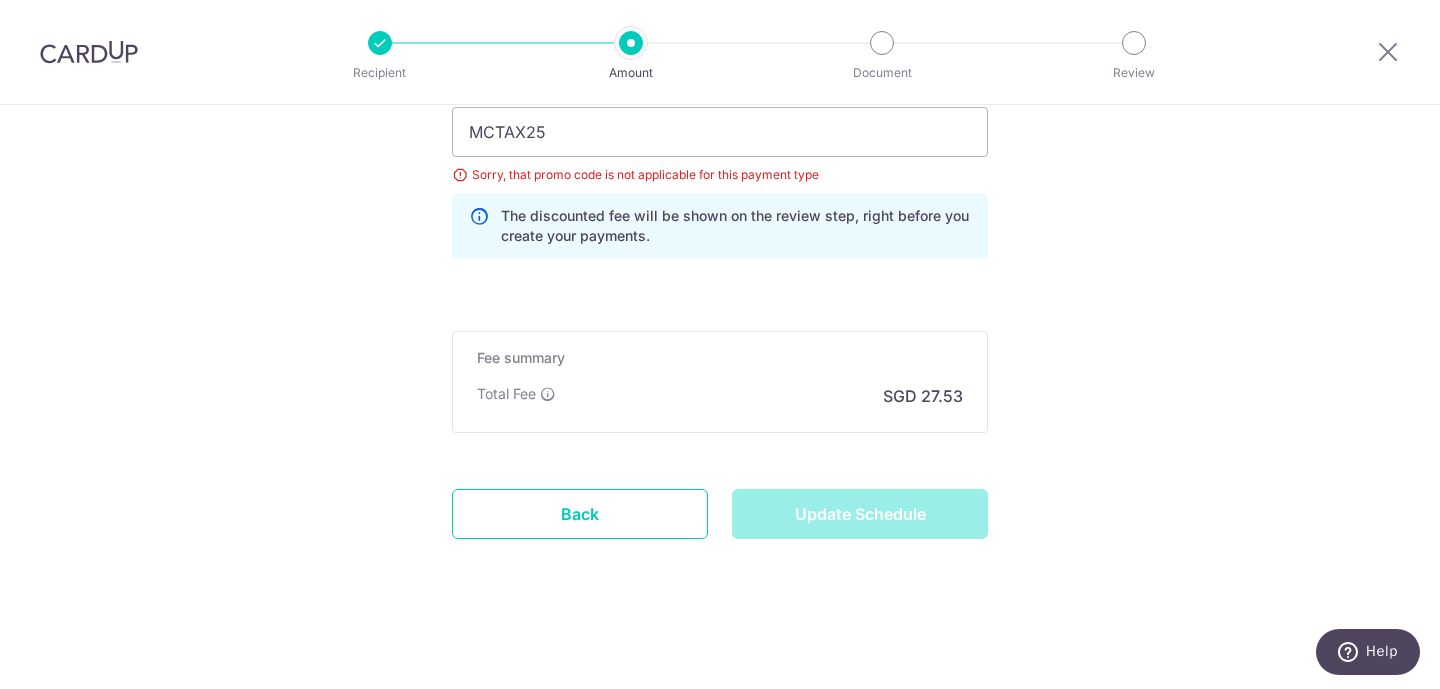 type on "Update Schedule" 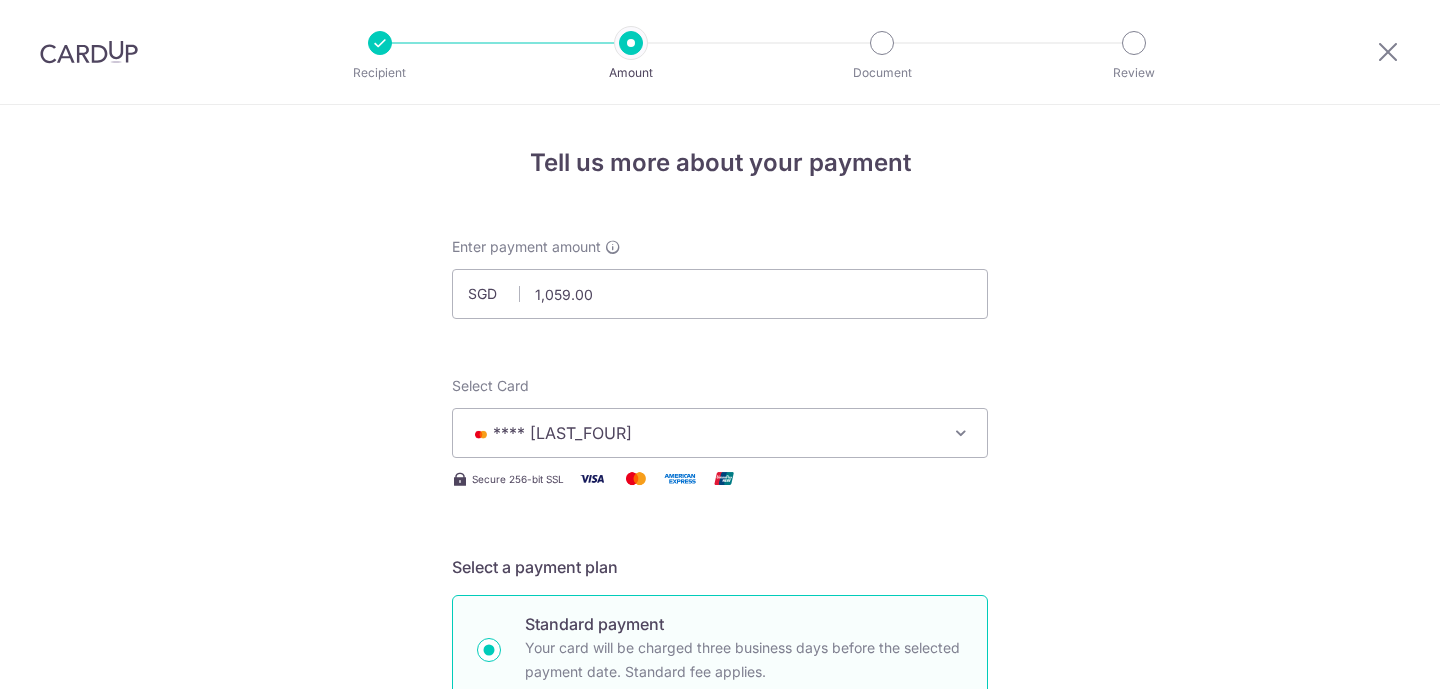scroll, scrollTop: 0, scrollLeft: 0, axis: both 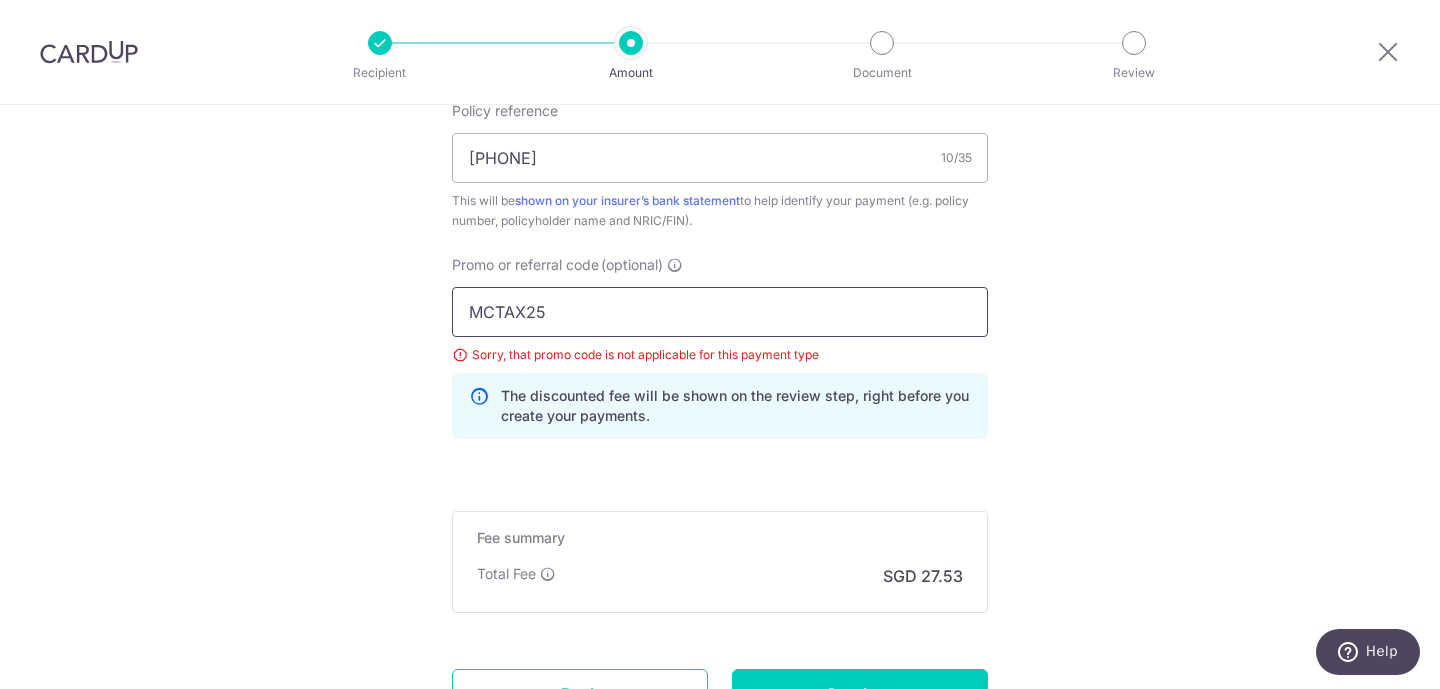 click on "MCTAX25" at bounding box center (720, 312) 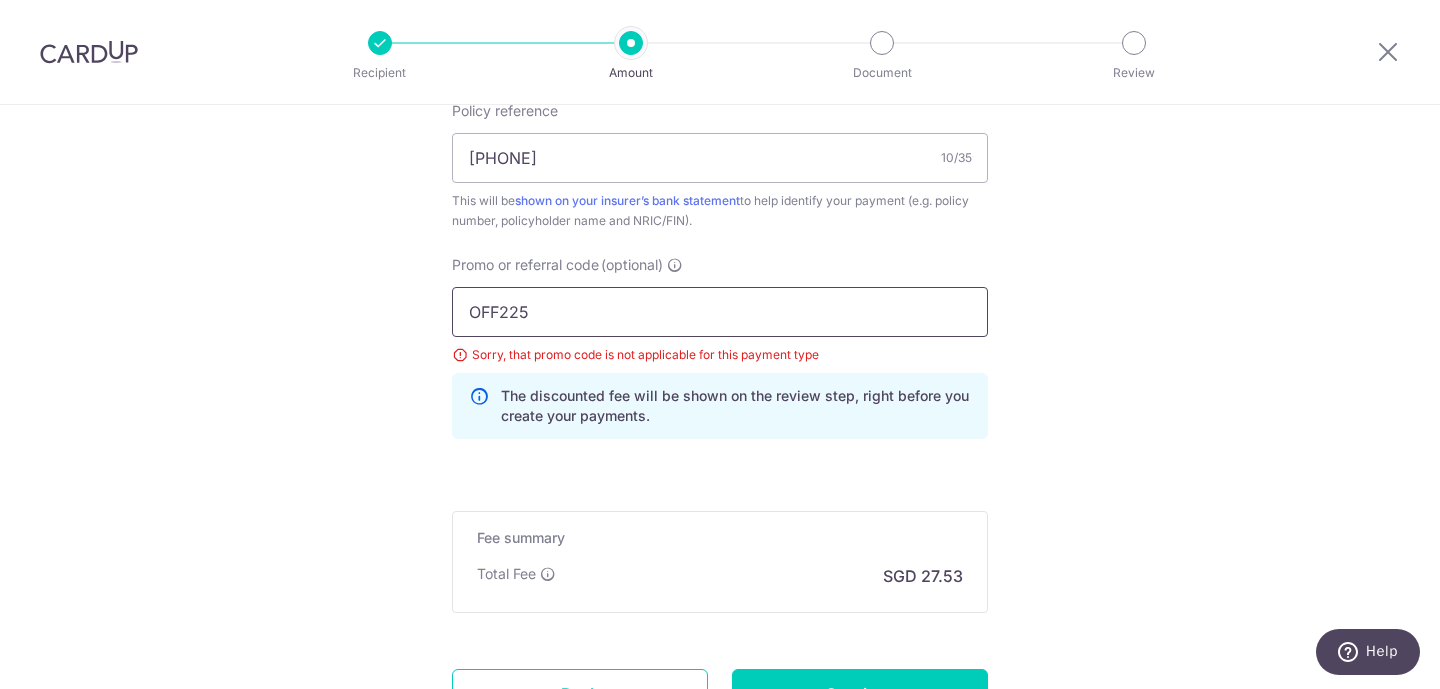 type on "OFF225" 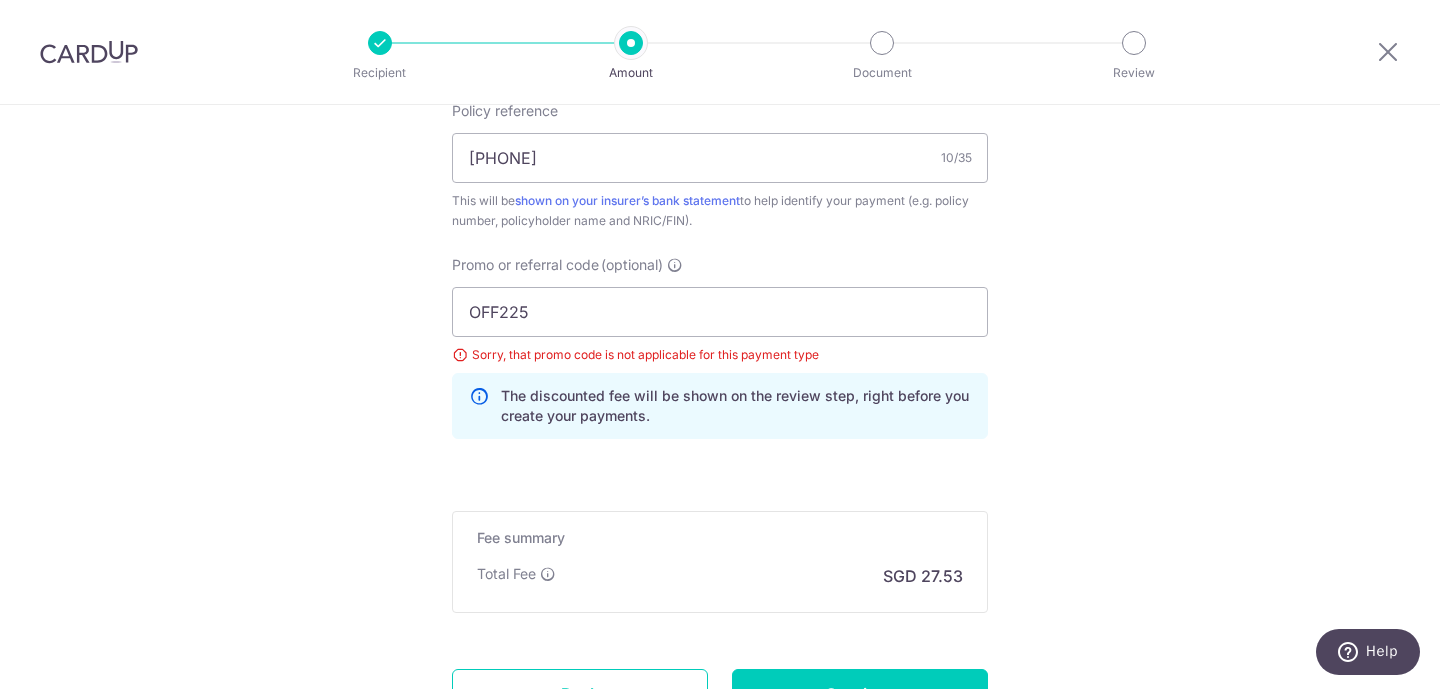 click on "Tell us more about your payment
Enter payment amount
SGD
1,059.00
1059.00
Select Card
**** 0504
Add credit card
Your Cards
**** 0504
**** 4872
**** 1313
Secure 256-bit SSL
Text
New card details
Card" at bounding box center [720, -136] 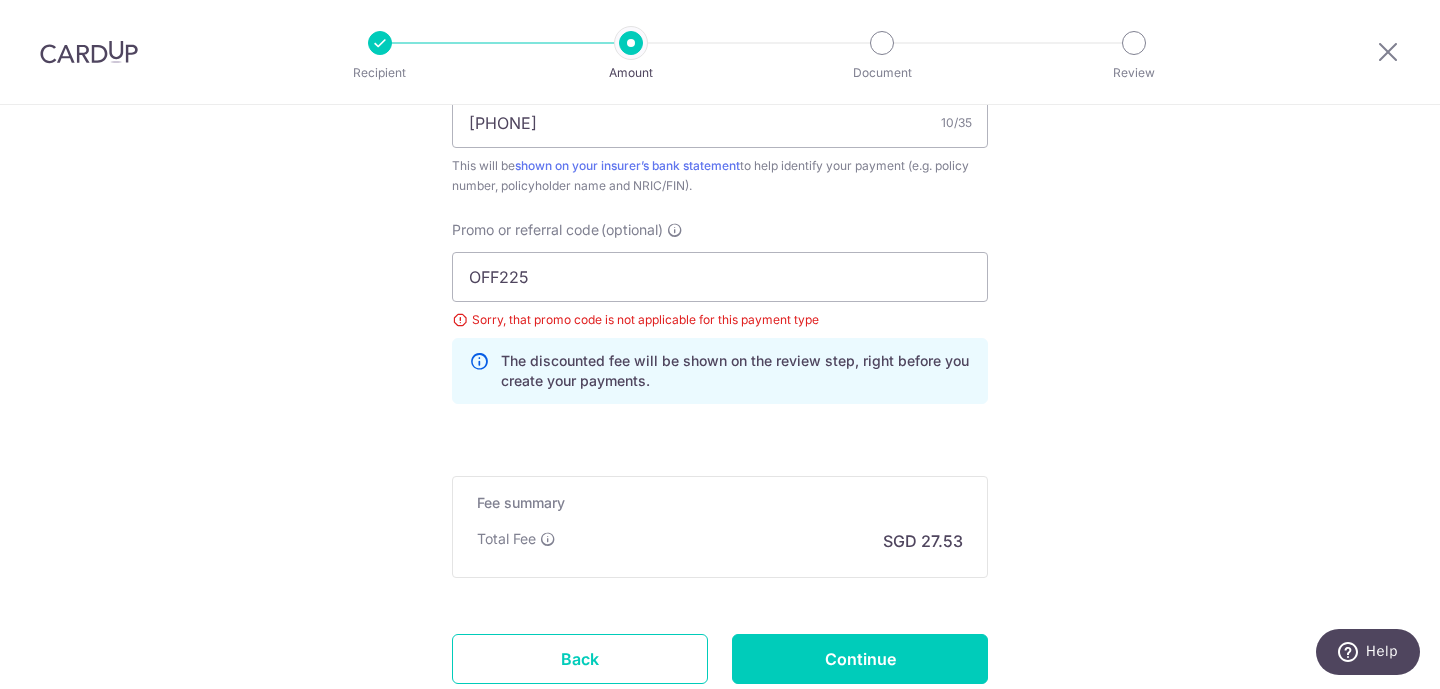 scroll, scrollTop: 1283, scrollLeft: 0, axis: vertical 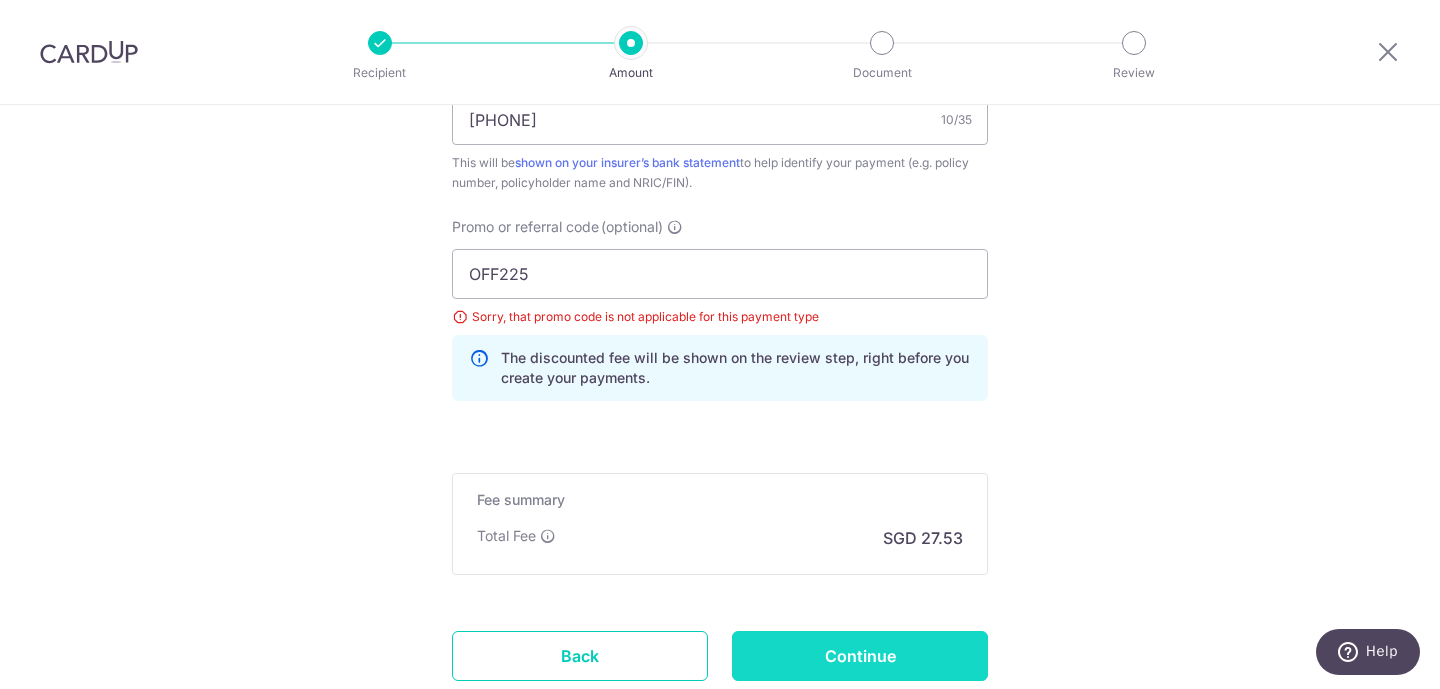 click on "Continue" at bounding box center (860, 656) 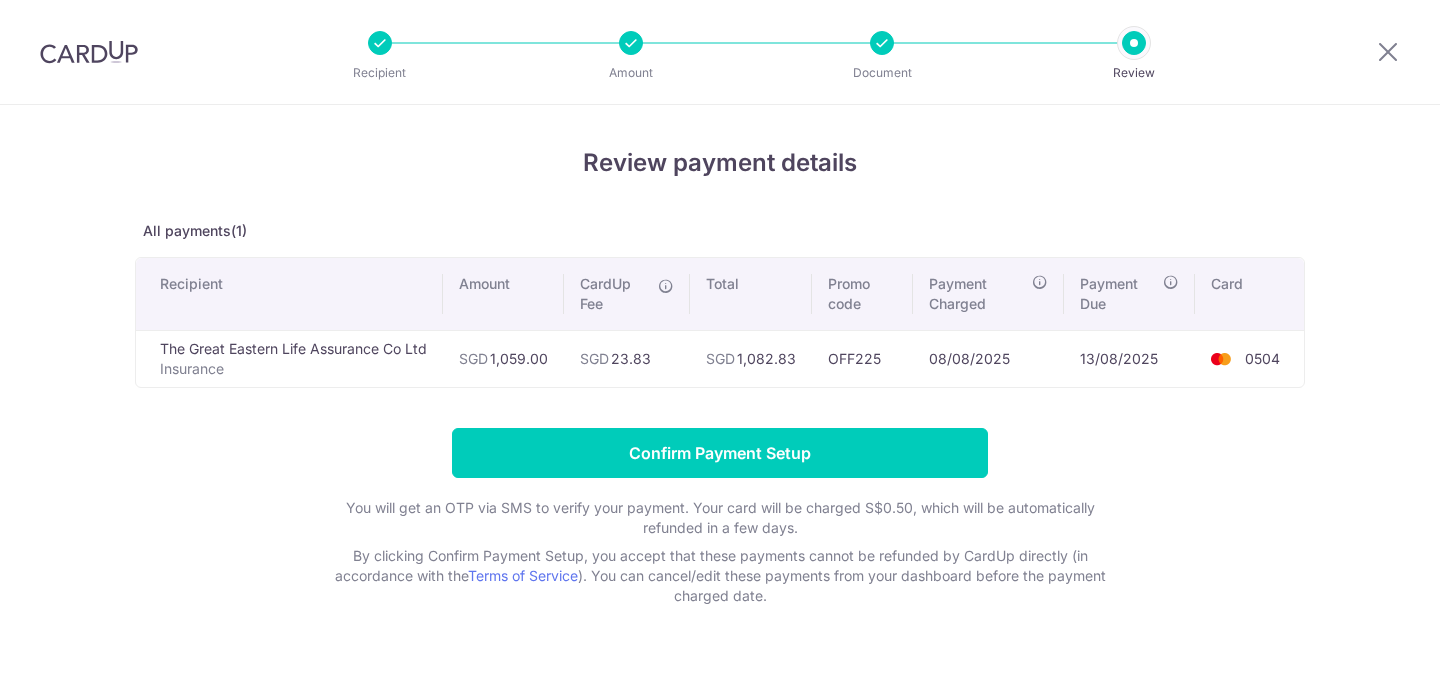 scroll, scrollTop: 0, scrollLeft: 0, axis: both 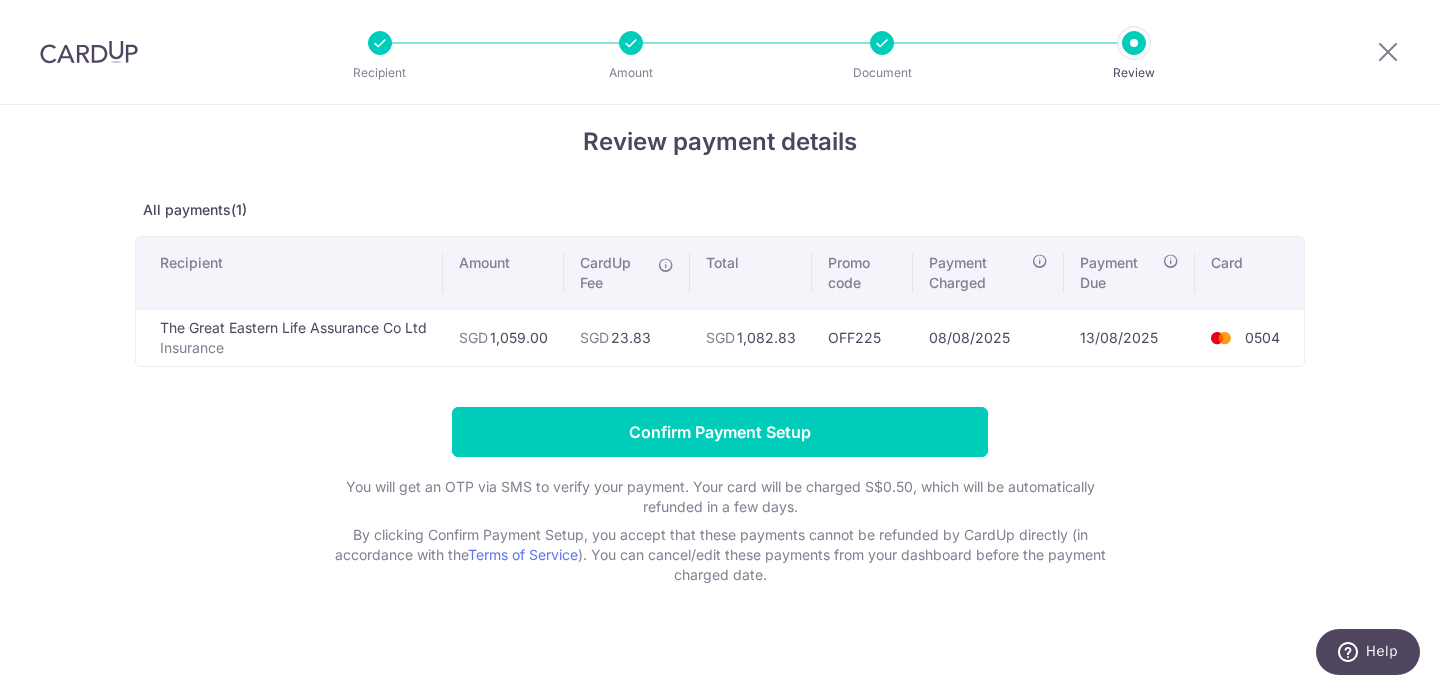 click on "SGD
1,082.83" at bounding box center (751, 337) 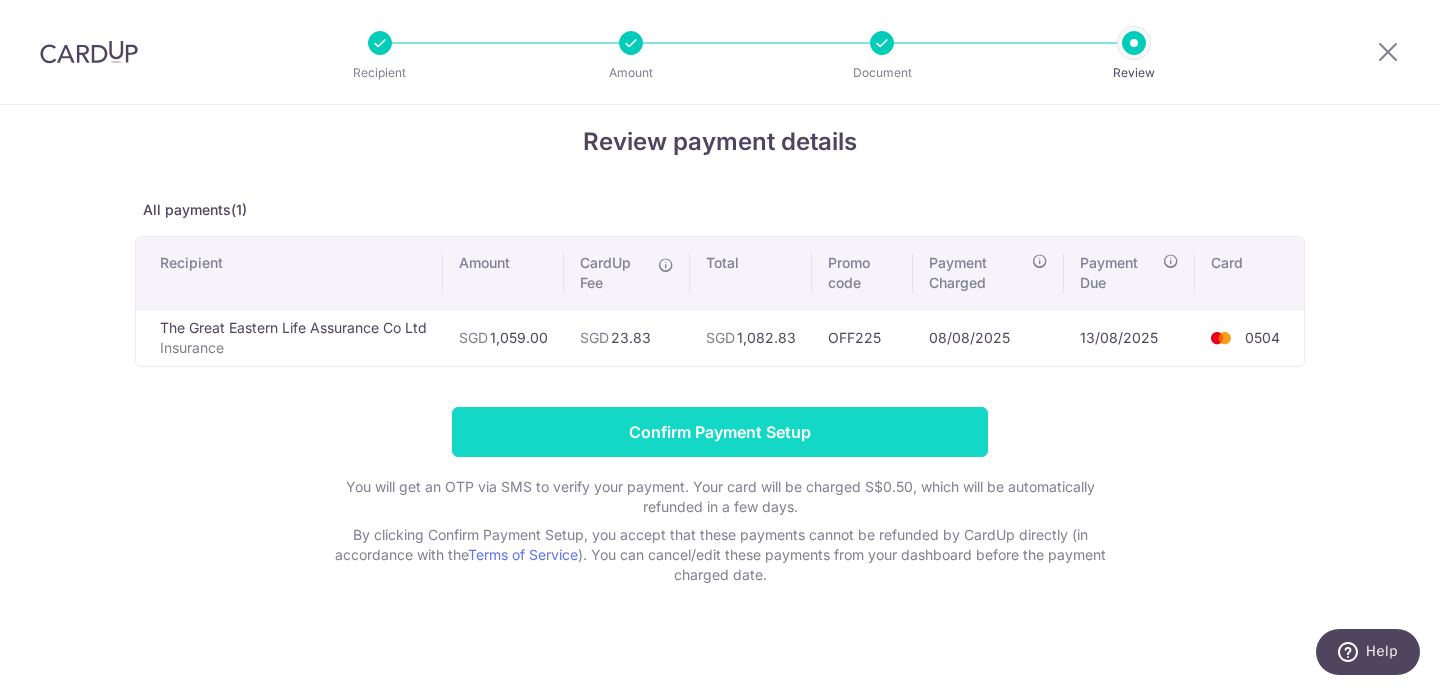 click on "Confirm Payment Setup" at bounding box center (720, 432) 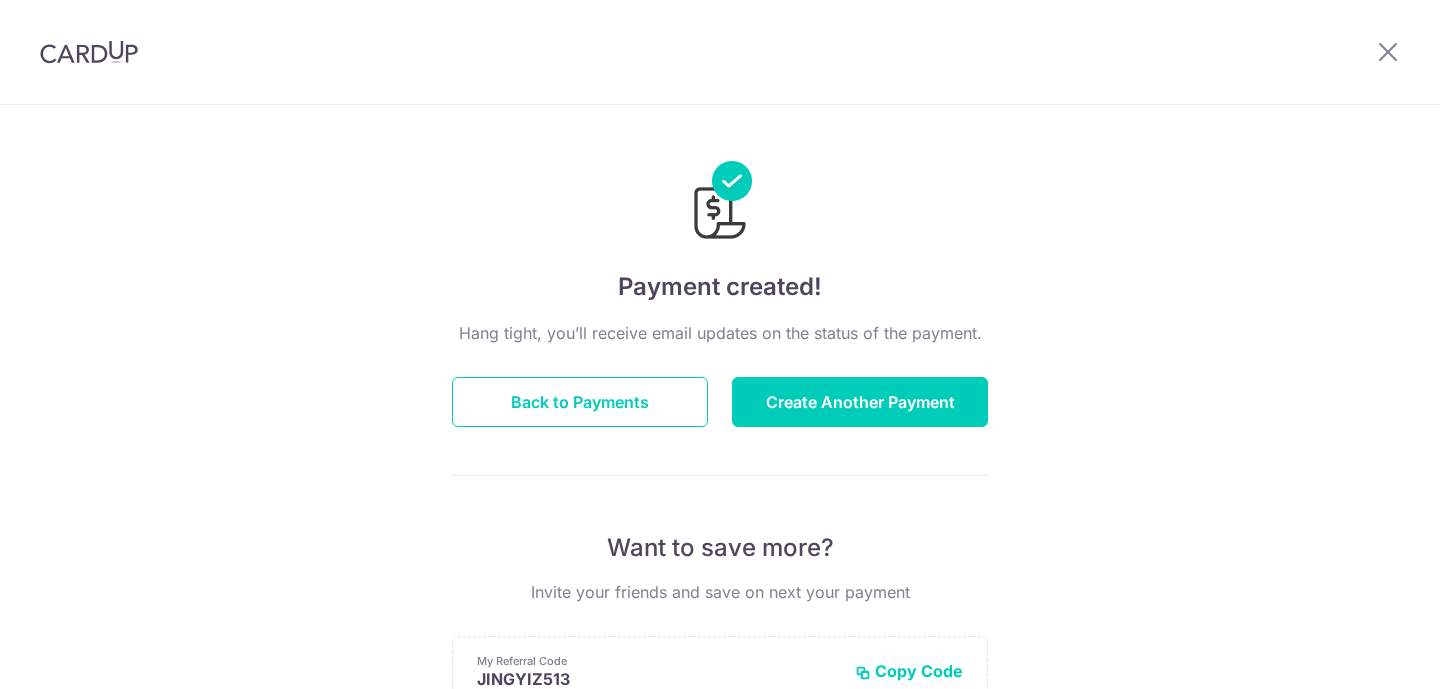 scroll, scrollTop: 0, scrollLeft: 0, axis: both 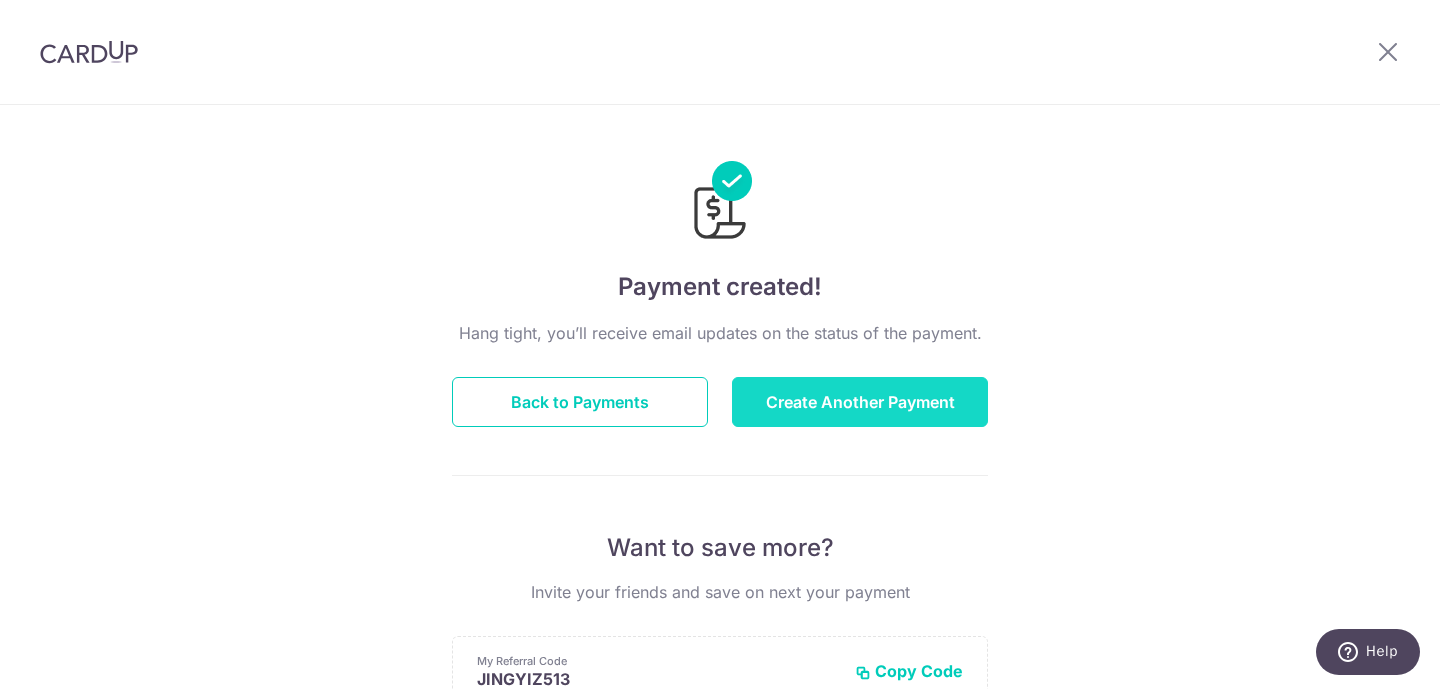 click on "Create Another Payment" at bounding box center (860, 402) 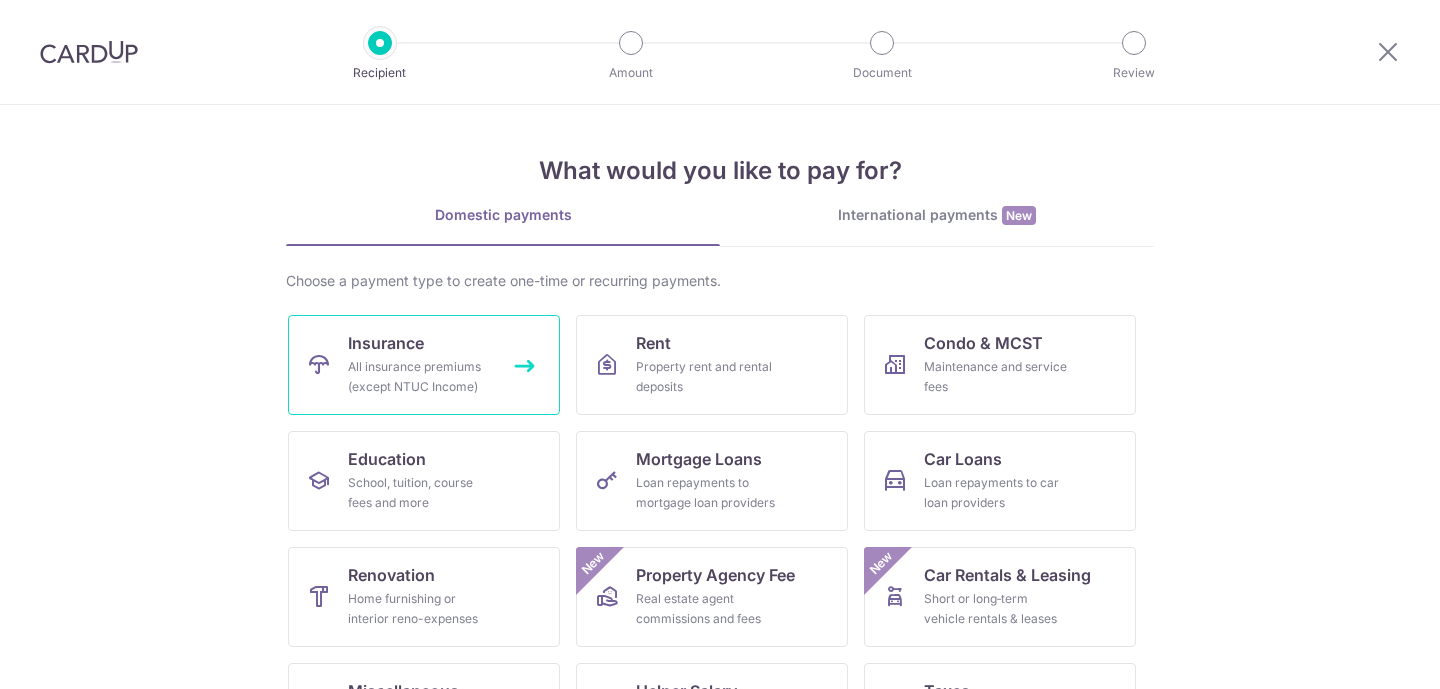 scroll, scrollTop: 0, scrollLeft: 0, axis: both 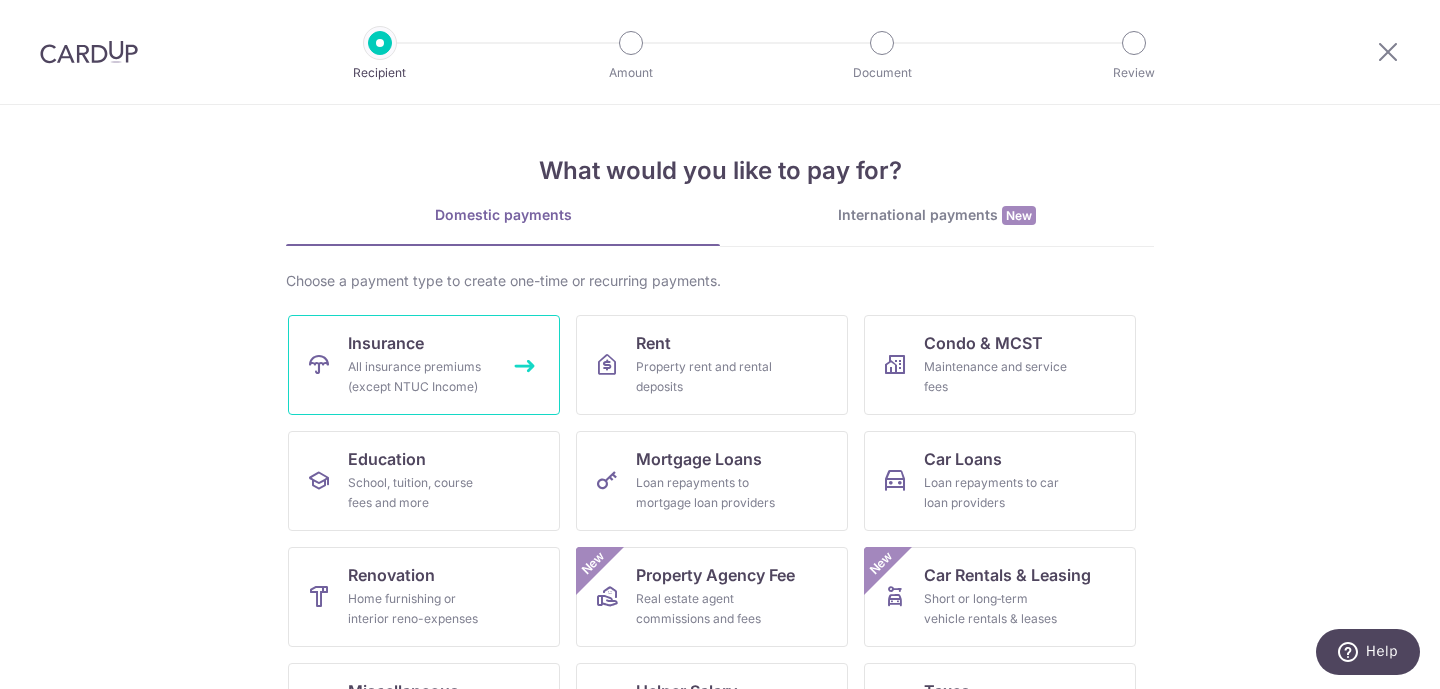 click on "All insurance premiums (except NTUC Income)" at bounding box center (420, 377) 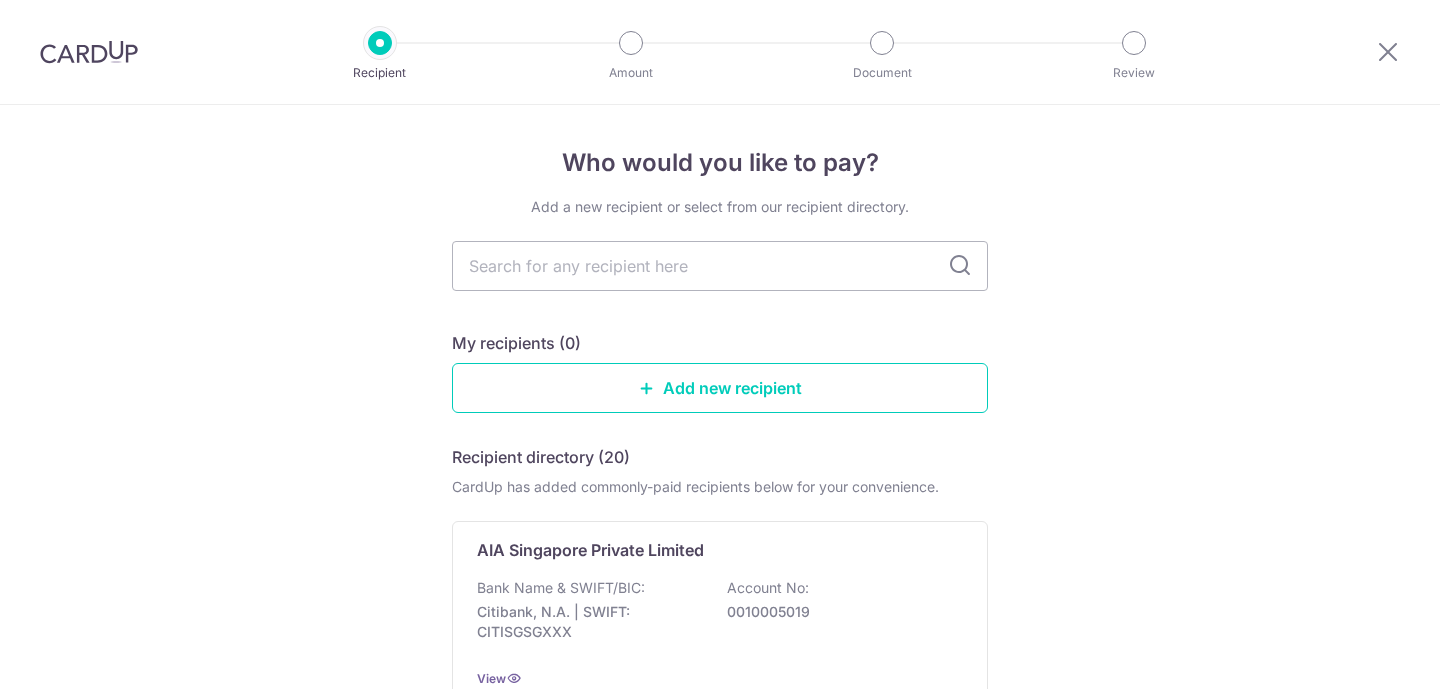 scroll, scrollTop: 0, scrollLeft: 0, axis: both 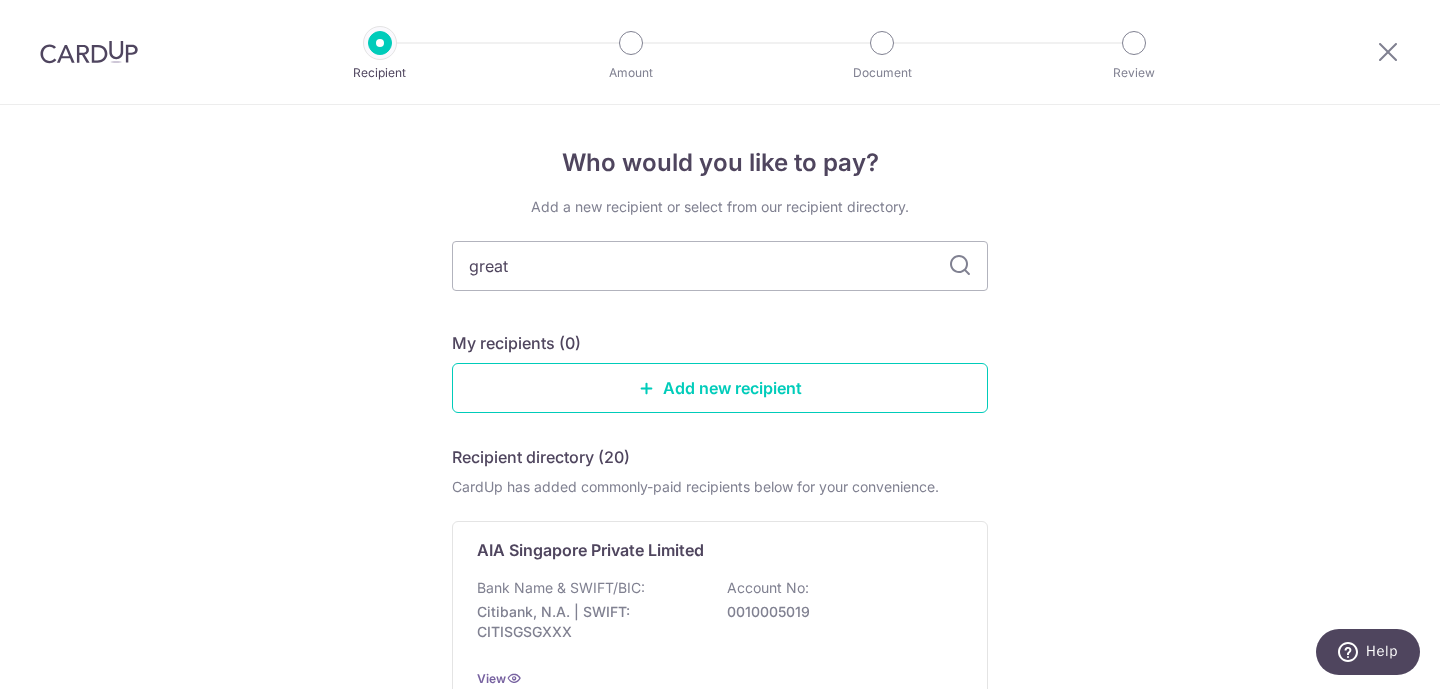 type on "great eastern" 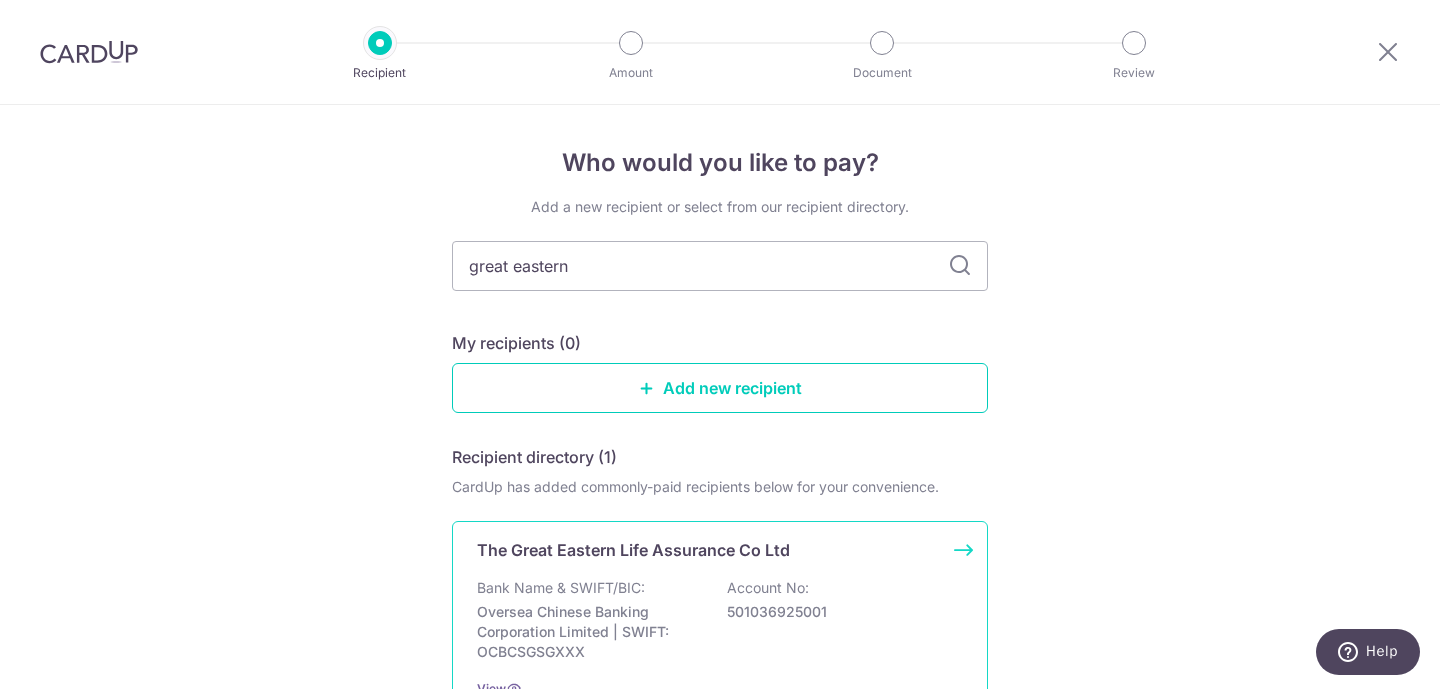 click on "Bank Name & SWIFT/BIC:
Oversea Chinese Banking Corporation Limited | SWIFT: OCBCSGSGXXX
Account No:
501036925001" at bounding box center [720, 620] 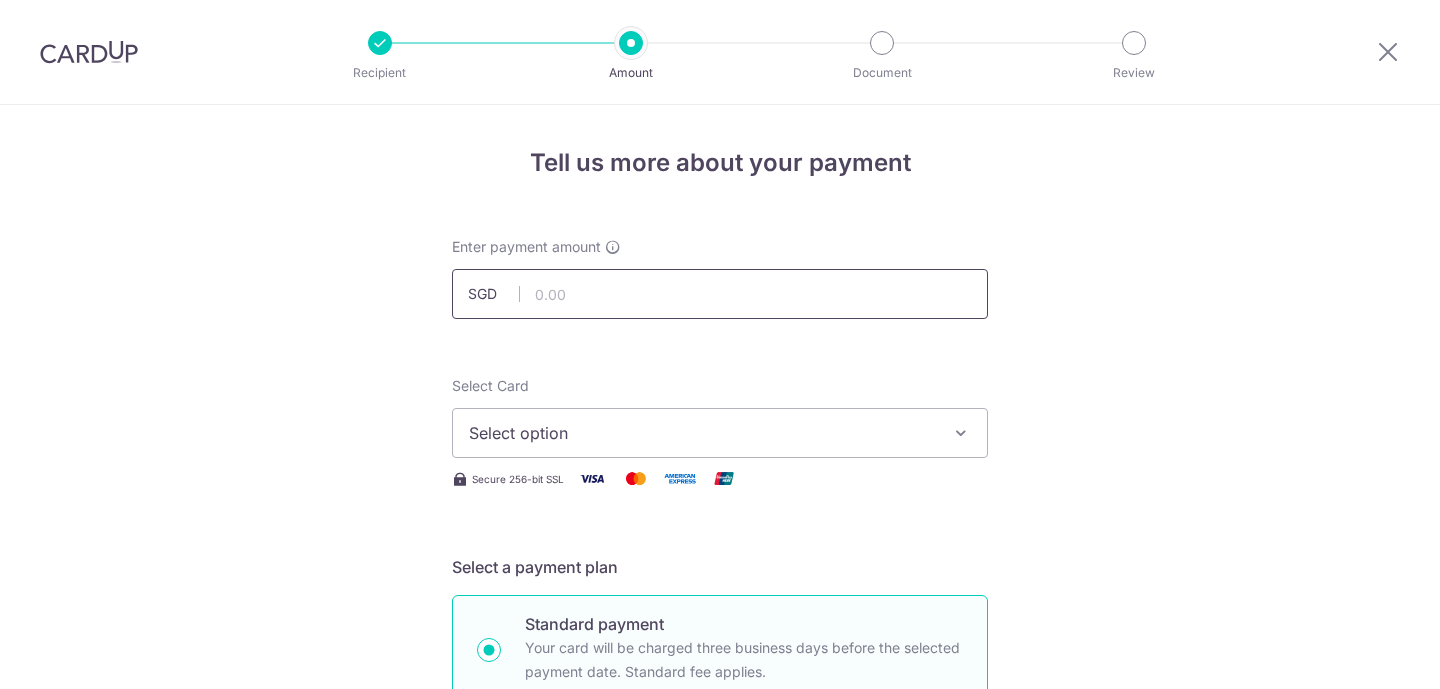 scroll, scrollTop: 0, scrollLeft: 0, axis: both 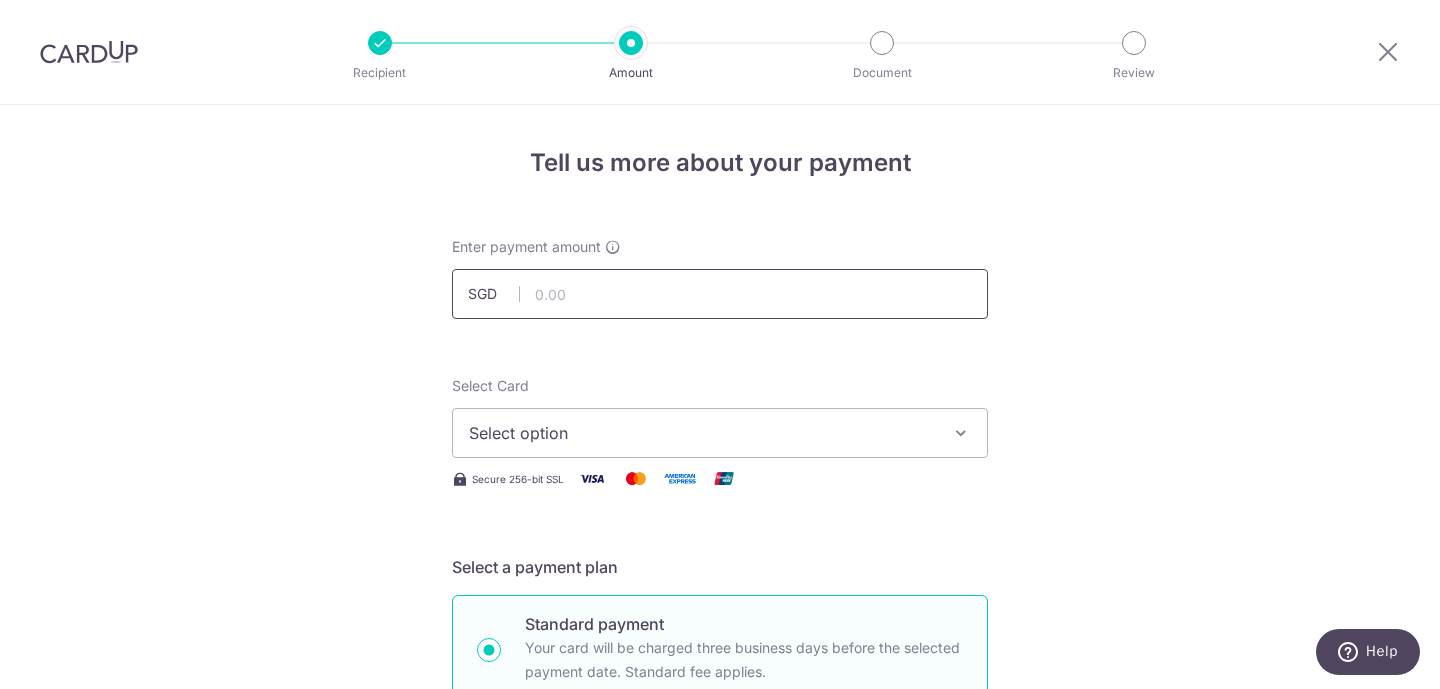 click at bounding box center [720, 294] 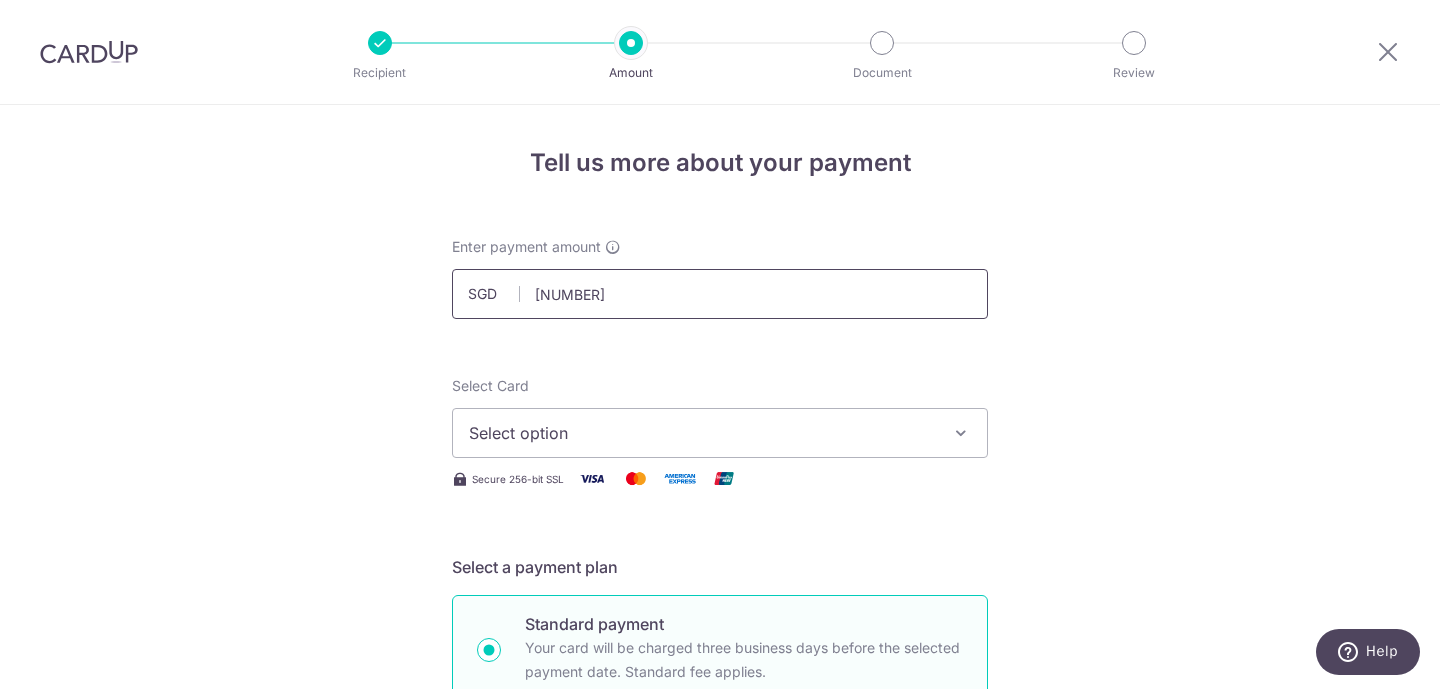 type on "626.95" 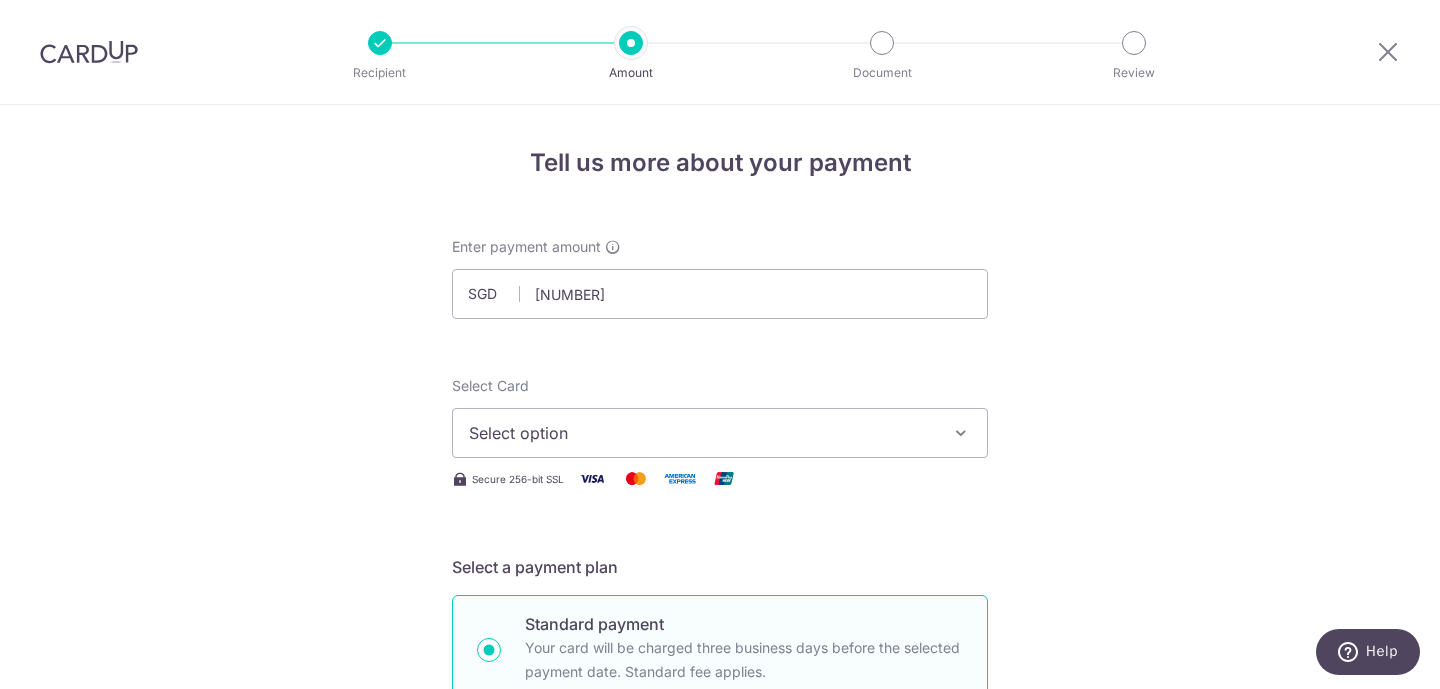 click on "Tell us more about your payment
Enter payment amount
SGD
626.95
626.95
Select Card
Select option
Add credit card
Your Cards
**** 0504
**** 4872
**** 1313
Secure 256-bit SSL
Text
New card details
Card" at bounding box center (720, 1009) 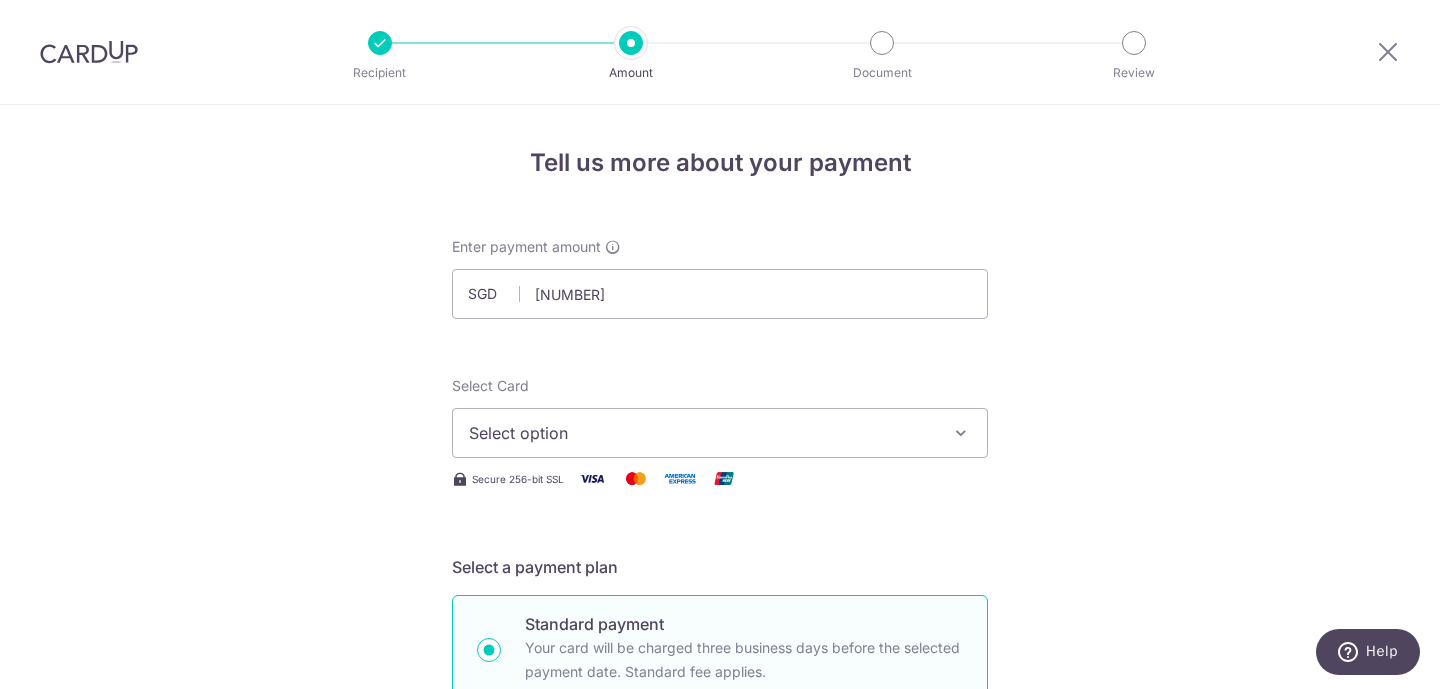 click on "Select option" at bounding box center (720, 433) 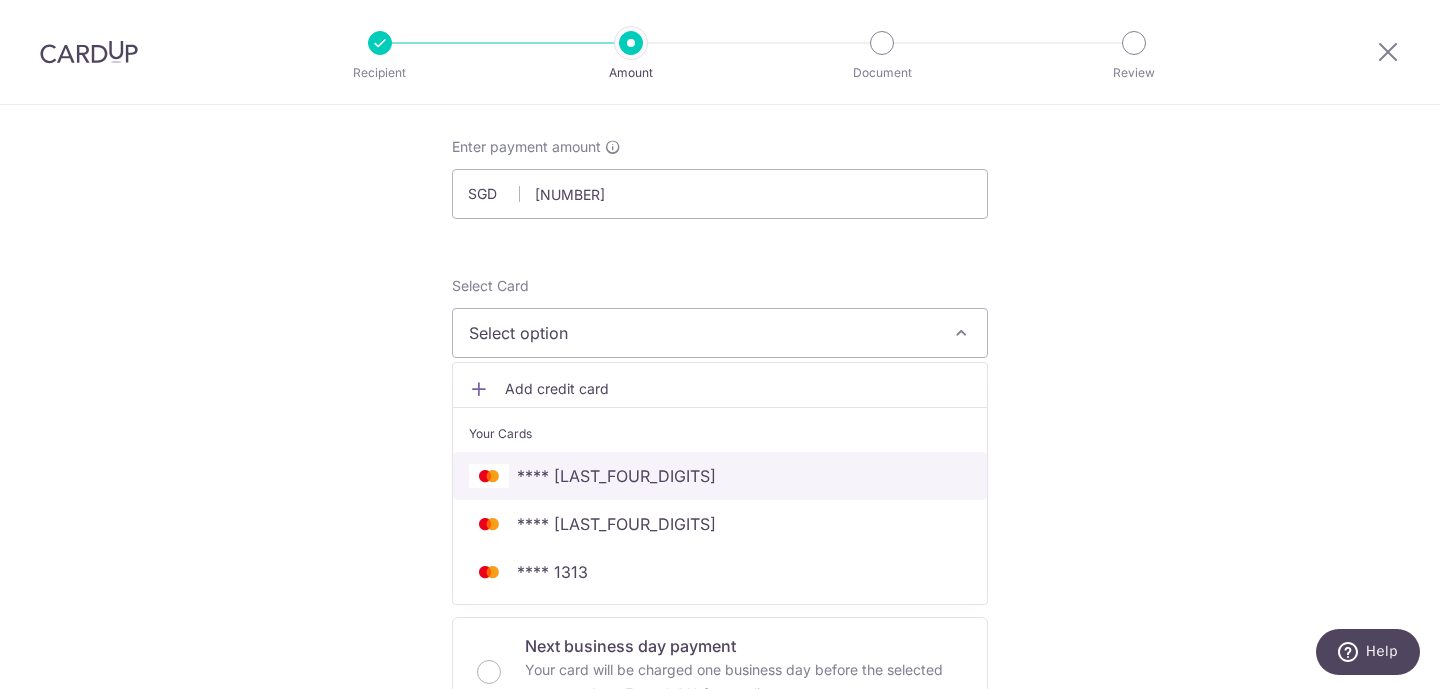scroll, scrollTop: 104, scrollLeft: 0, axis: vertical 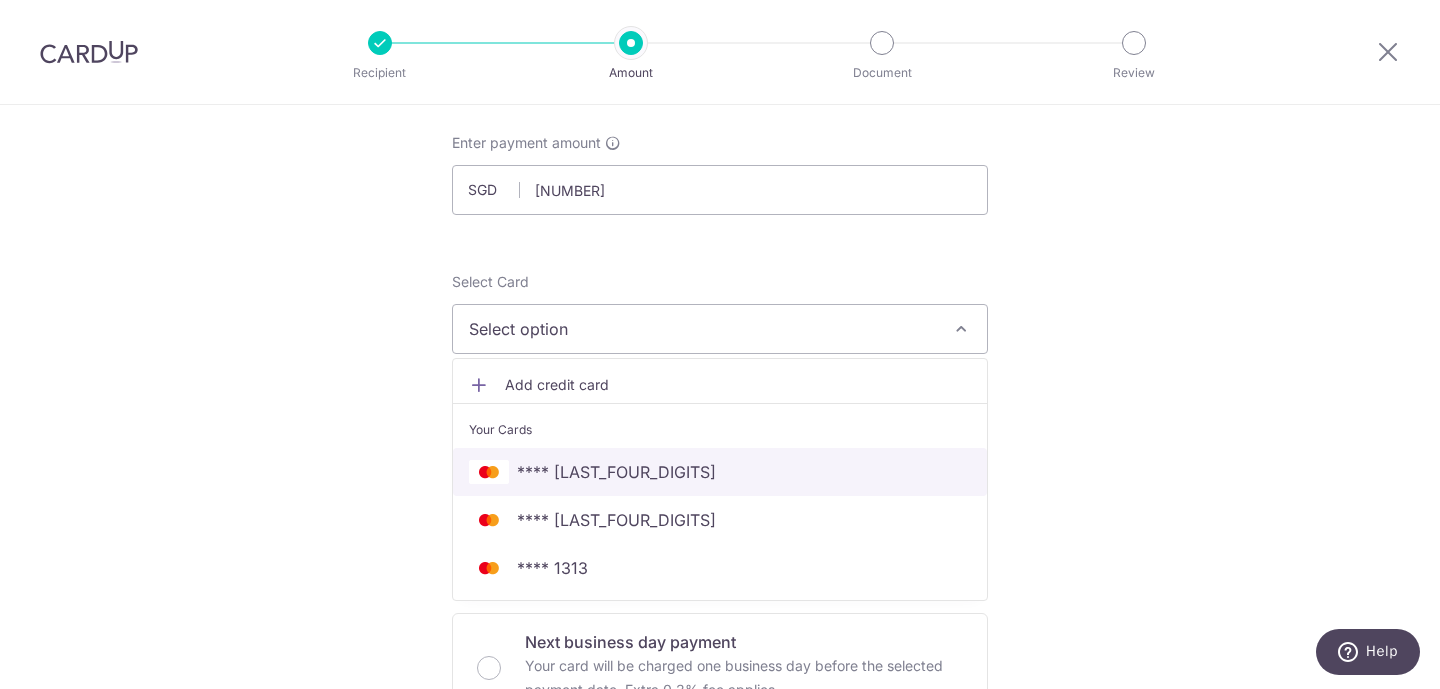click on "**** [CC]" at bounding box center [616, 472] 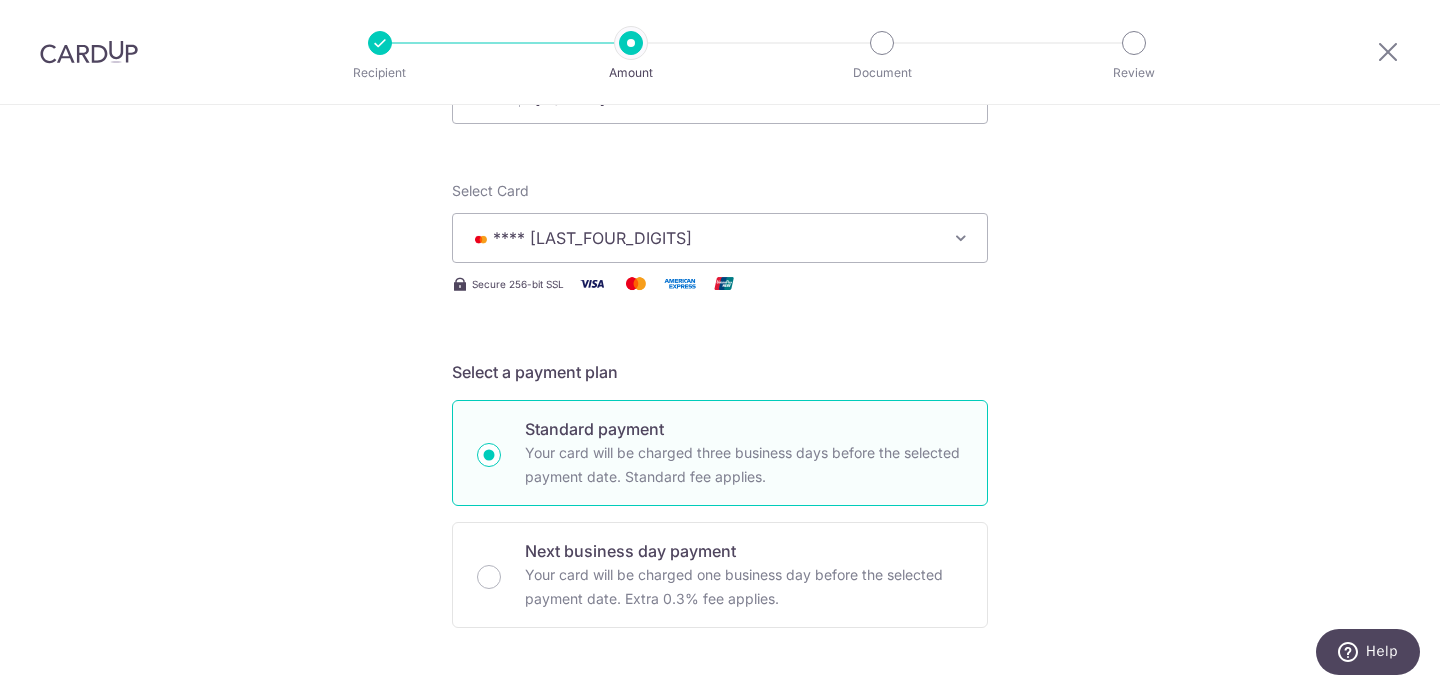 scroll, scrollTop: 192, scrollLeft: 0, axis: vertical 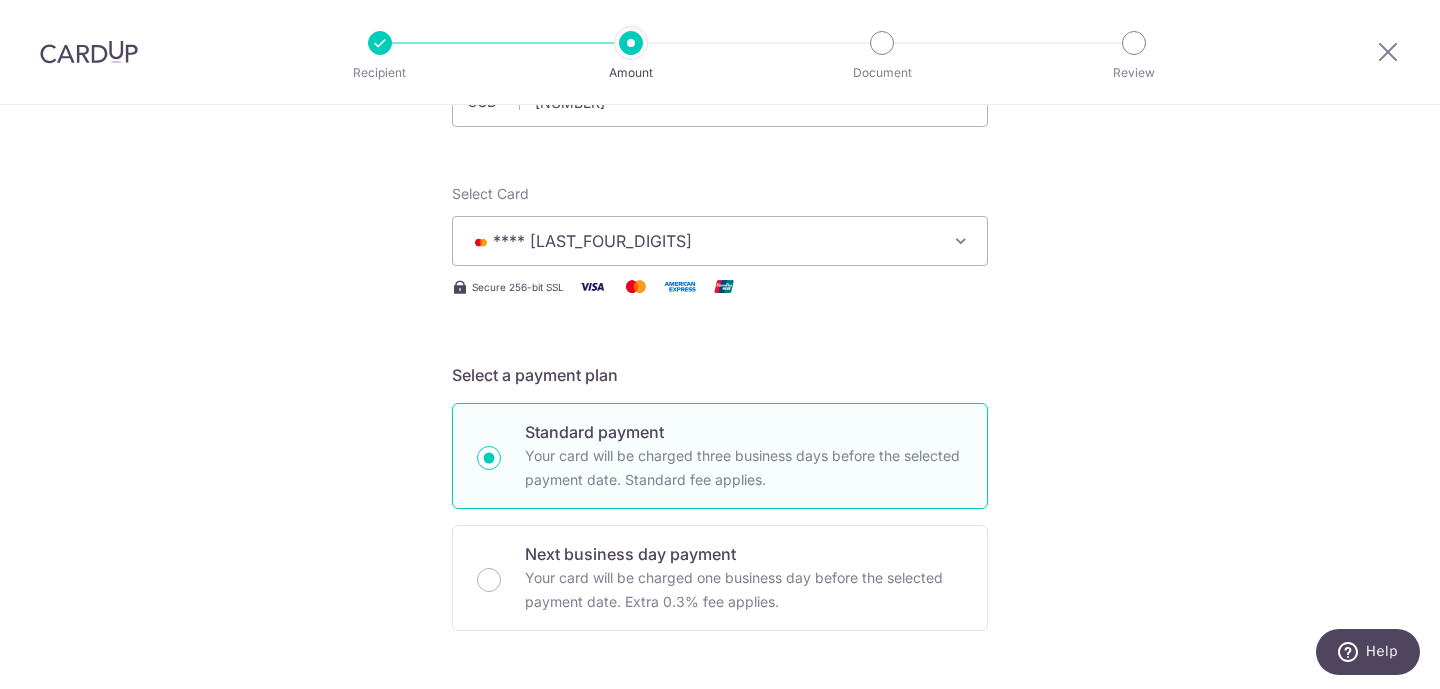 click on "**** [CC]" at bounding box center (702, 241) 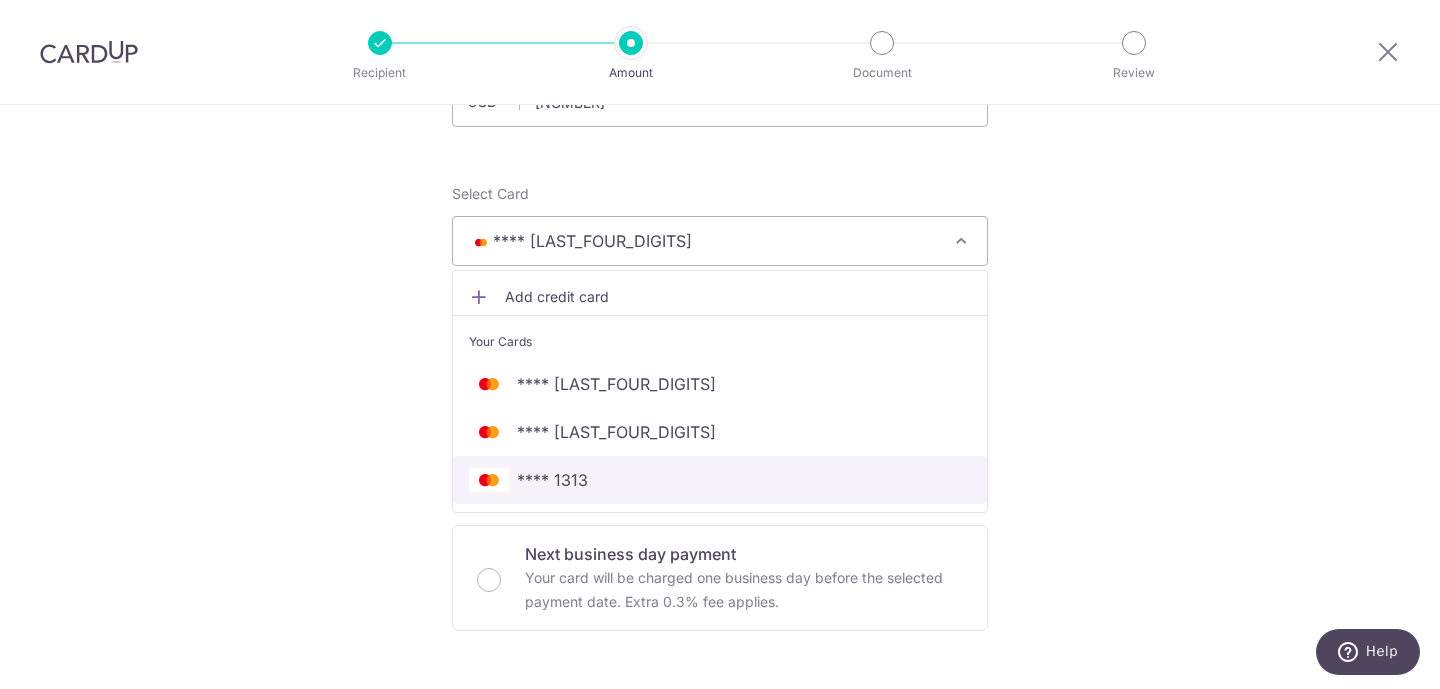 click on "**** 1313" at bounding box center [552, 480] 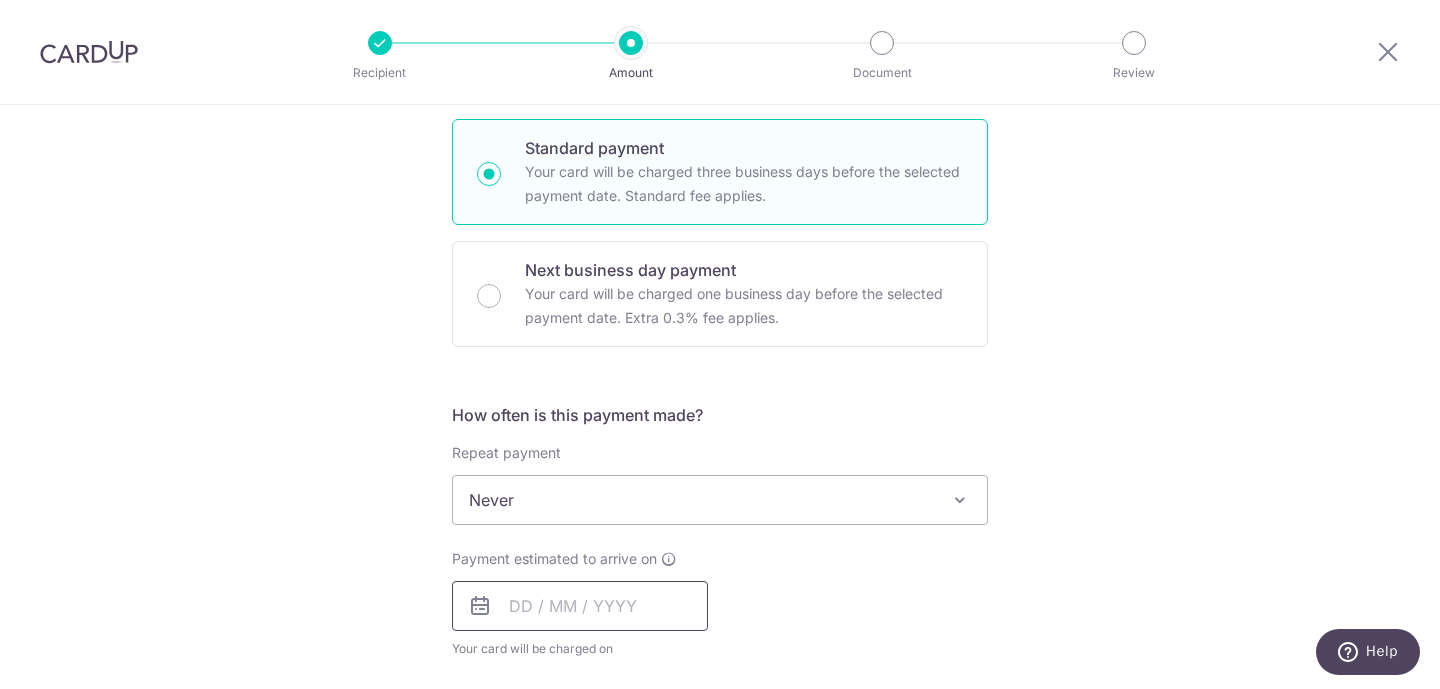 scroll, scrollTop: 461, scrollLeft: 0, axis: vertical 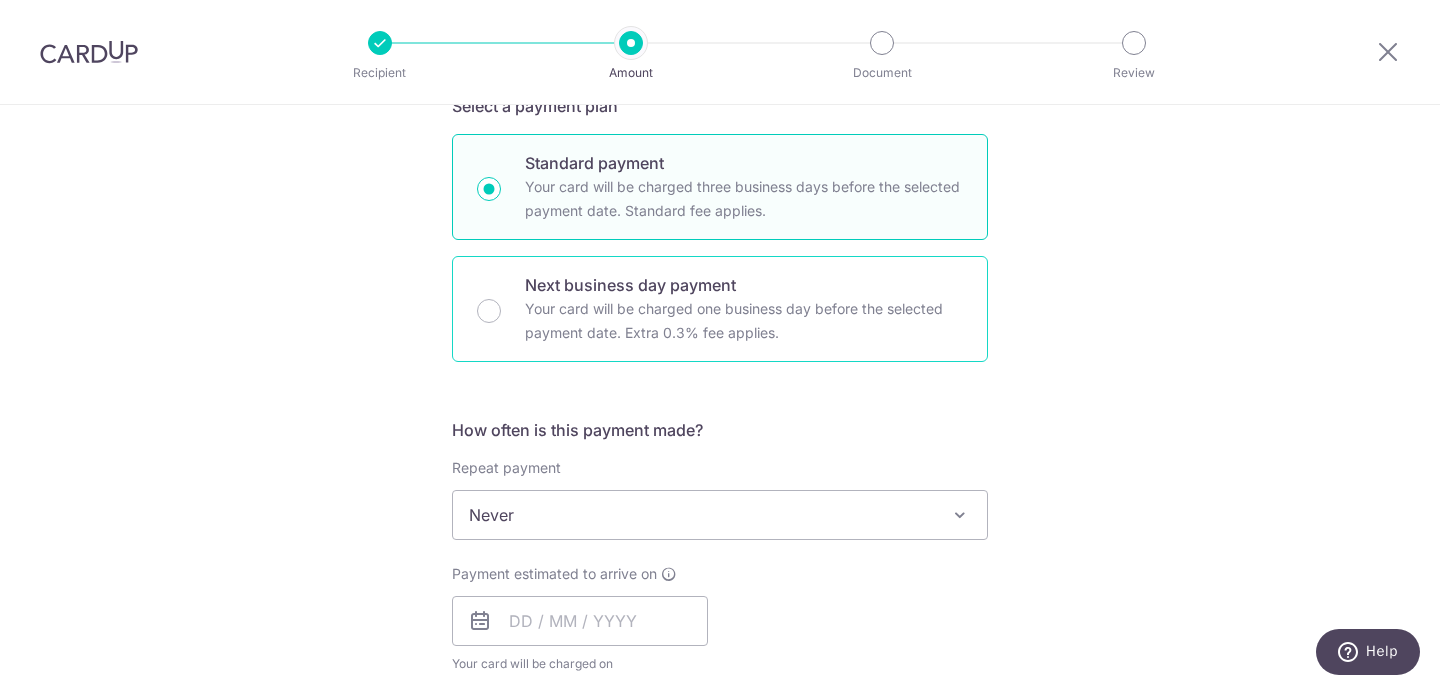 click on "Your card will be charged one business day before the selected payment date. Extra 0.3% fee applies." at bounding box center (744, 321) 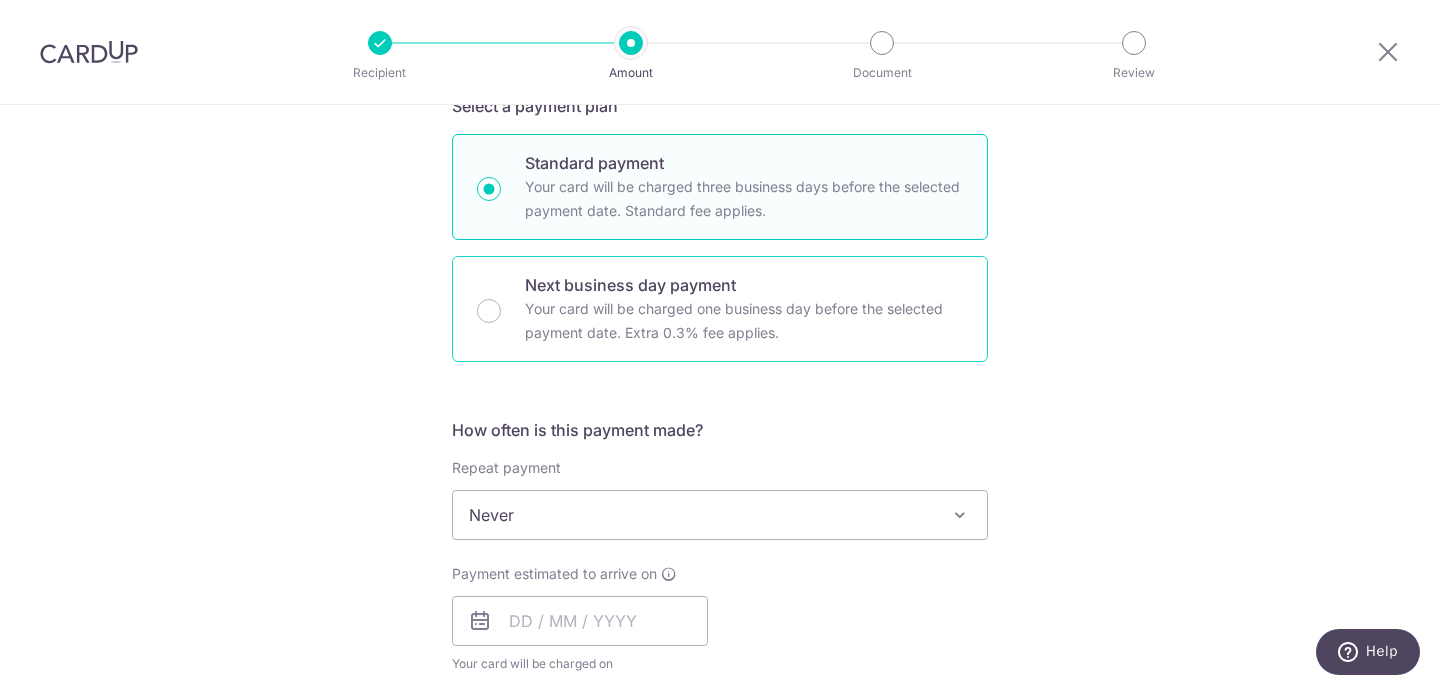click on "Next business day payment
Your card will be charged one business day before the selected payment date. Extra 0.3% fee applies." at bounding box center (489, 311) 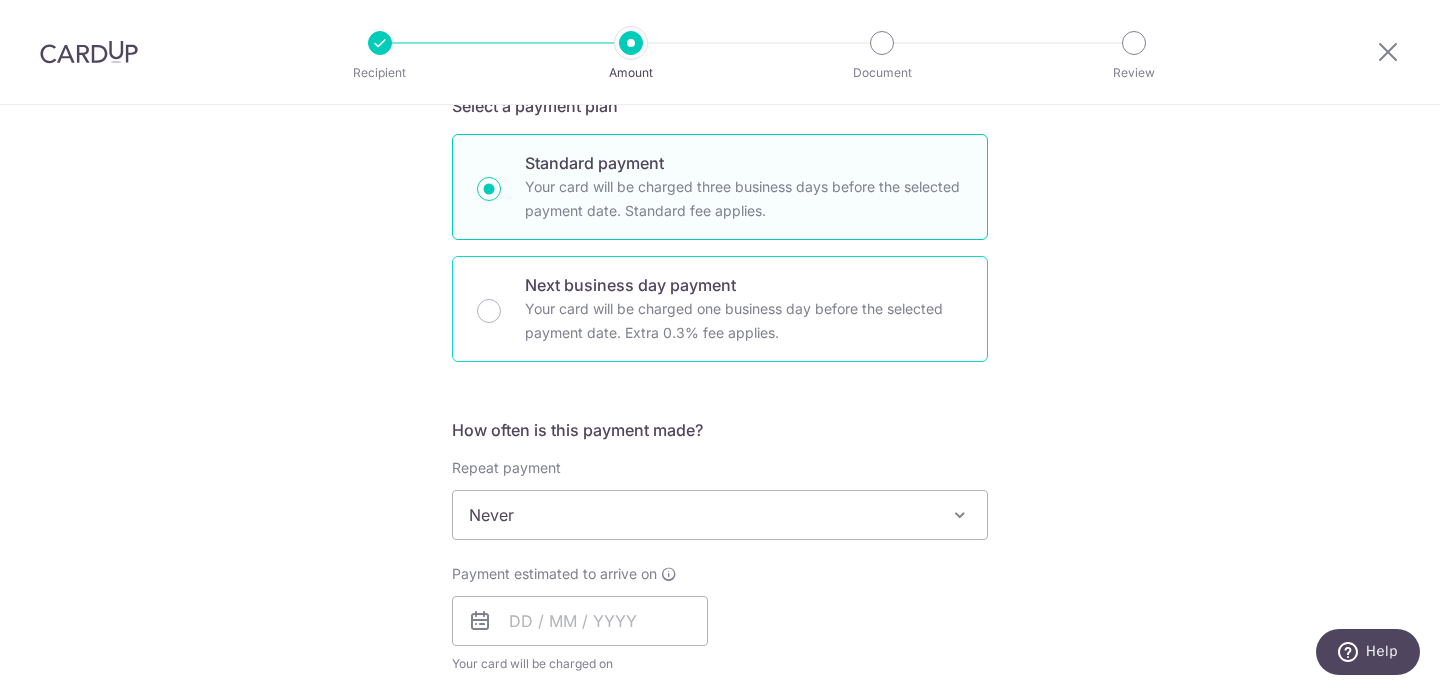 radio on "false" 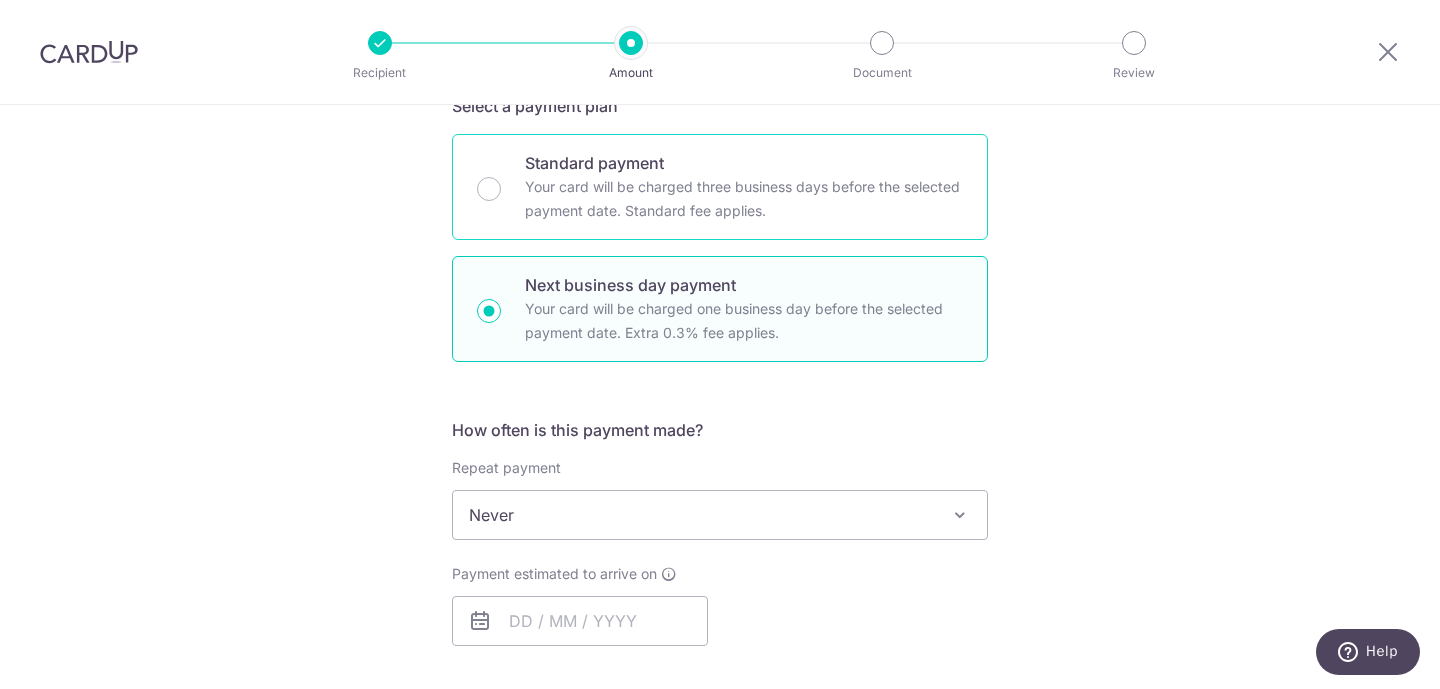 click on "Standard payment
Your card will be charged three business days before the selected payment date. Standard fee applies." at bounding box center [720, 187] 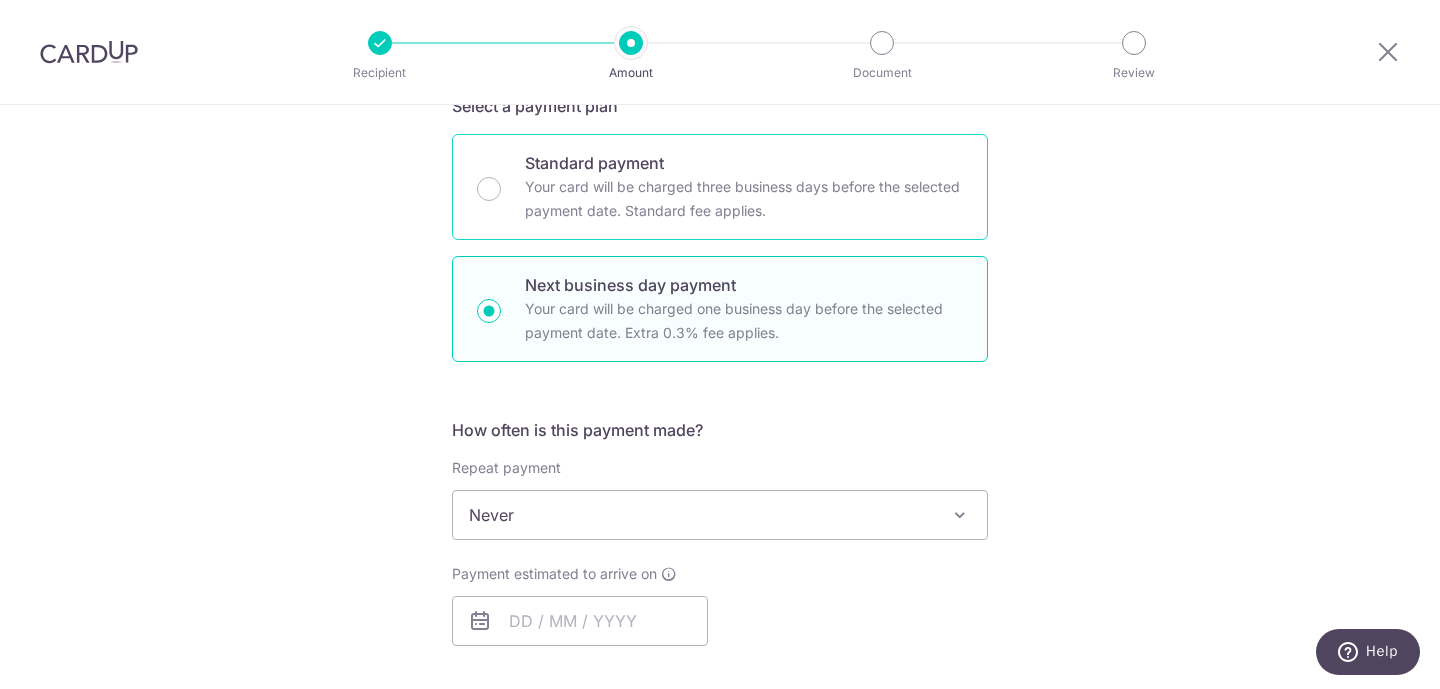 radio on "true" 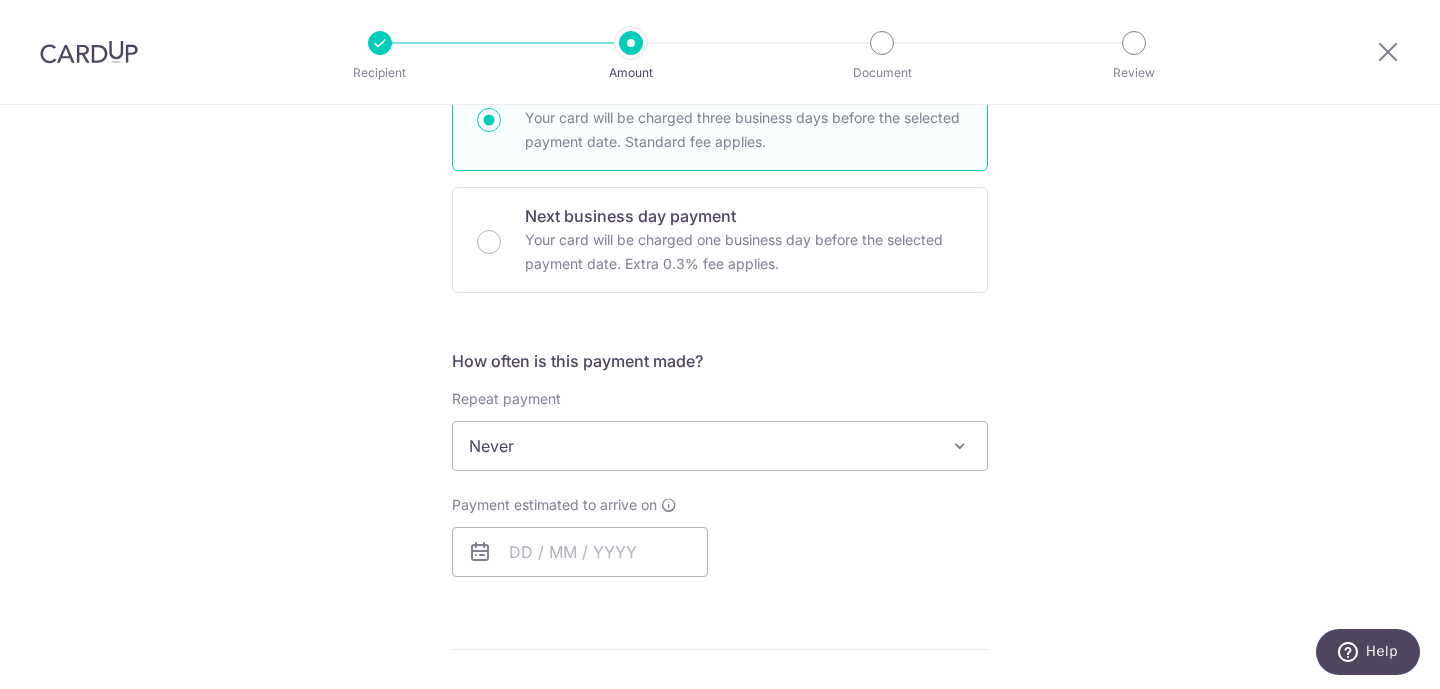 scroll, scrollTop: 581, scrollLeft: 0, axis: vertical 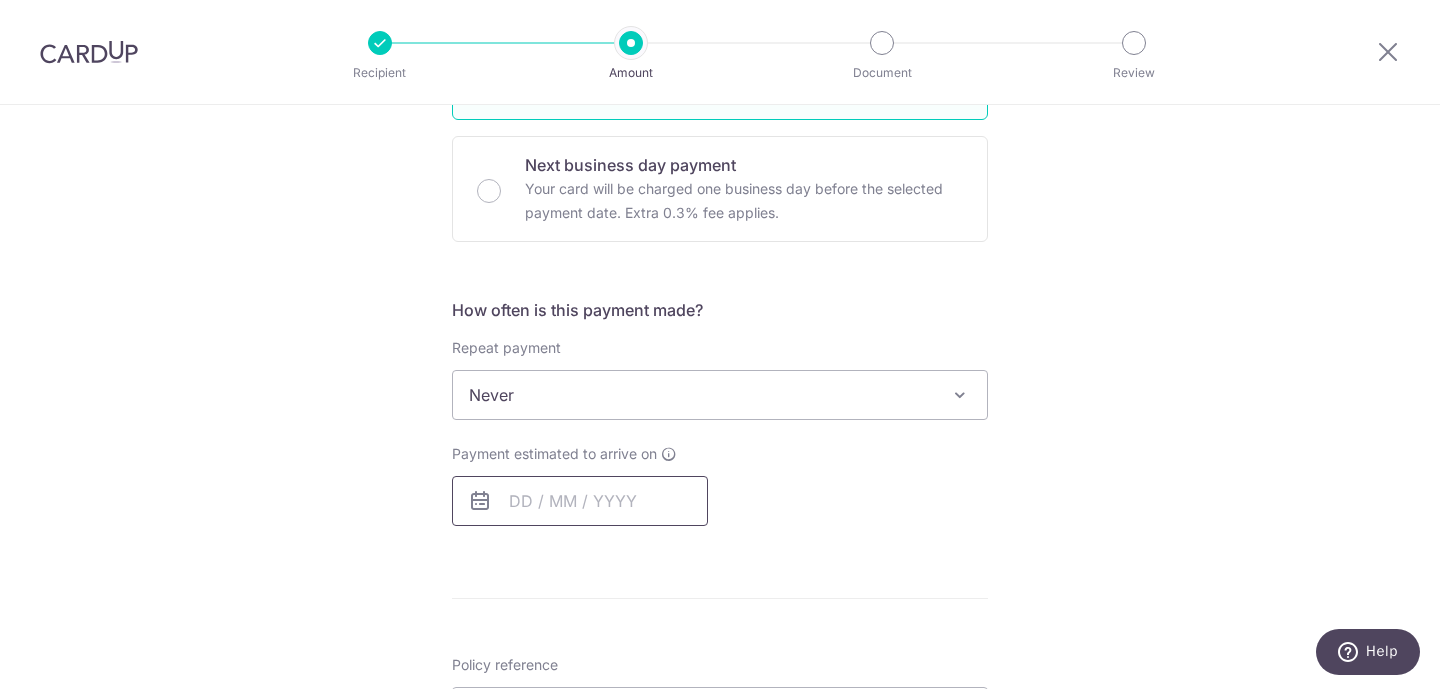 click at bounding box center [580, 501] 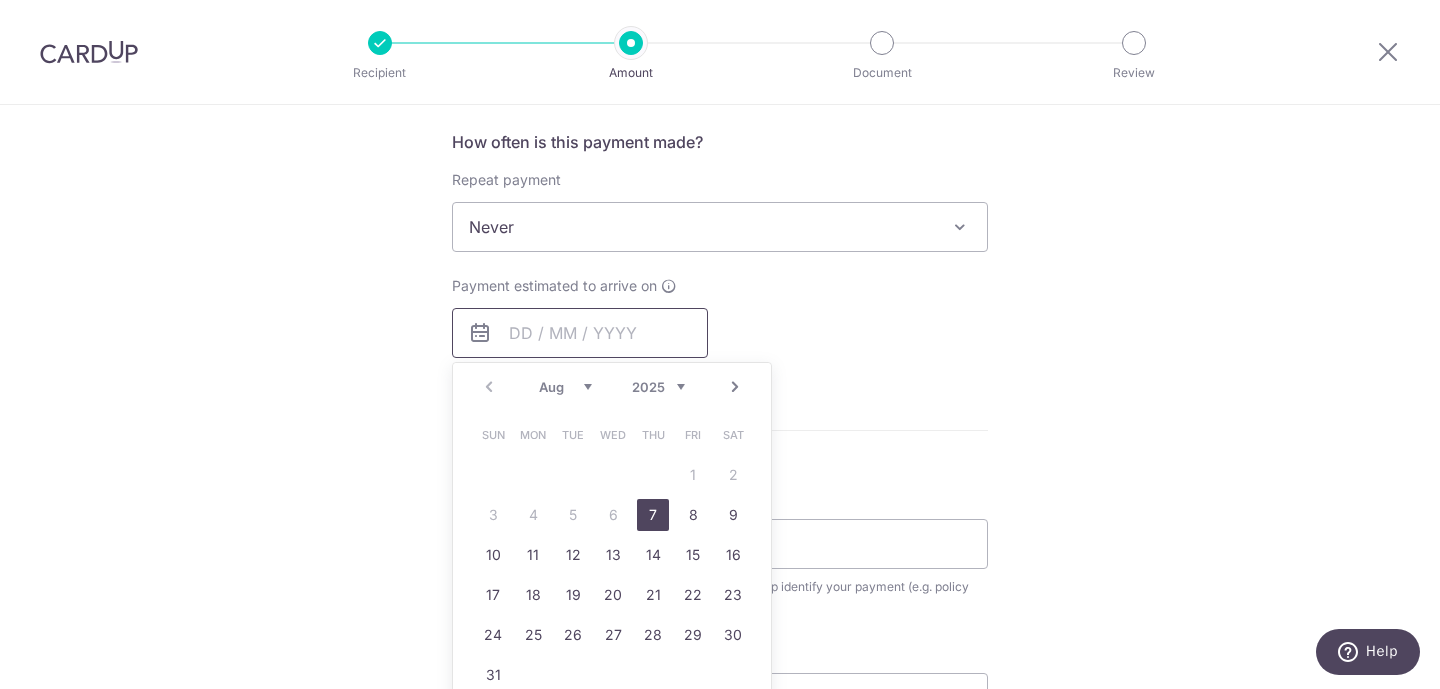 scroll, scrollTop: 750, scrollLeft: 0, axis: vertical 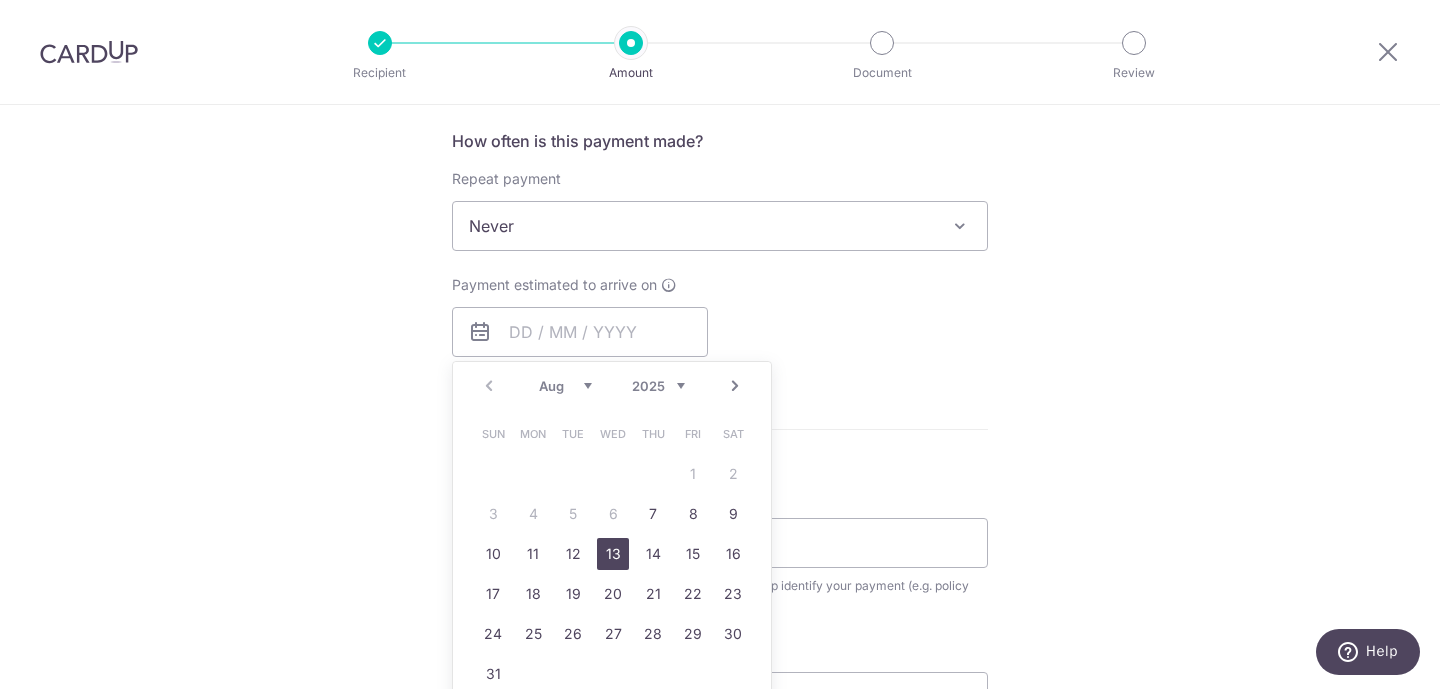 click on "13" at bounding box center (613, 554) 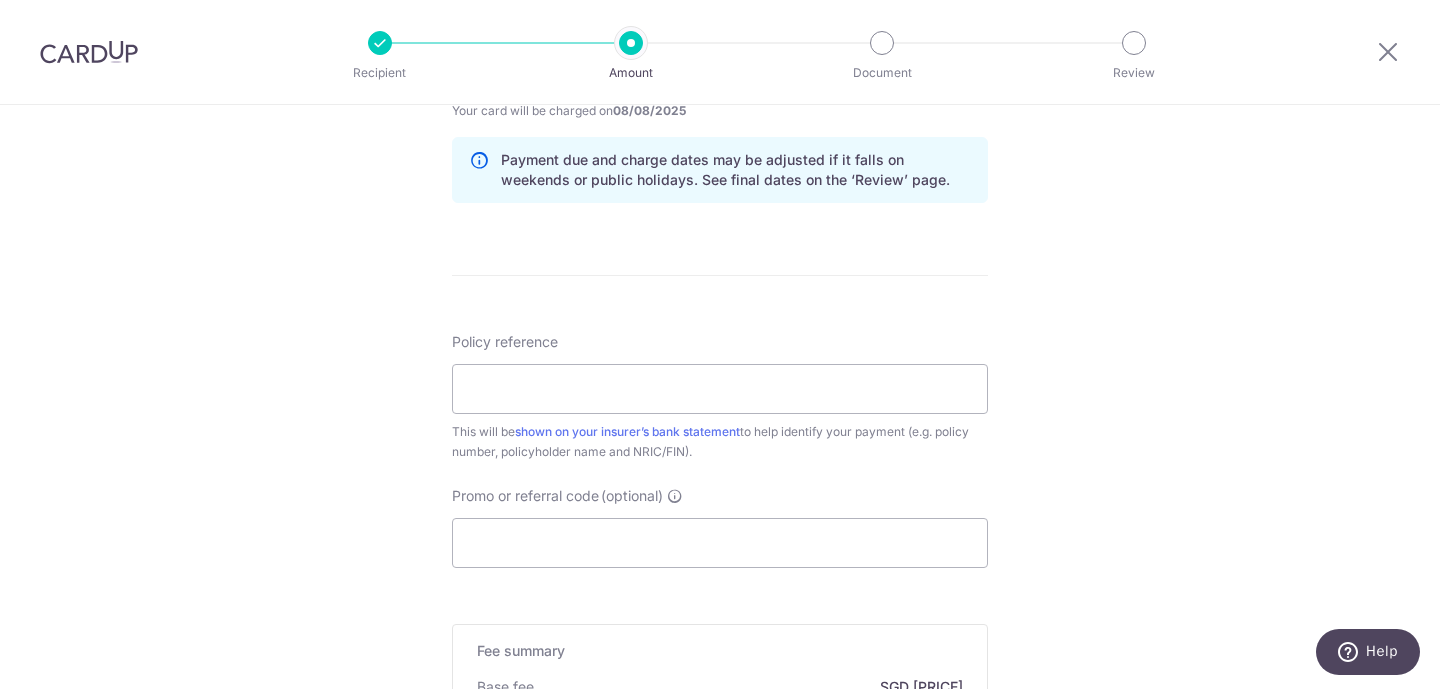 scroll, scrollTop: 1022, scrollLeft: 0, axis: vertical 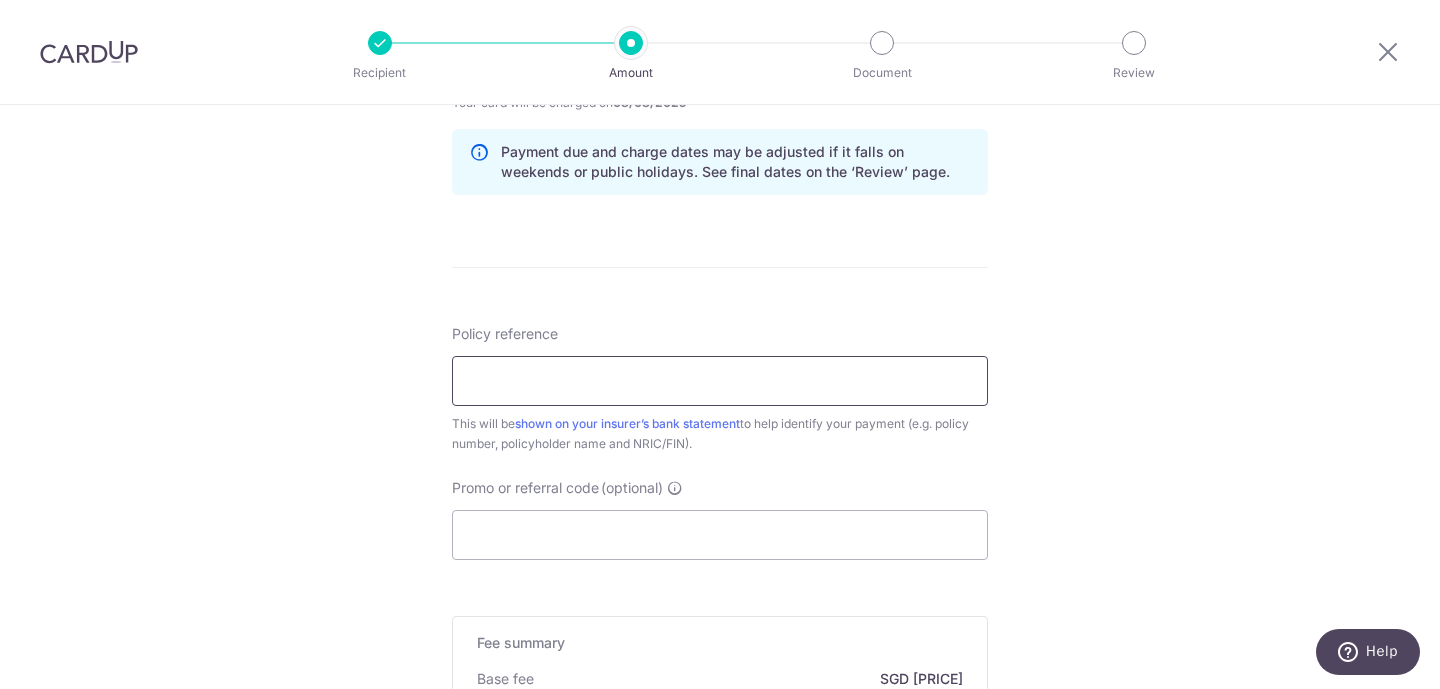 click on "Policy reference" at bounding box center (720, 381) 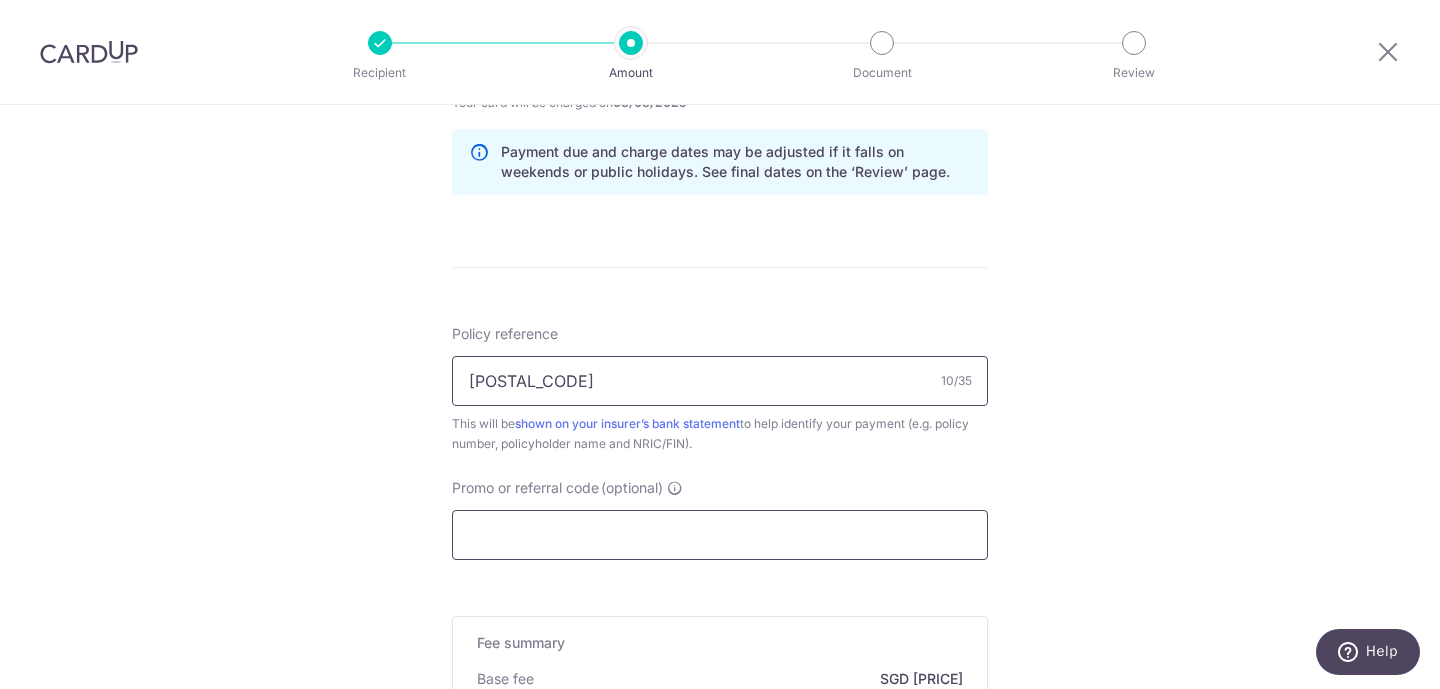 type on "[PHONE]" 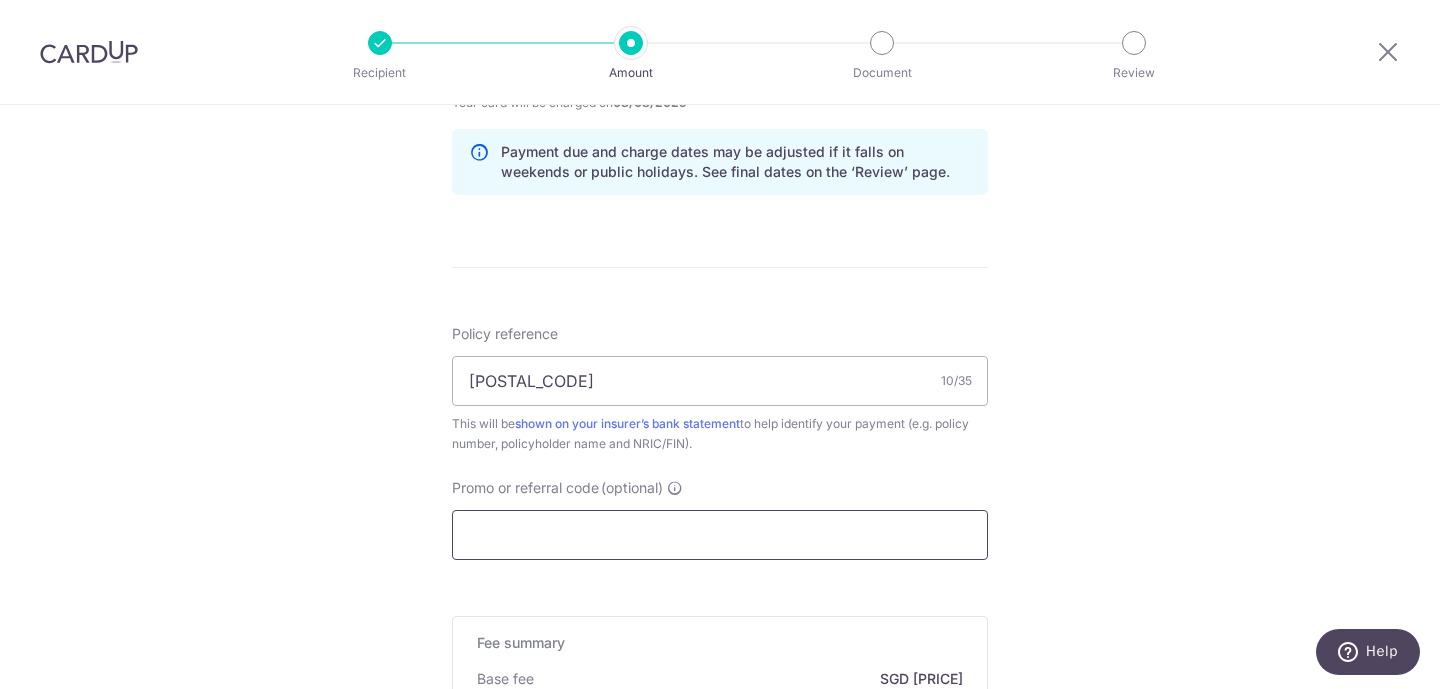 click on "Promo or referral code
(optional)" at bounding box center (720, 535) 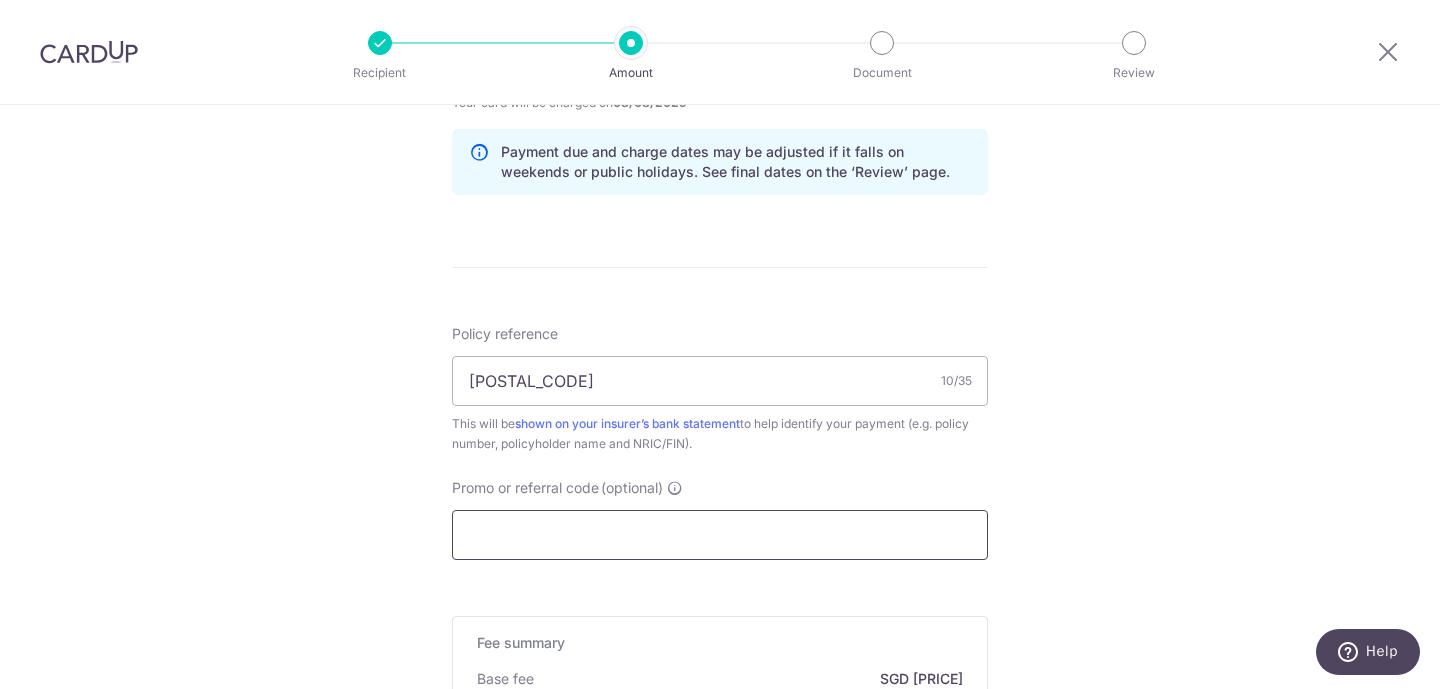 paste on "1,082.83" 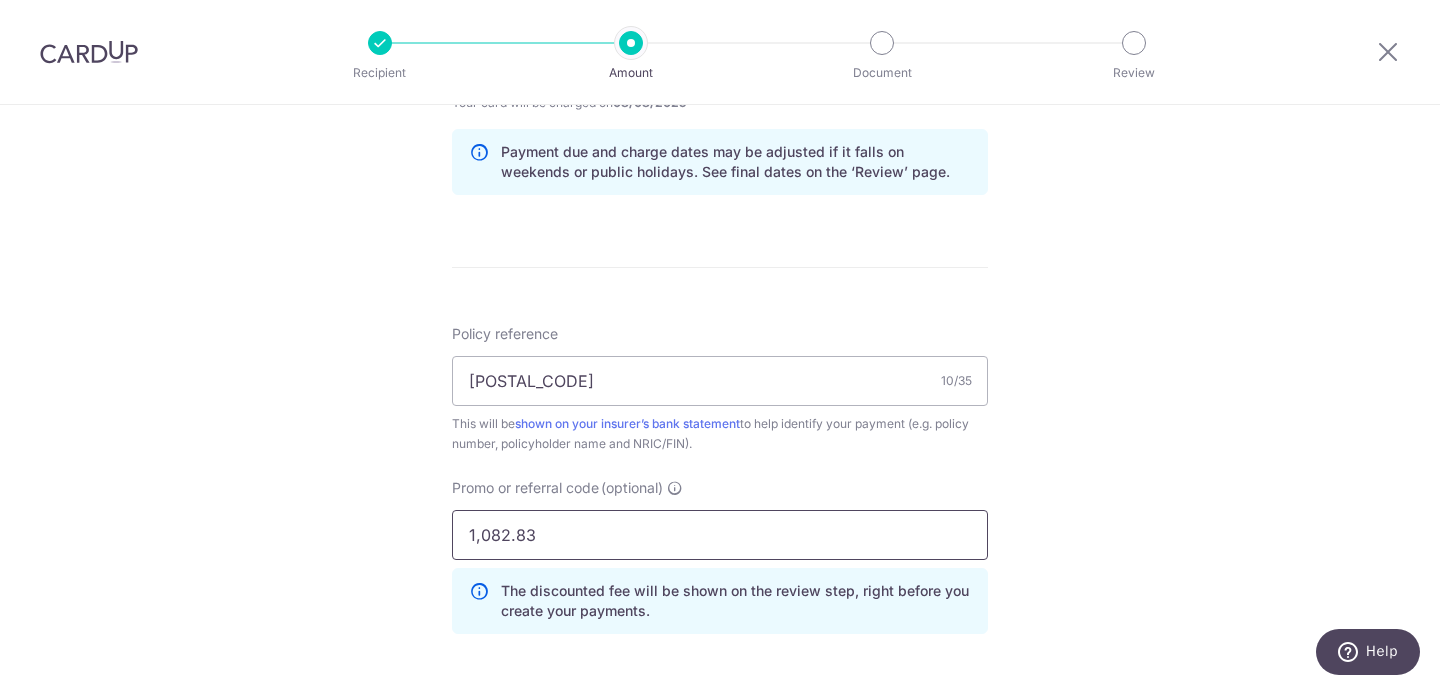 click on "1,082.83" at bounding box center [720, 535] 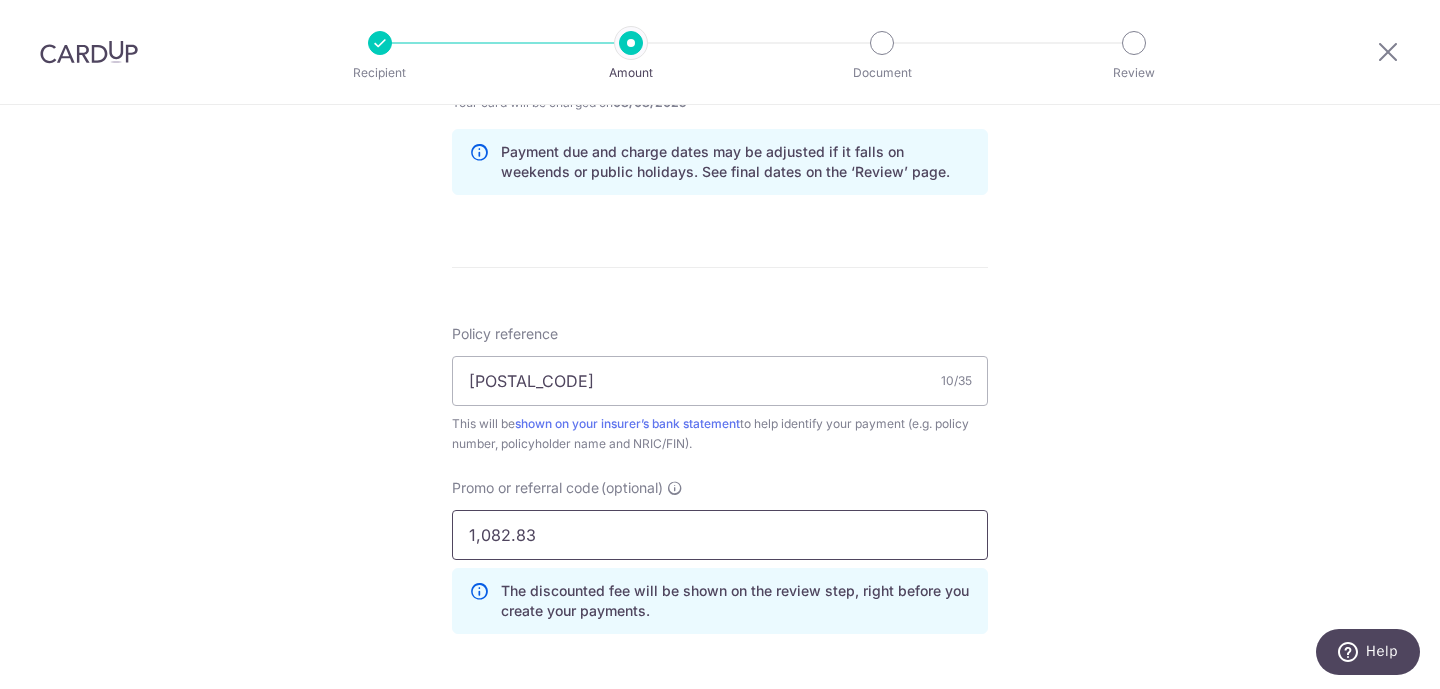 paste on "OFF225" 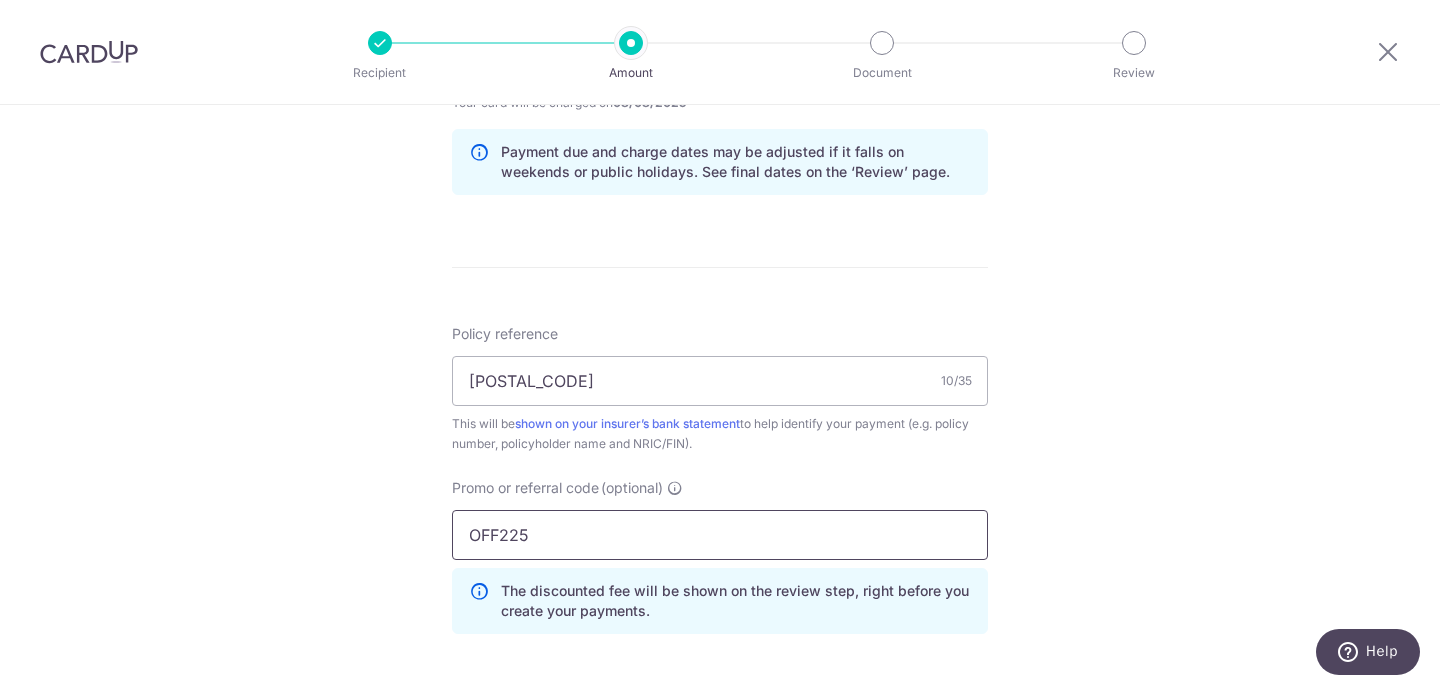 type on "OFF225" 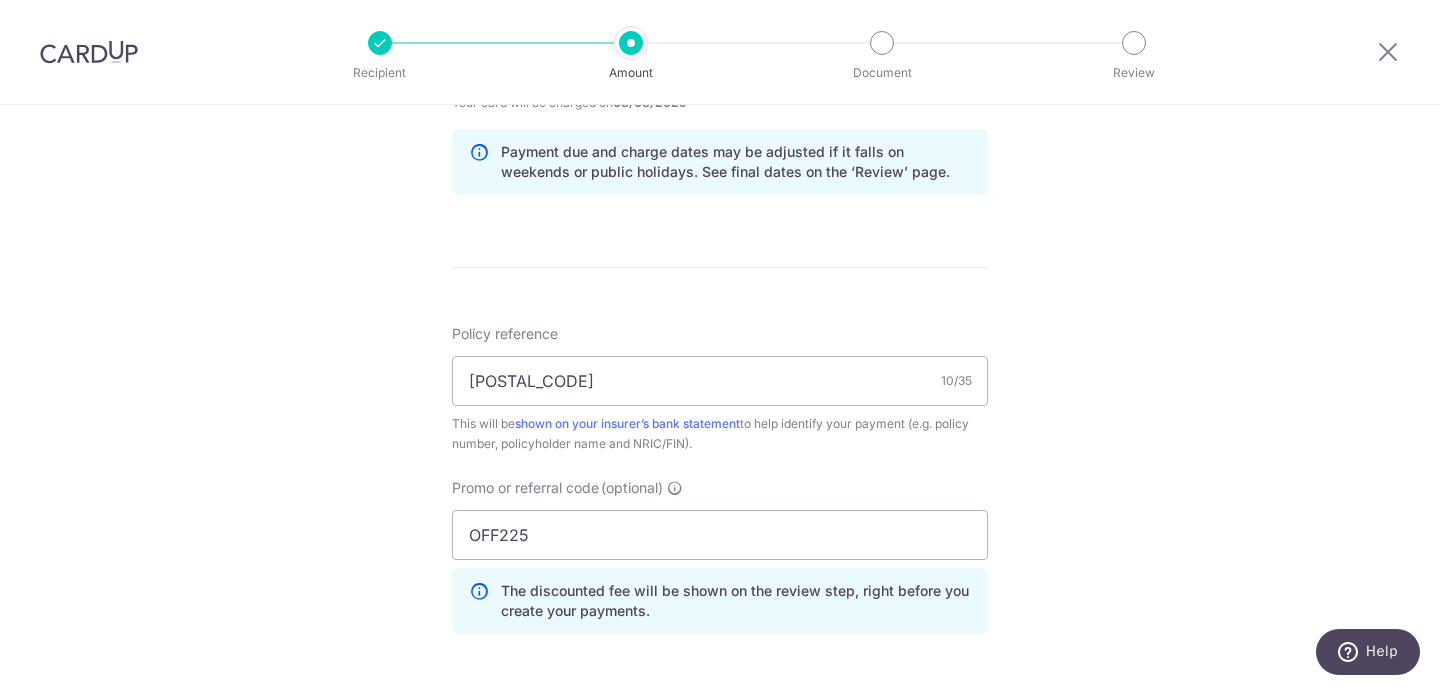 click on "Tell us more about your payment
Enter payment amount
SGD
626.95
626.95
Select Card
**** 1313
Add credit card
Your Cards
**** 0504
**** 4872
**** 1313
Secure 256-bit SSL
Text
New card details
Card" at bounding box center (720, 122) 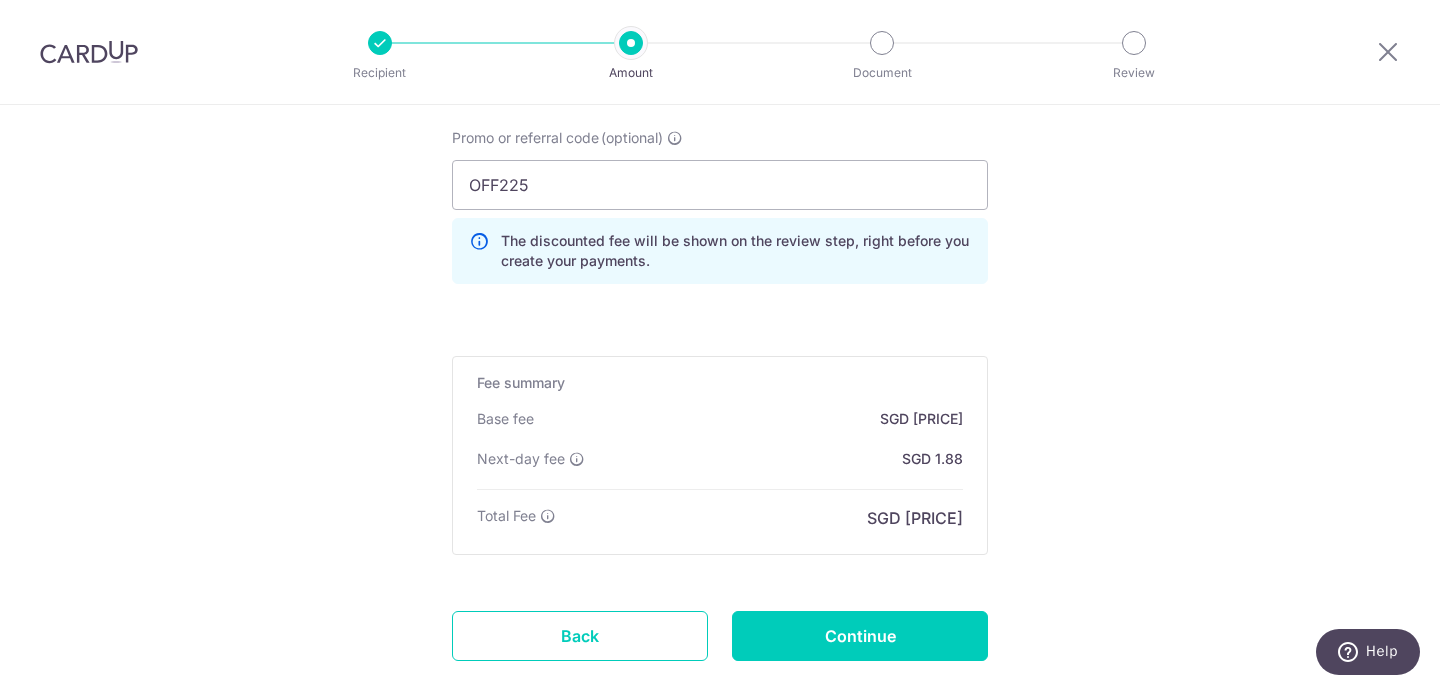 scroll, scrollTop: 1376, scrollLeft: 0, axis: vertical 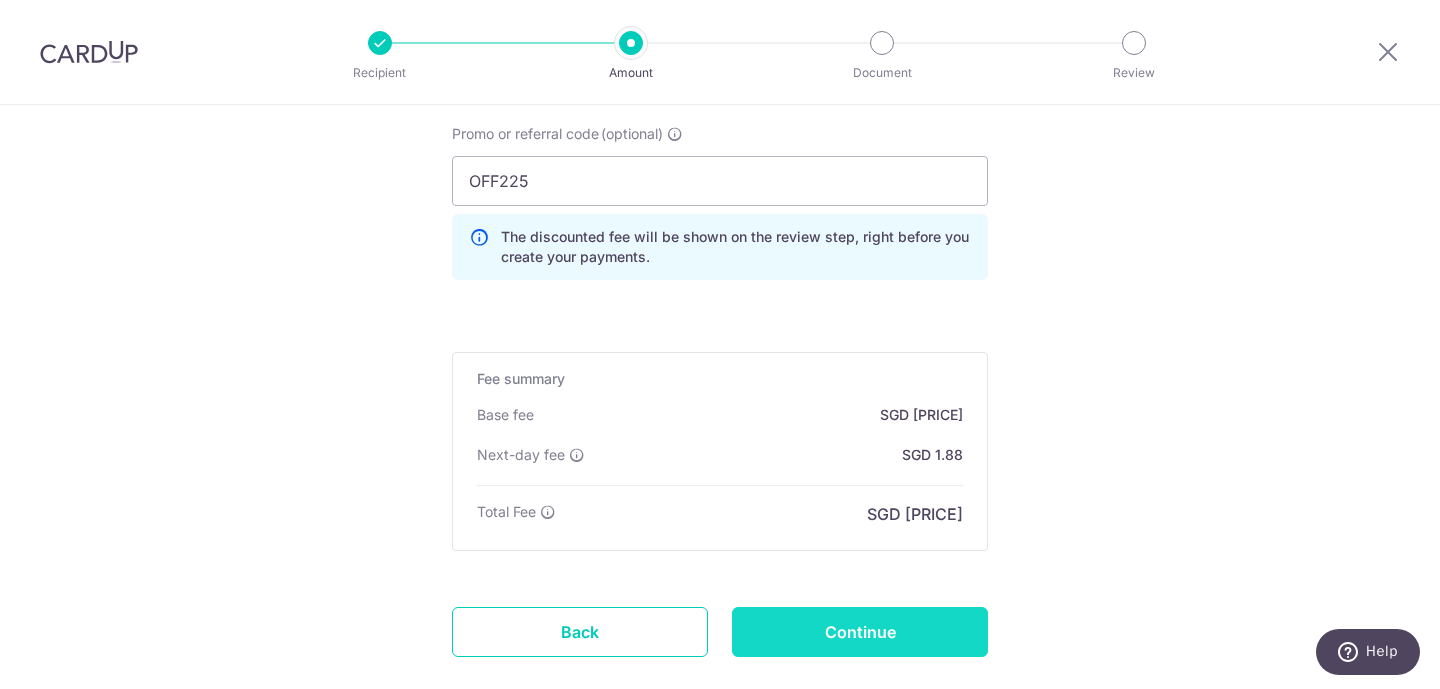 click on "Continue" at bounding box center [860, 632] 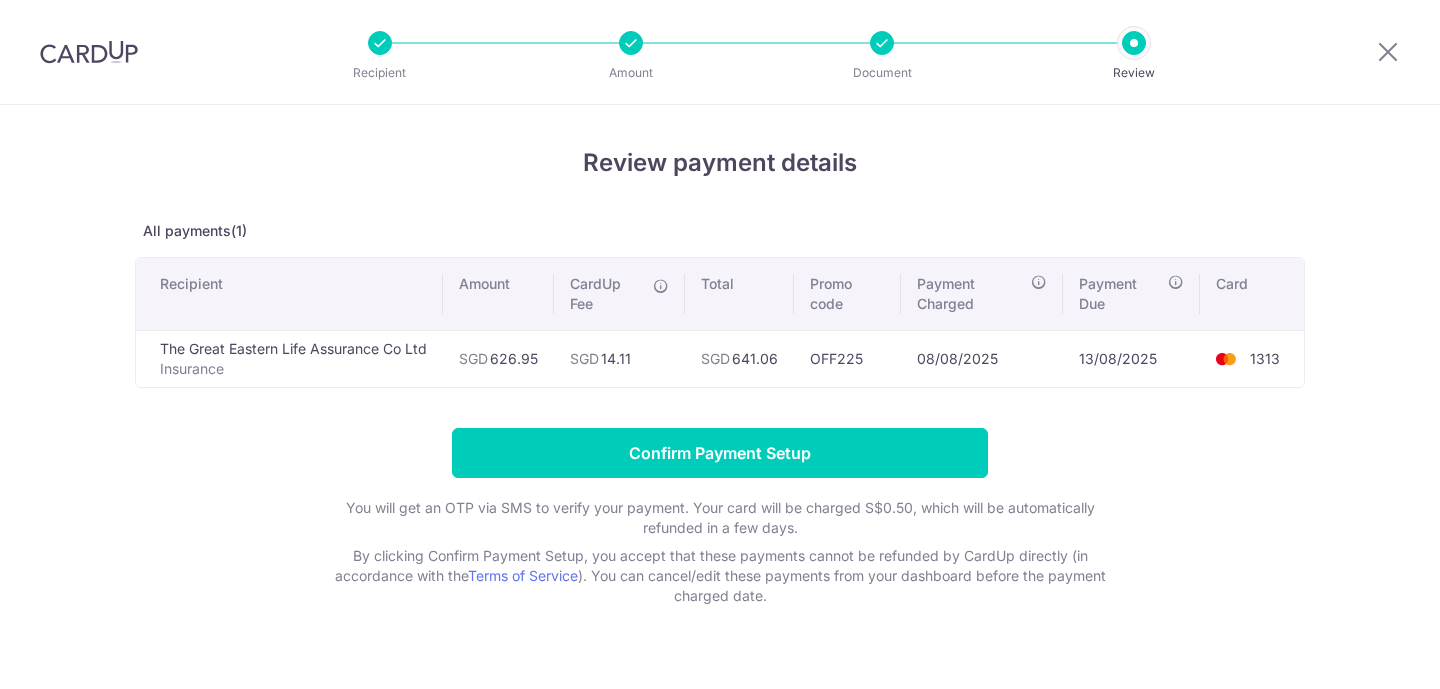 scroll, scrollTop: 0, scrollLeft: 0, axis: both 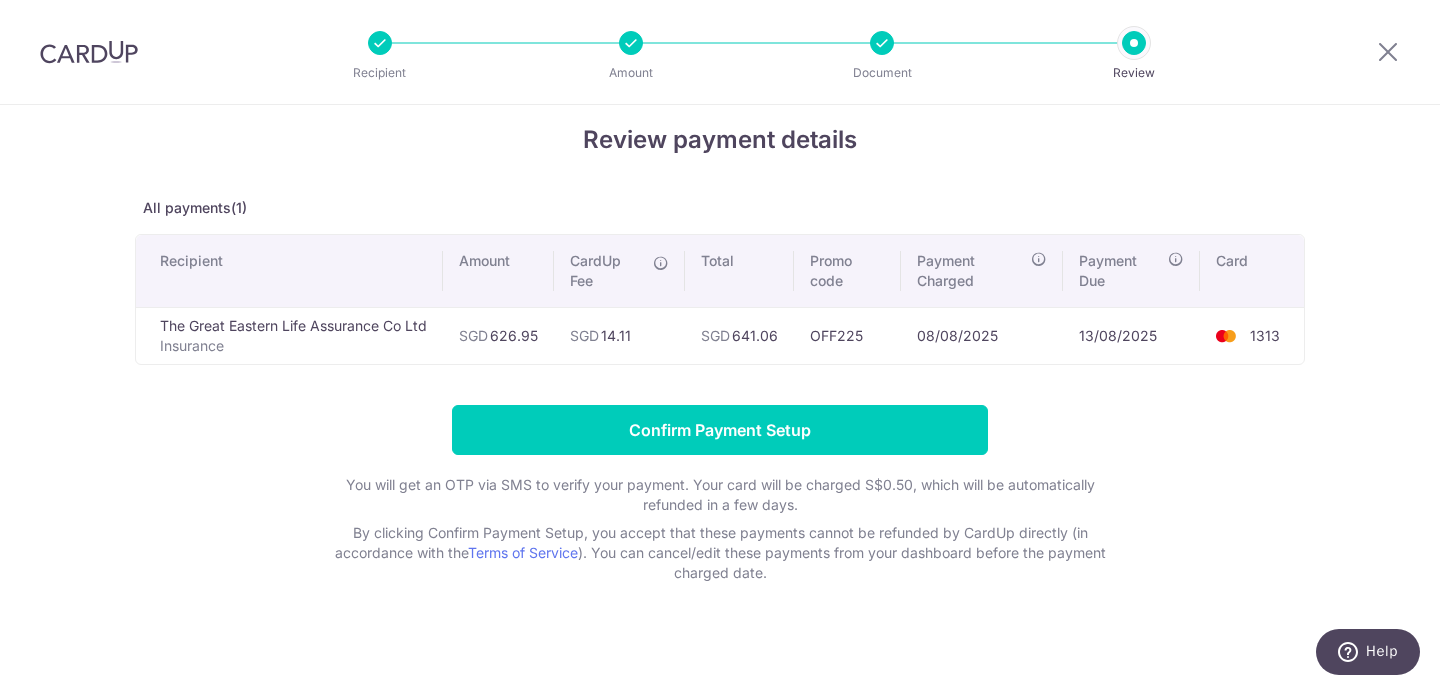 click on "SGD
641.06" at bounding box center (739, 335) 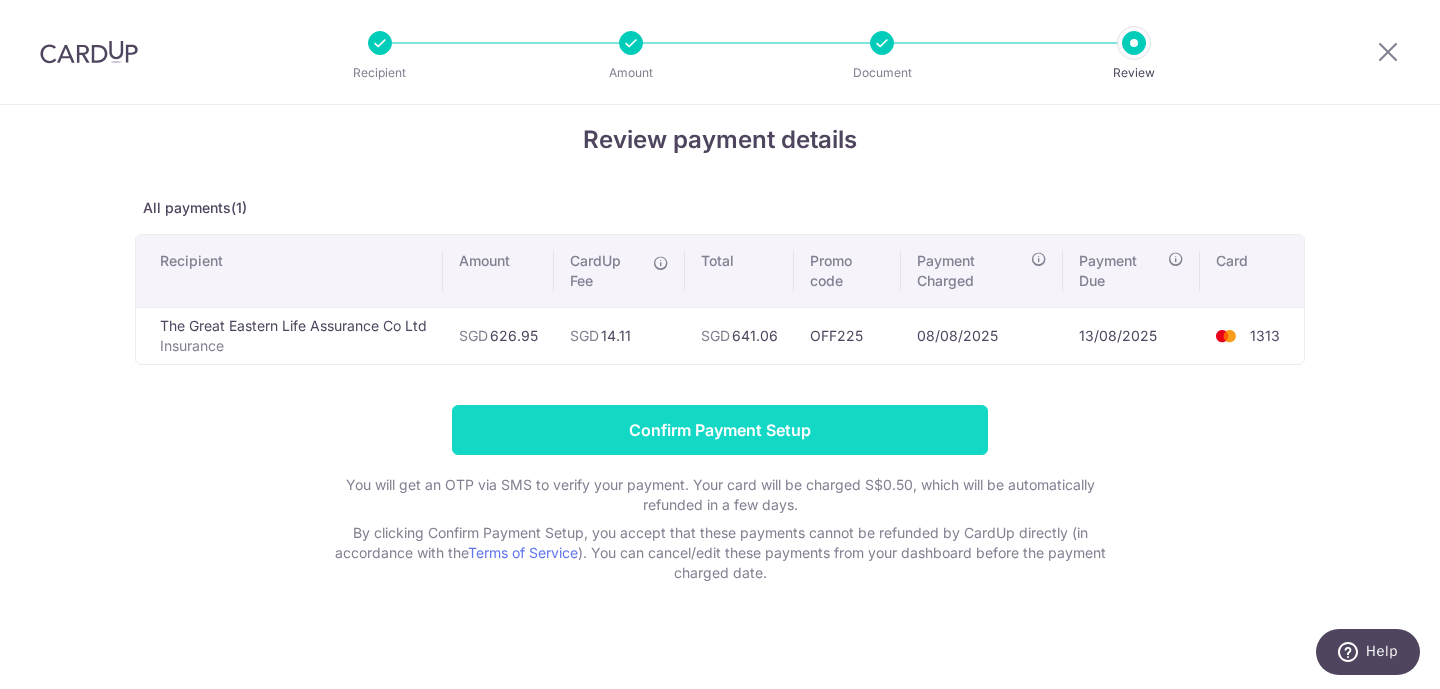 click on "Confirm Payment Setup" at bounding box center (720, 430) 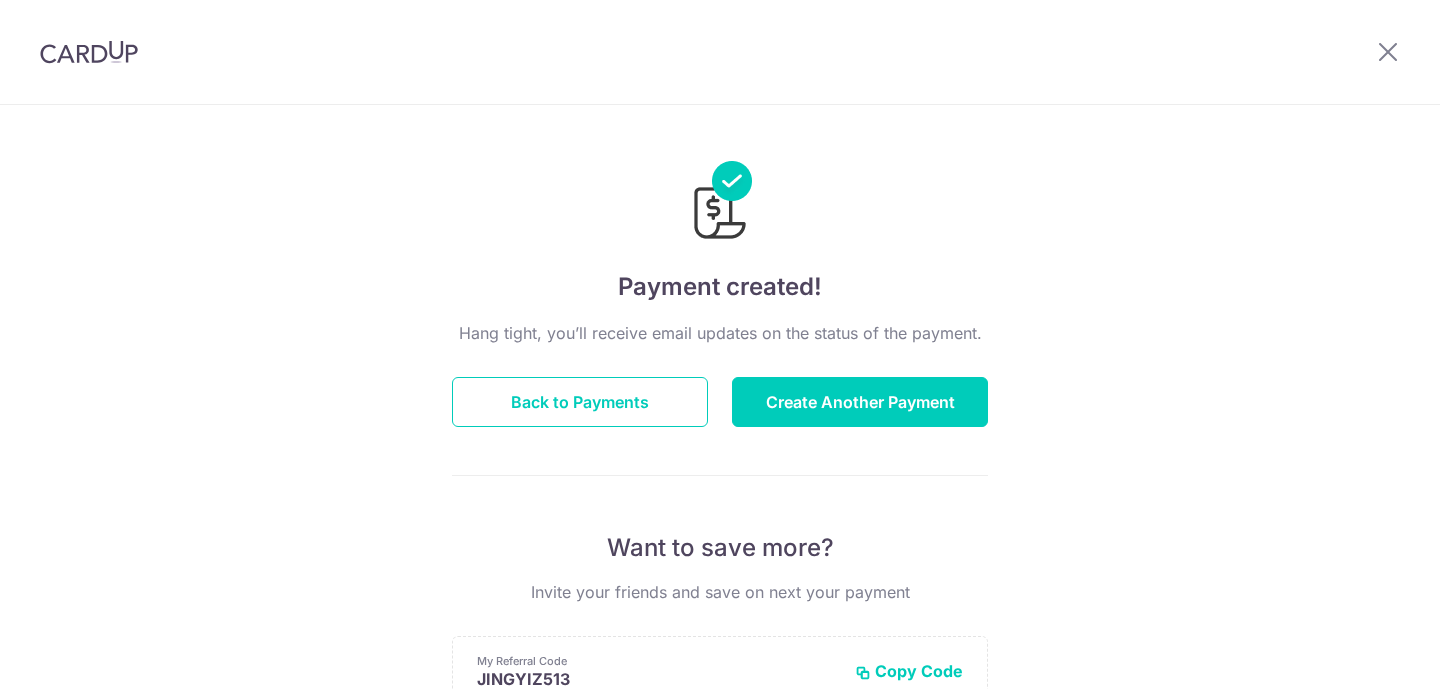 scroll, scrollTop: 0, scrollLeft: 0, axis: both 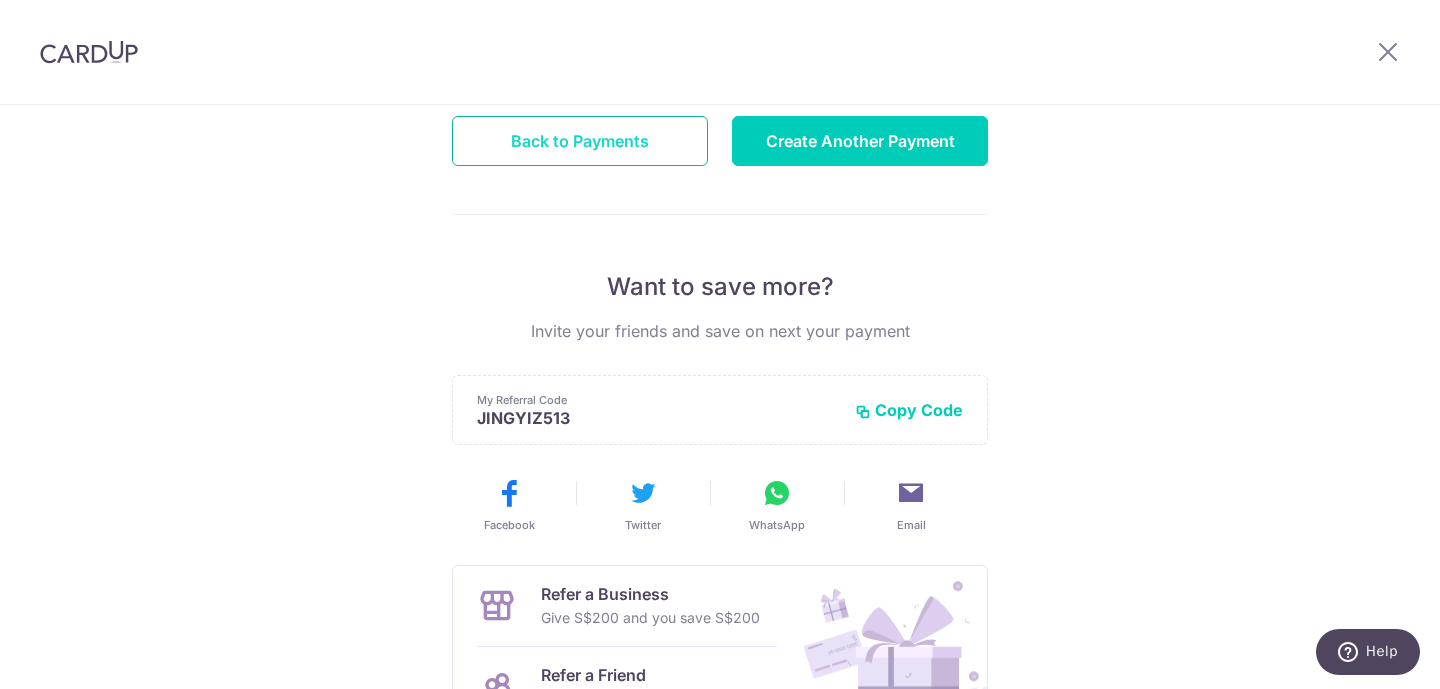 click on "Back to Payments" at bounding box center (580, 141) 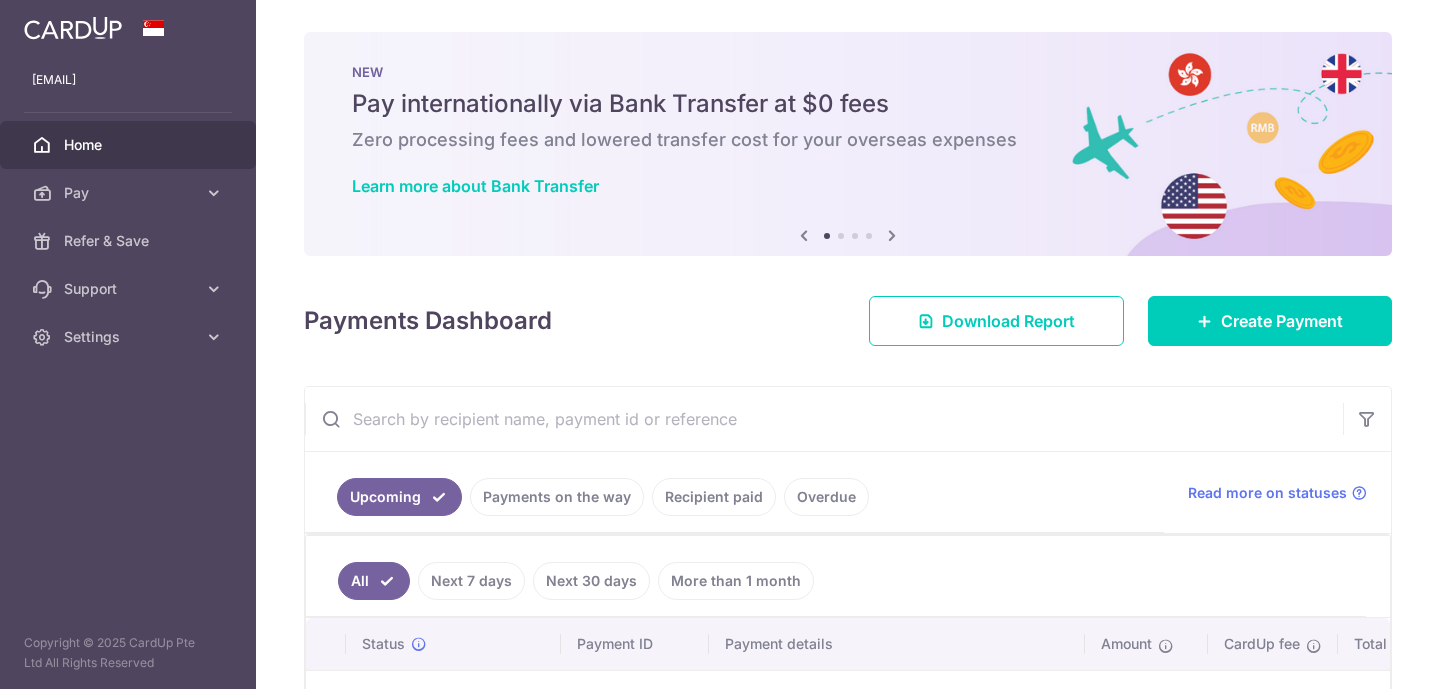 scroll, scrollTop: 0, scrollLeft: 0, axis: both 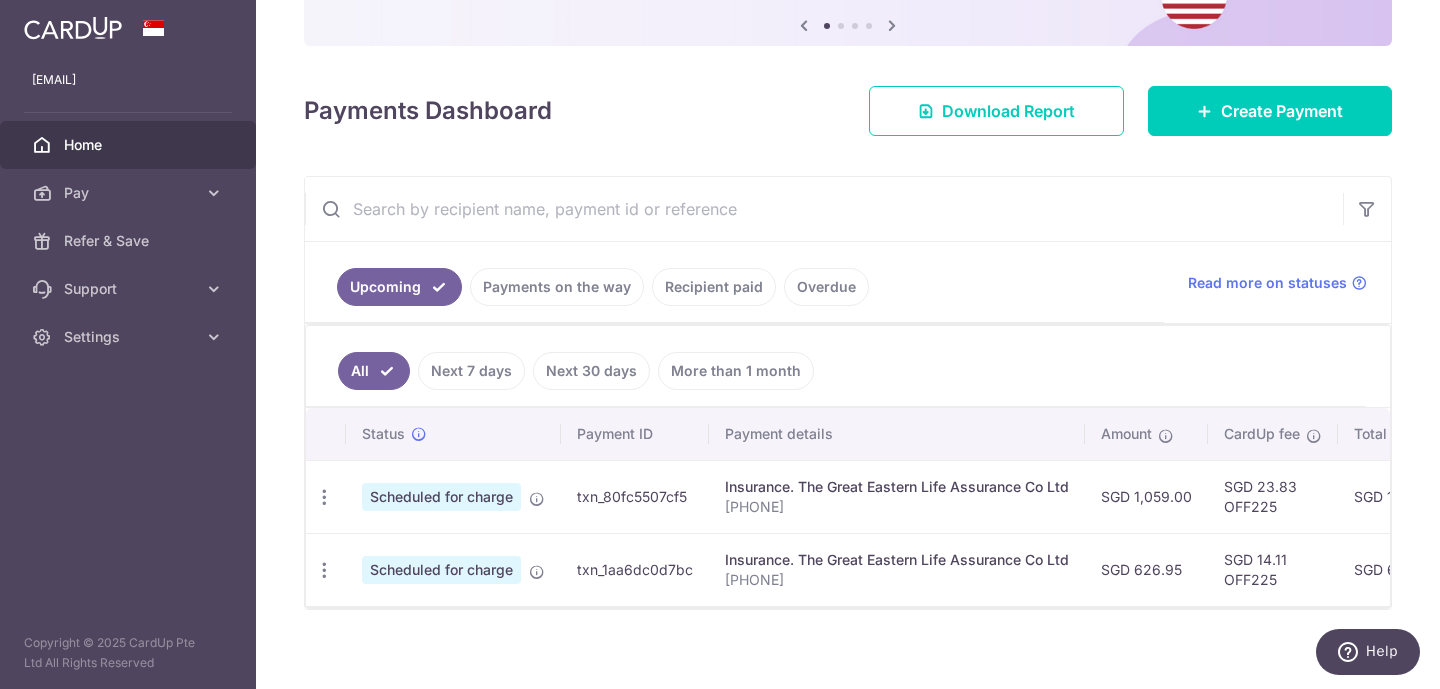 click on "More than 1 month" at bounding box center [736, 371] 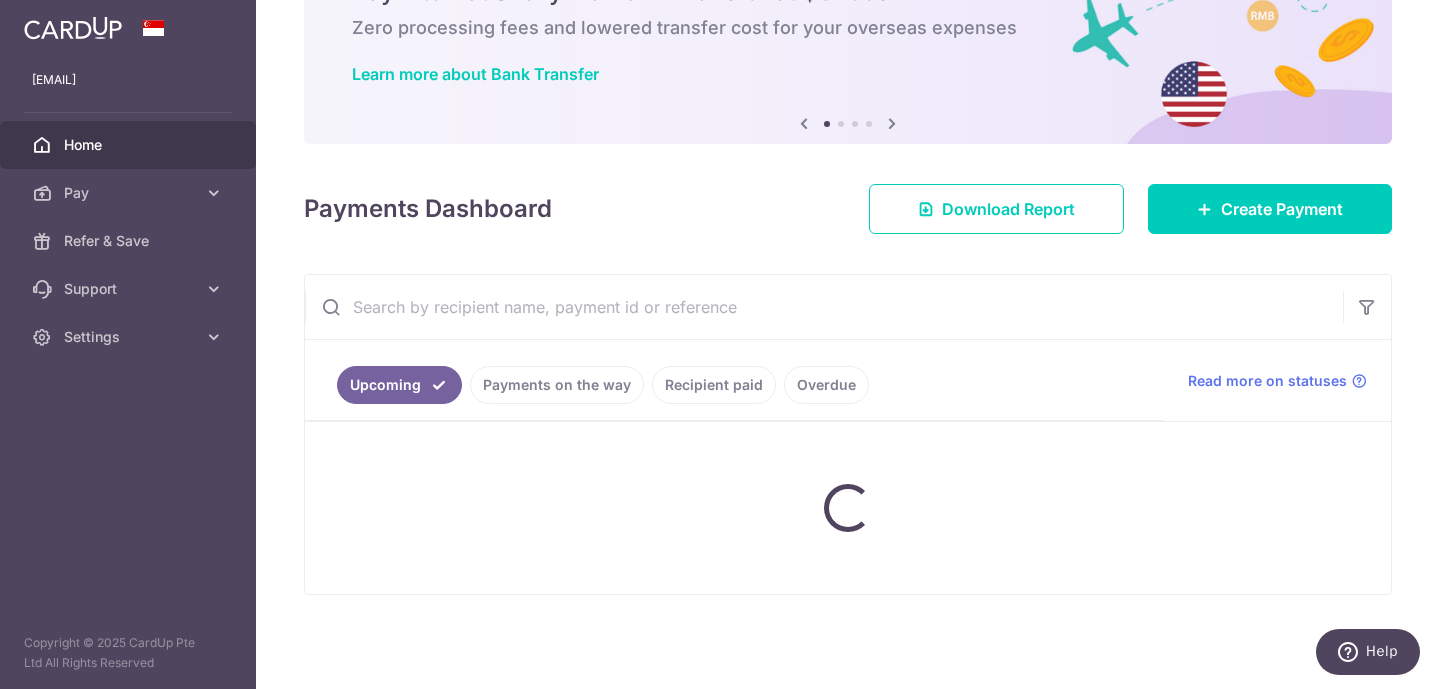 scroll, scrollTop: 210, scrollLeft: 0, axis: vertical 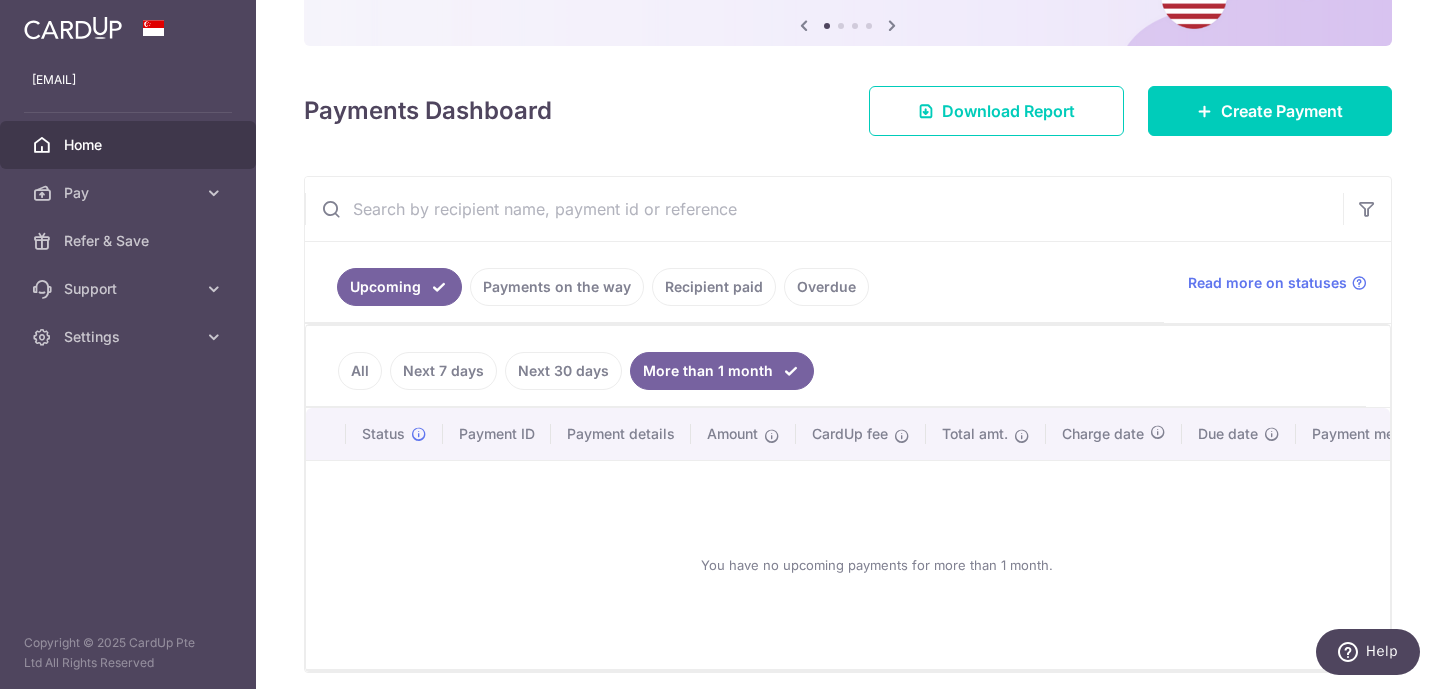 click on "Next 30 days" at bounding box center (563, 371) 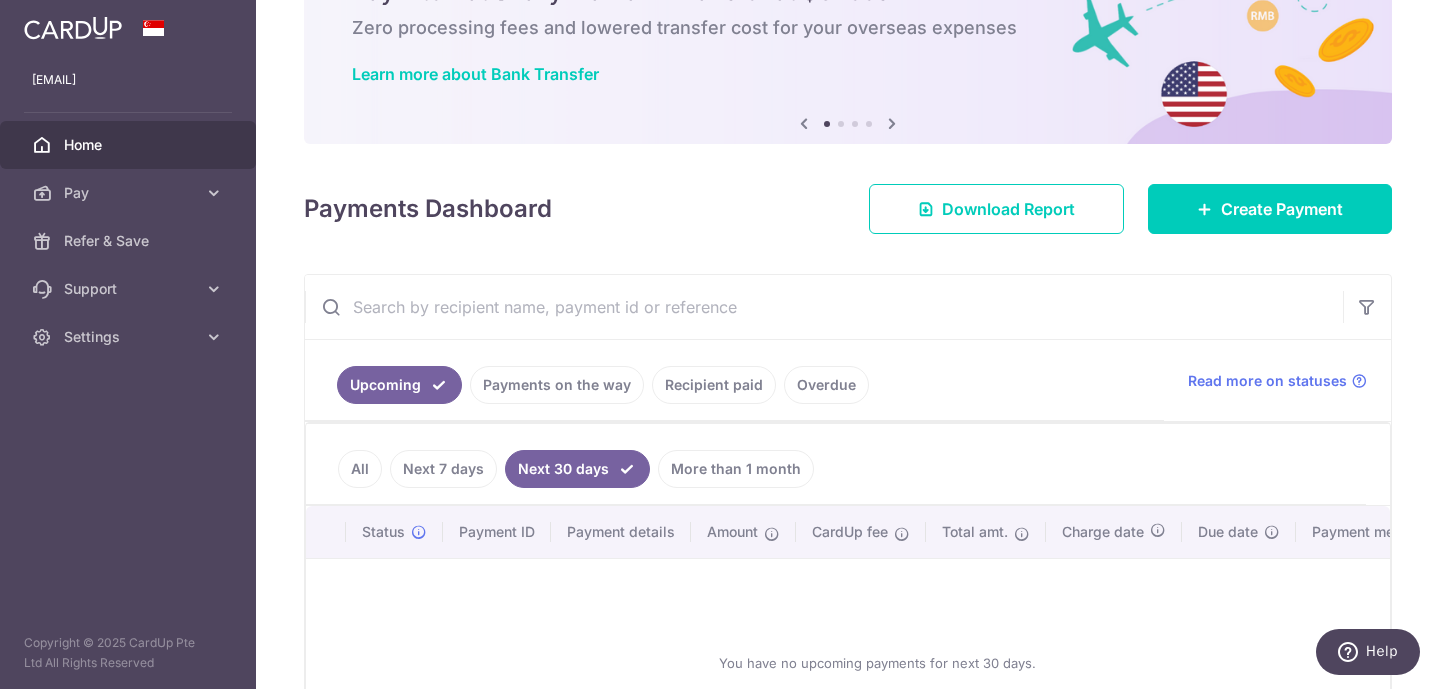 scroll, scrollTop: 210, scrollLeft: 0, axis: vertical 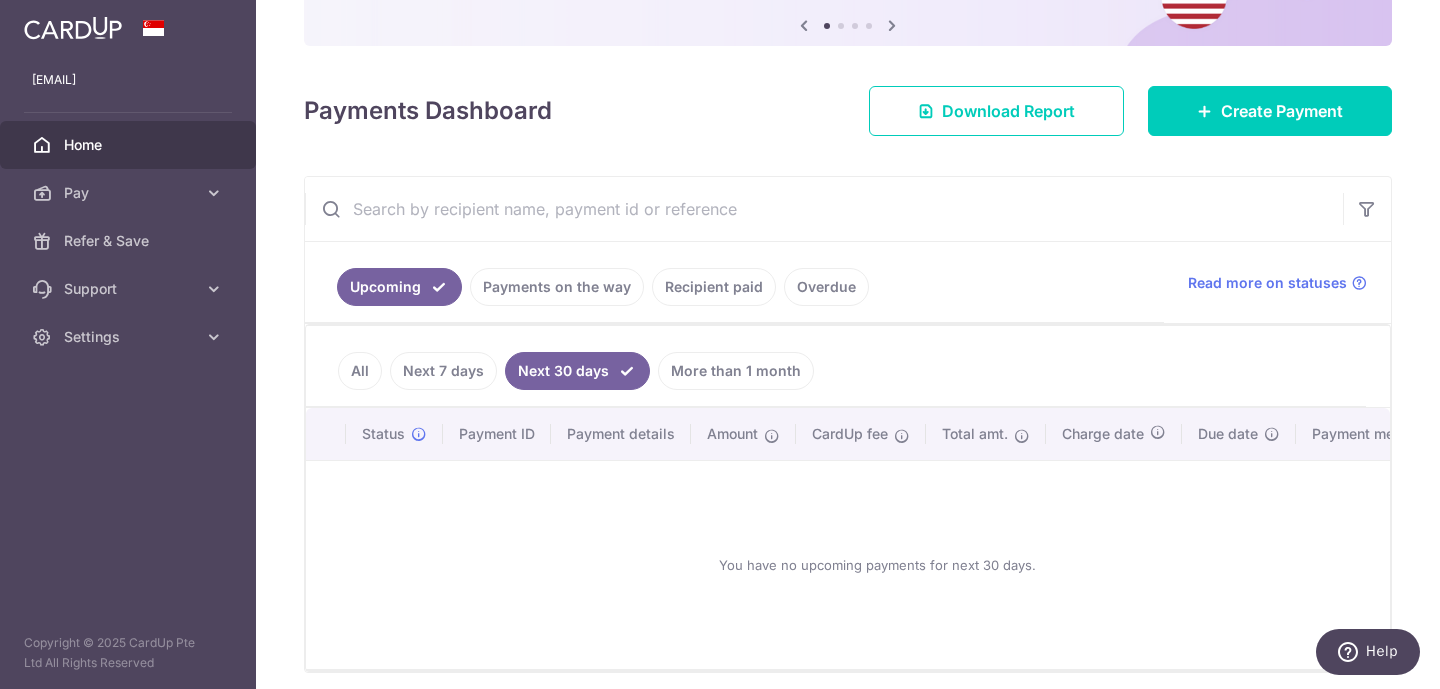 click on "Next 7 days" at bounding box center (443, 371) 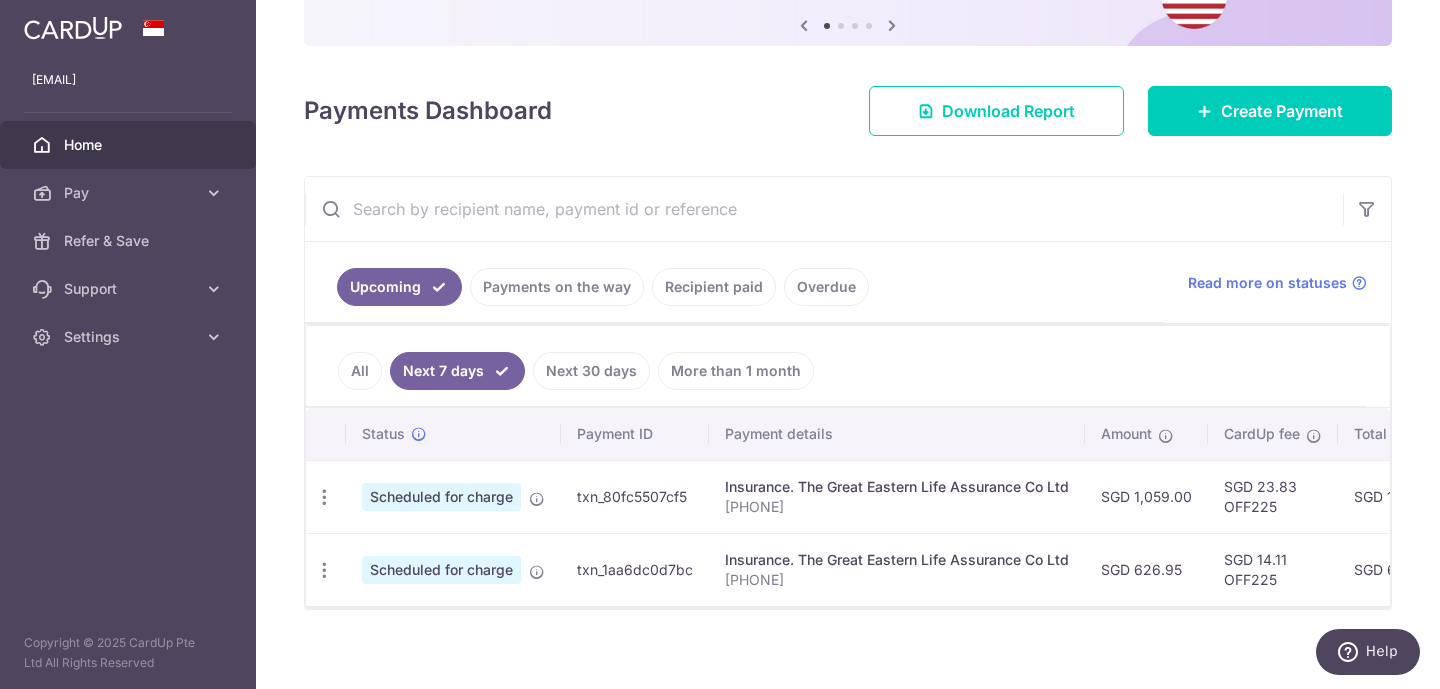 click on "All" at bounding box center [360, 371] 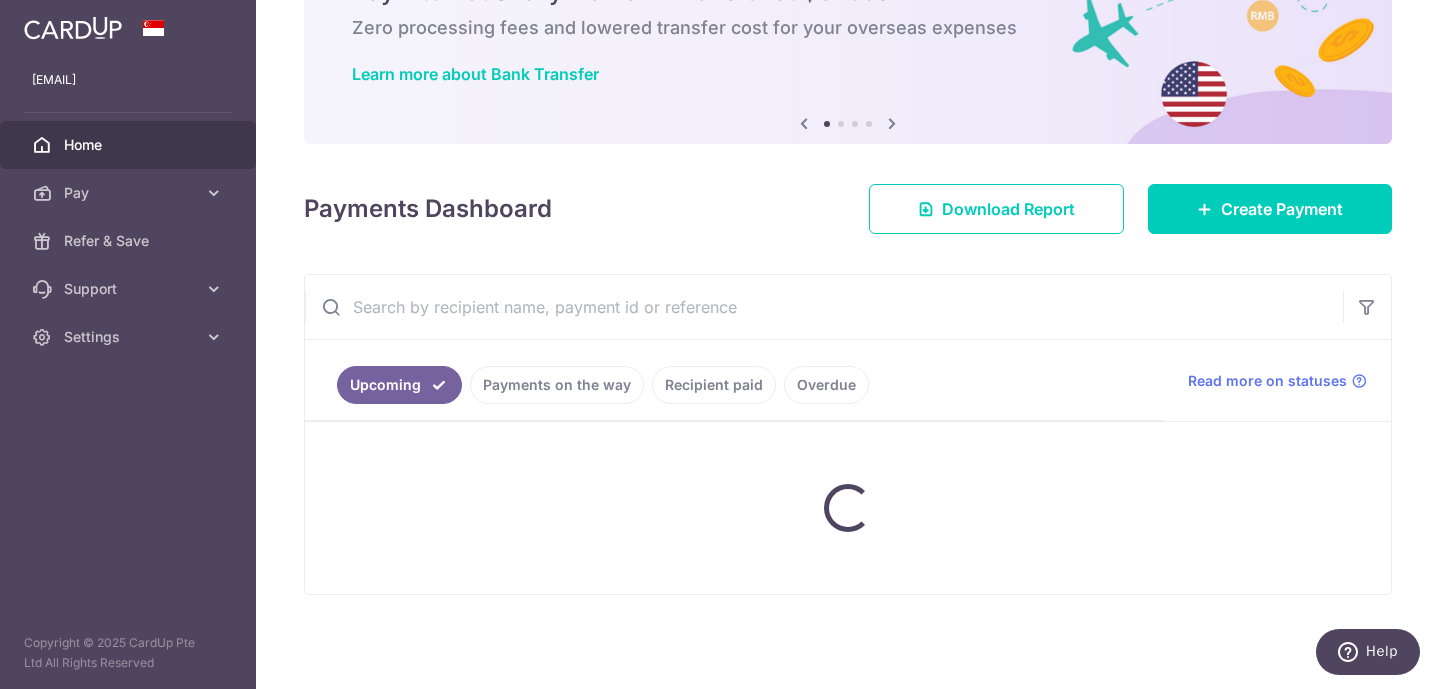 scroll, scrollTop: 210, scrollLeft: 0, axis: vertical 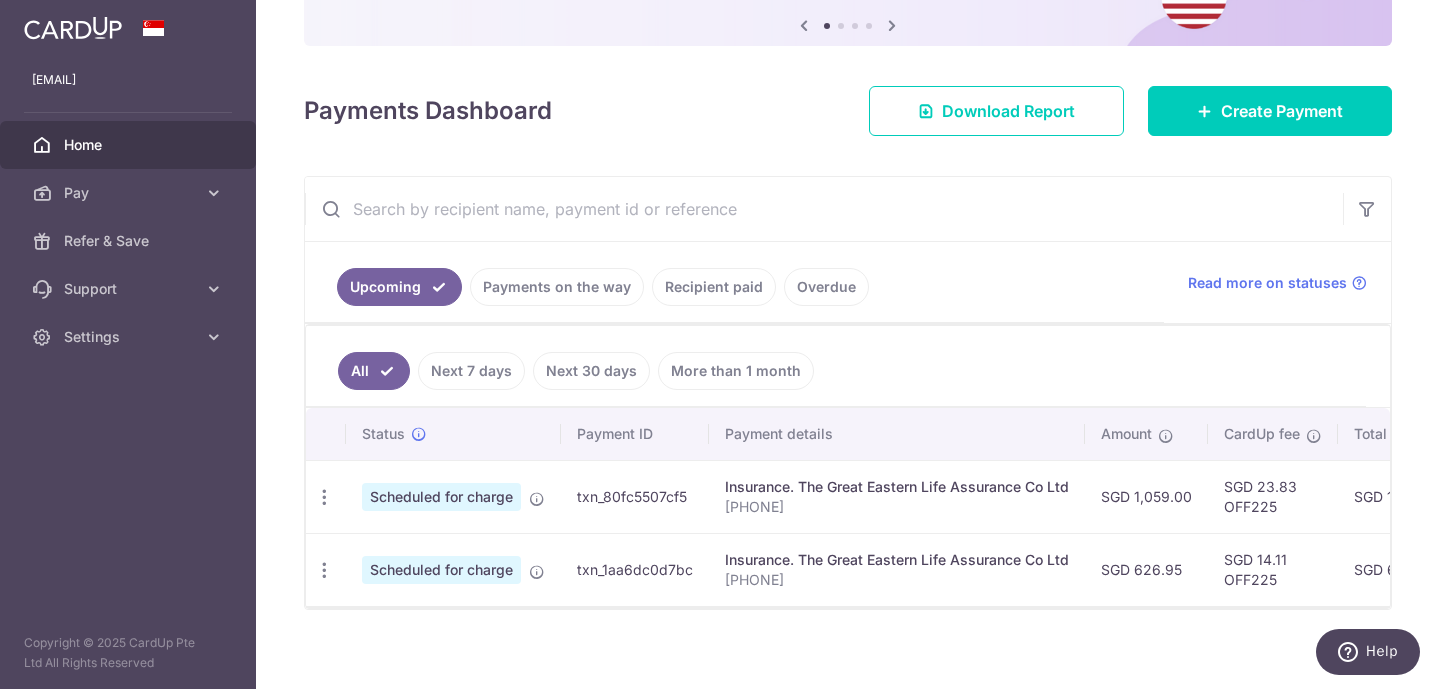 click on "Recipient paid" at bounding box center [714, 287] 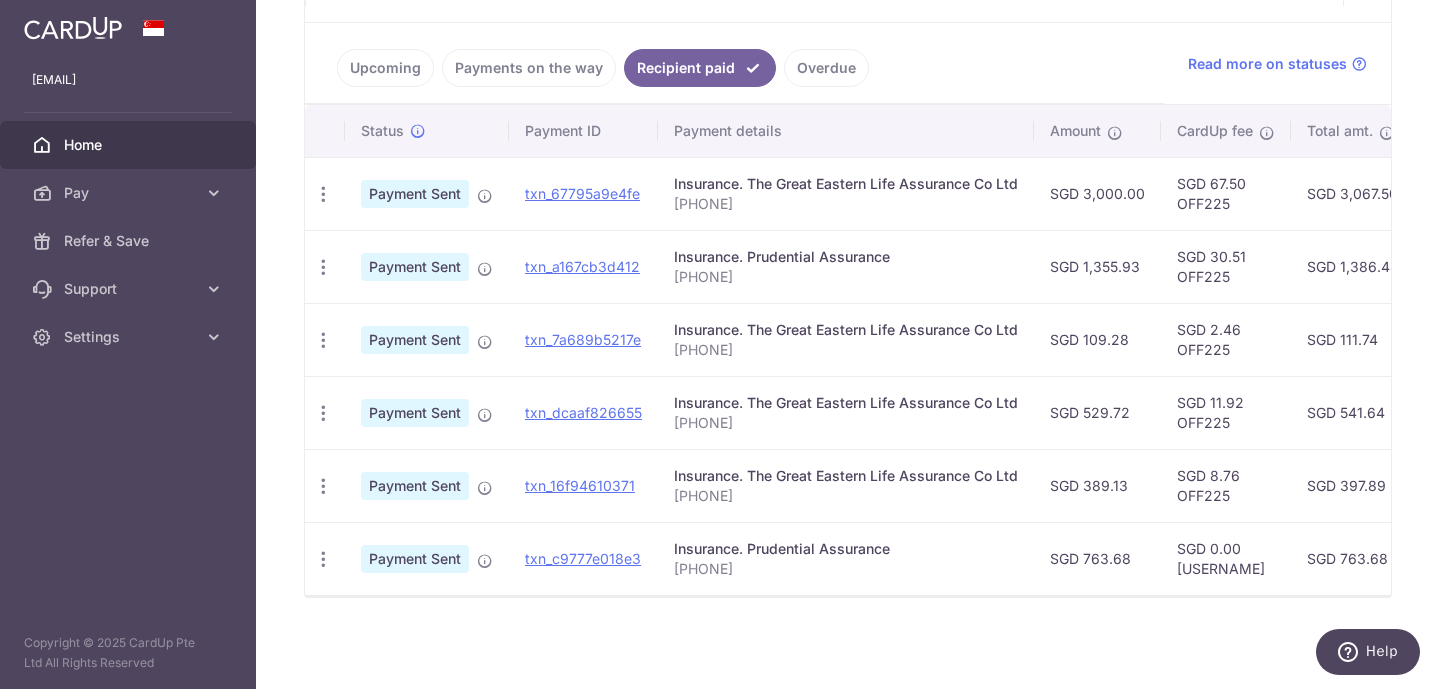 scroll, scrollTop: 432, scrollLeft: 0, axis: vertical 